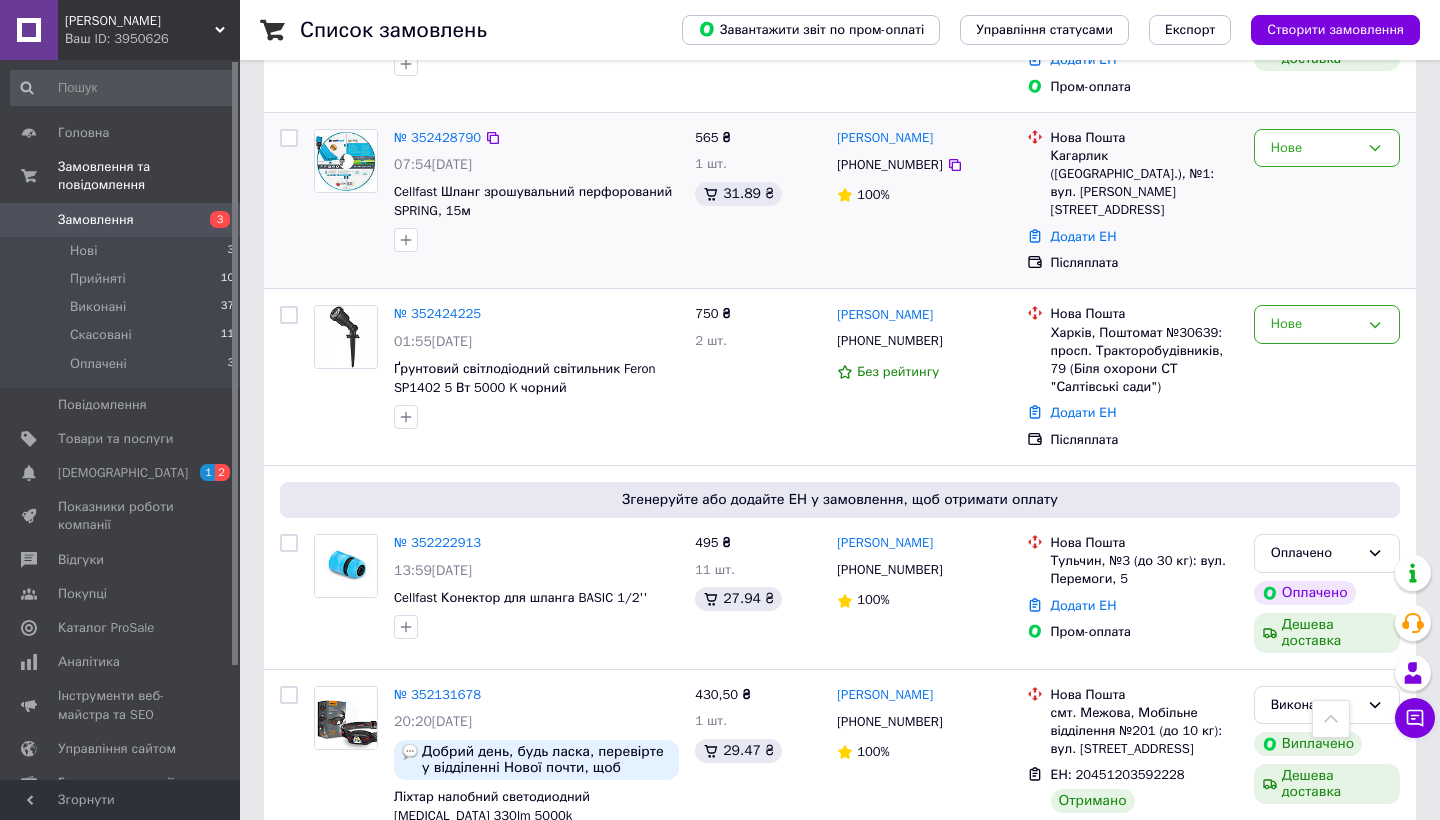 scroll, scrollTop: 824, scrollLeft: 0, axis: vertical 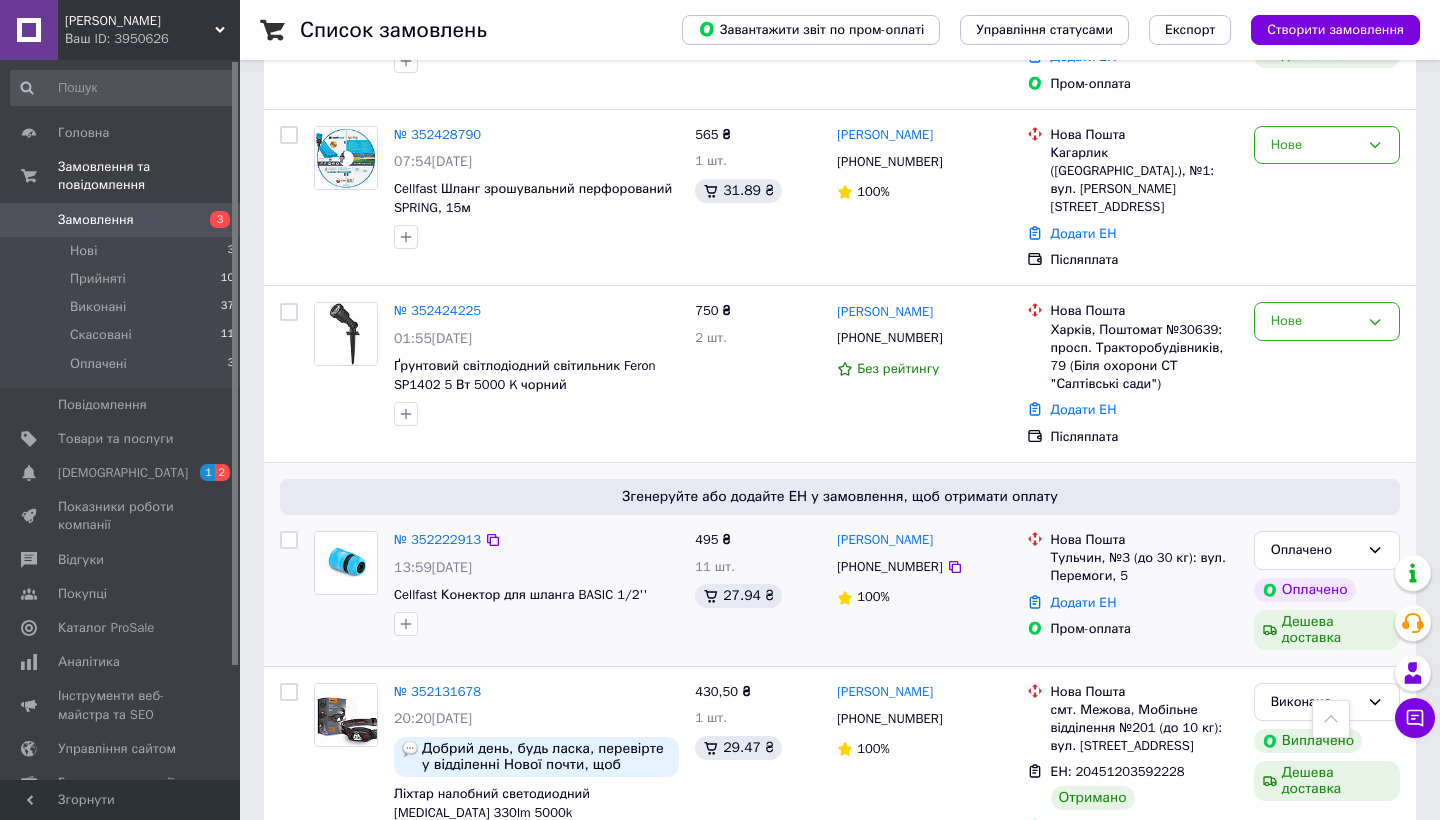 click on "№ 352222913" at bounding box center (437, 540) 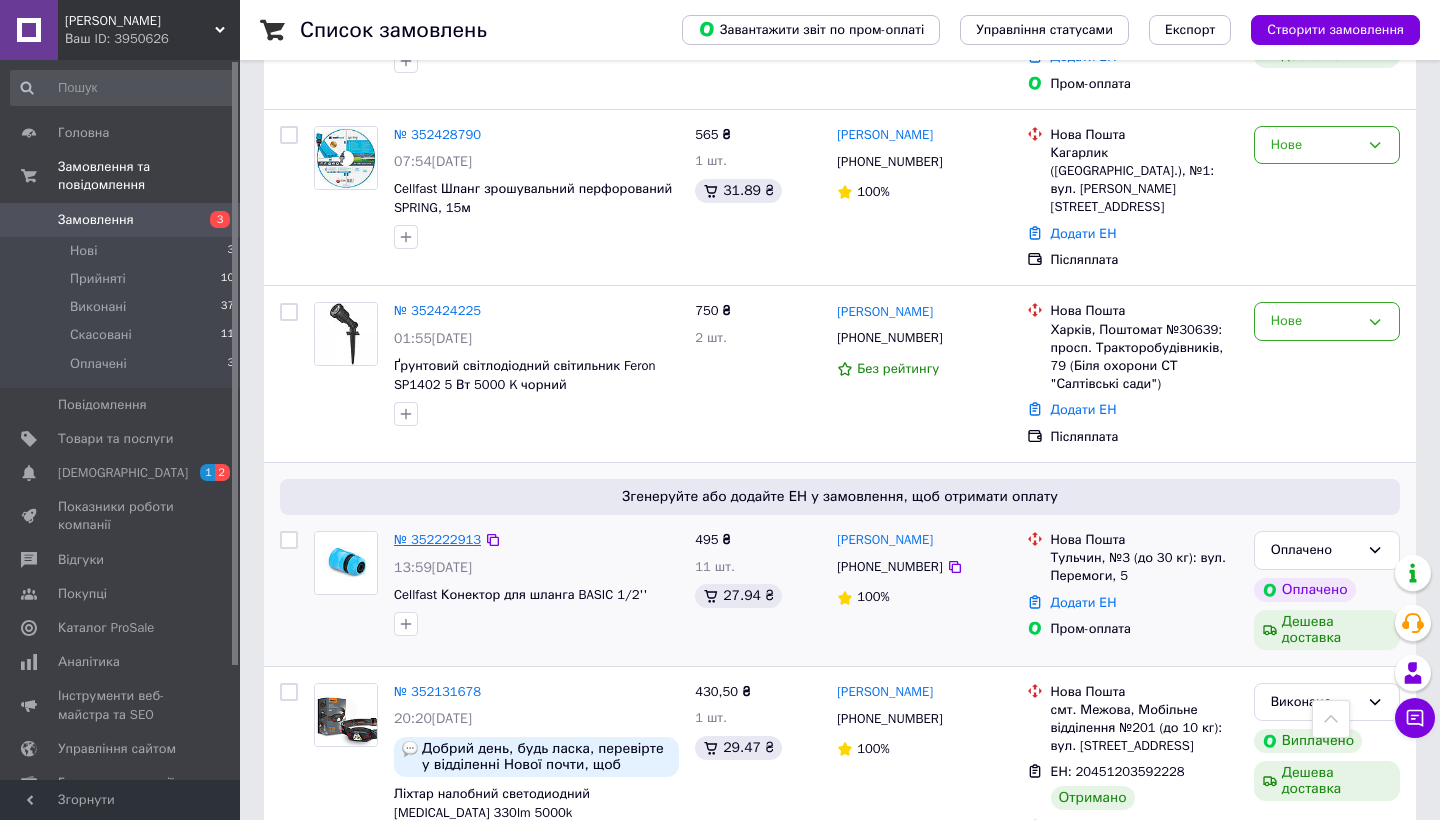 click on "№ 352222913" at bounding box center [437, 539] 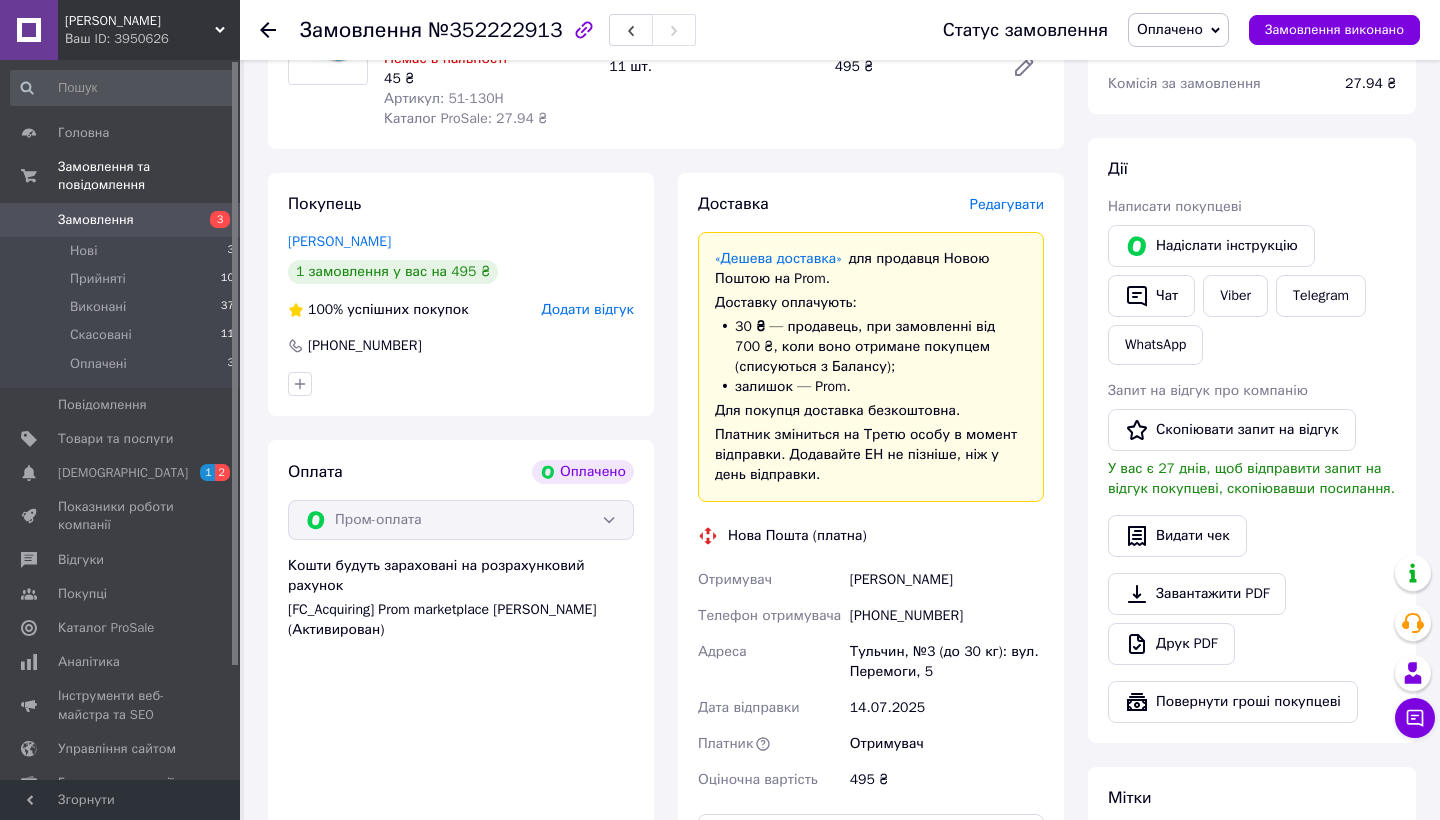 scroll, scrollTop: 249, scrollLeft: 0, axis: vertical 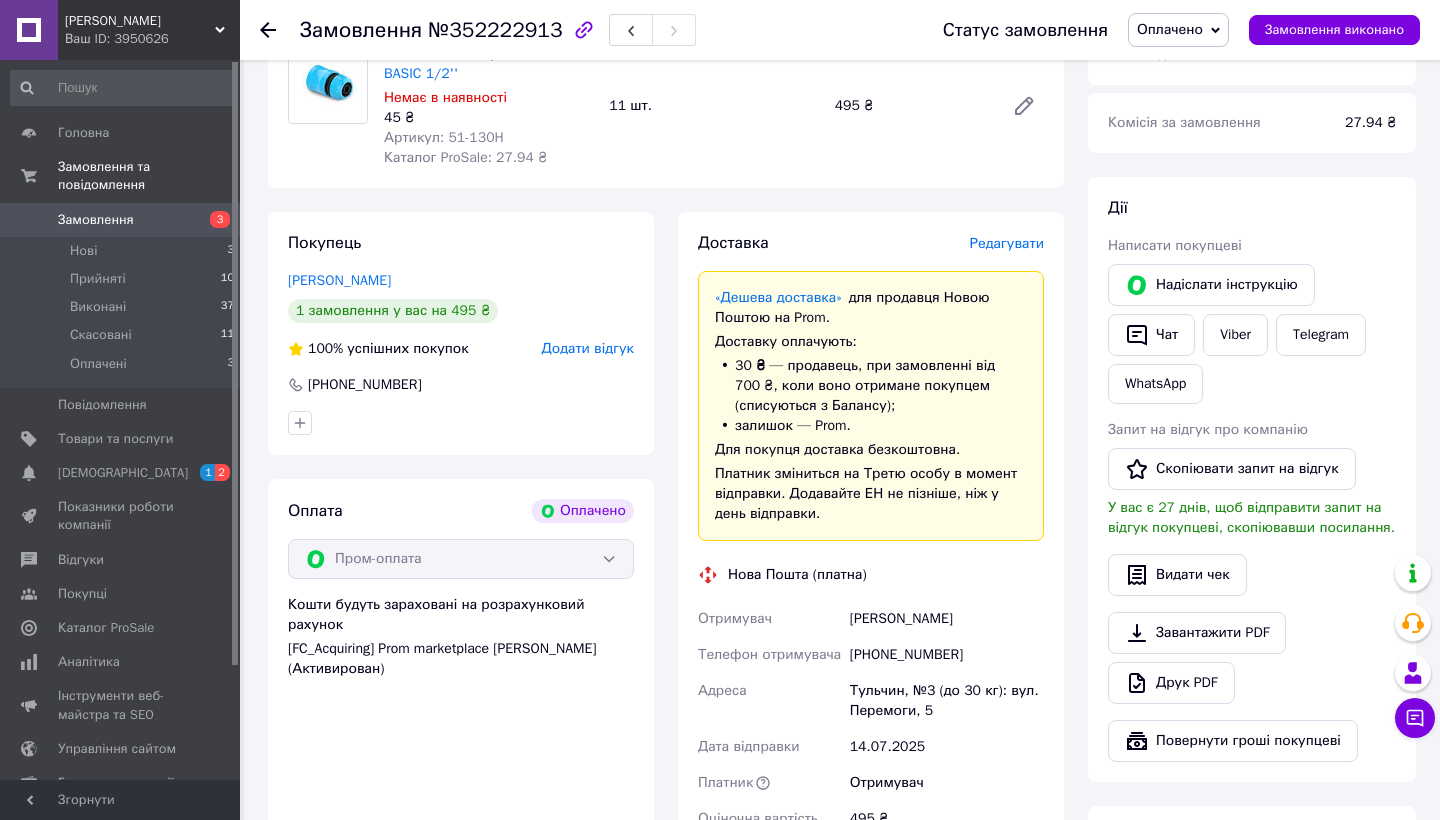 click on "Редагувати" at bounding box center (1007, 243) 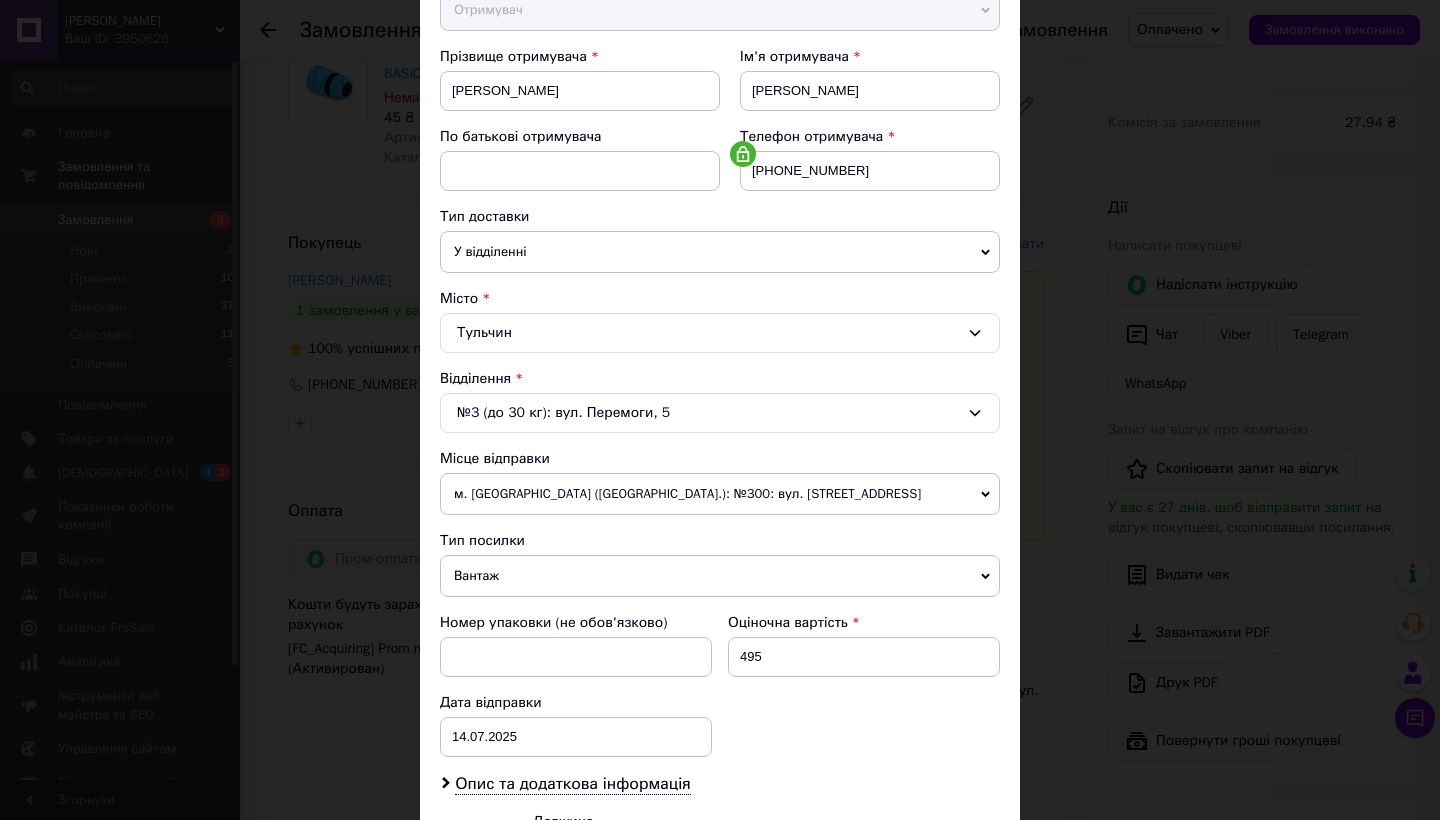 scroll, scrollTop: 279, scrollLeft: 0, axis: vertical 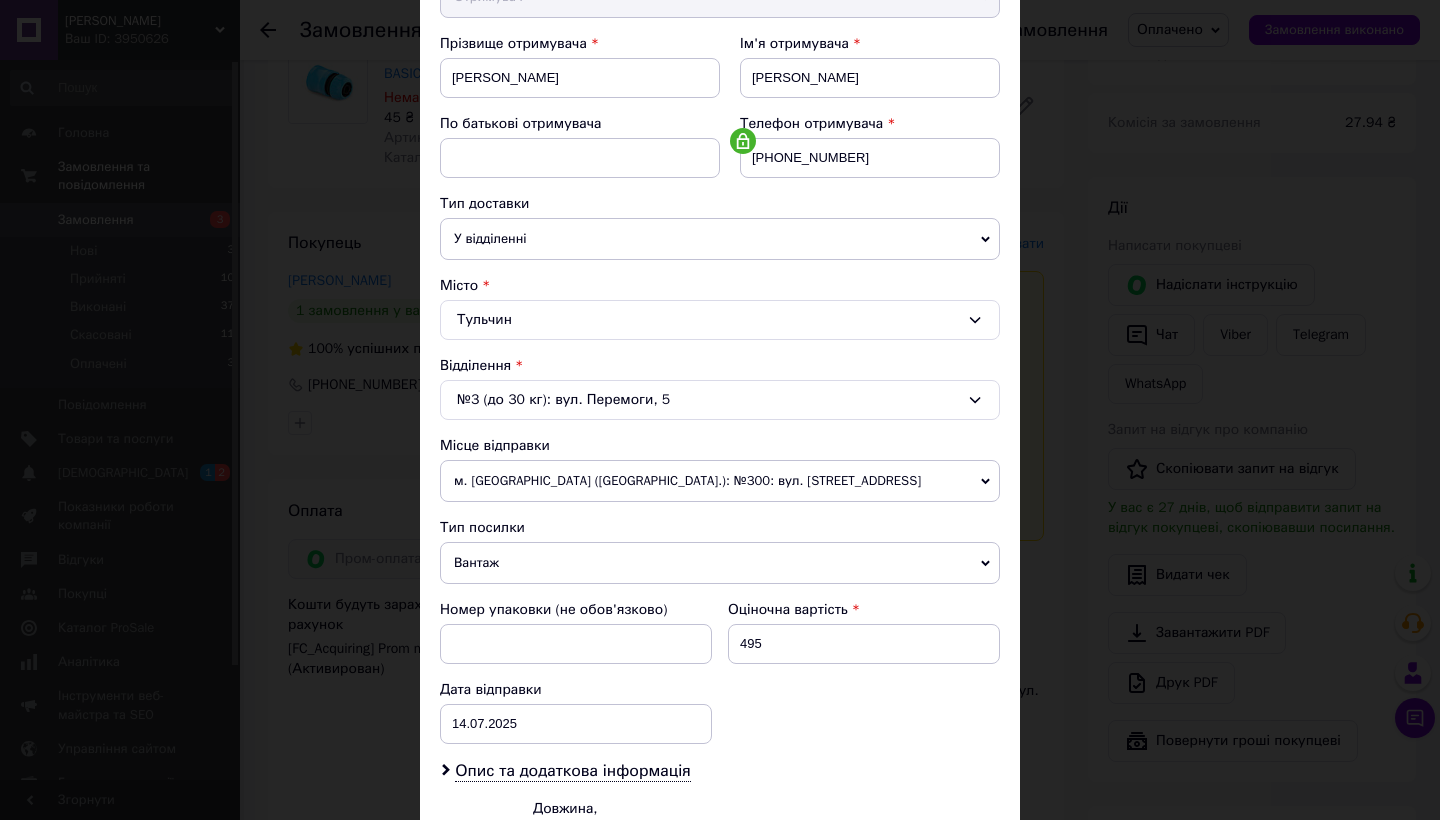 click on "м. [GEOGRAPHIC_DATA] ([GEOGRAPHIC_DATA].): №300: вул. [STREET_ADDRESS]" at bounding box center (720, 481) 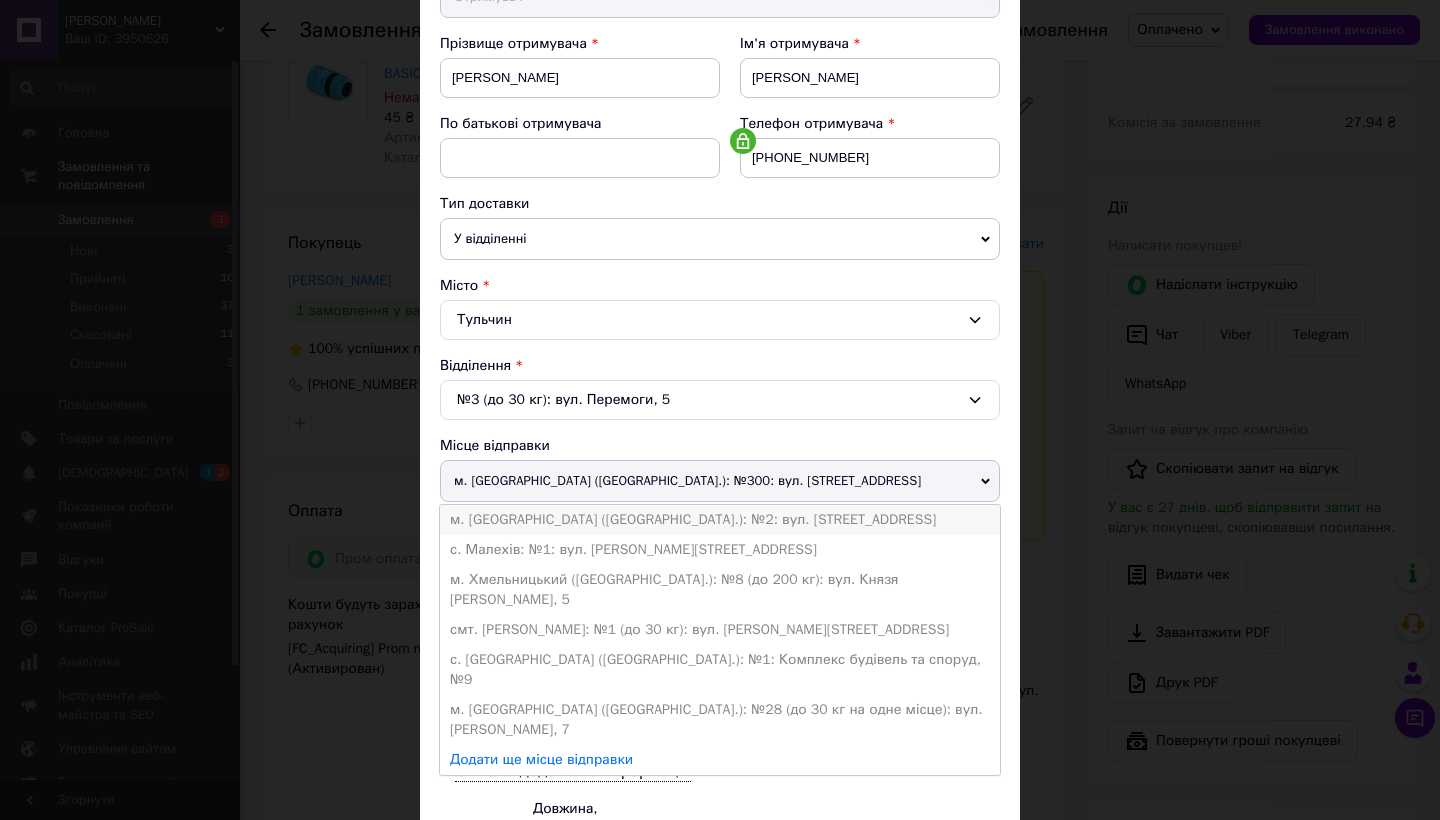 click on "м. [GEOGRAPHIC_DATA] ([GEOGRAPHIC_DATA].): №2: вул. [STREET_ADDRESS]" at bounding box center (720, 520) 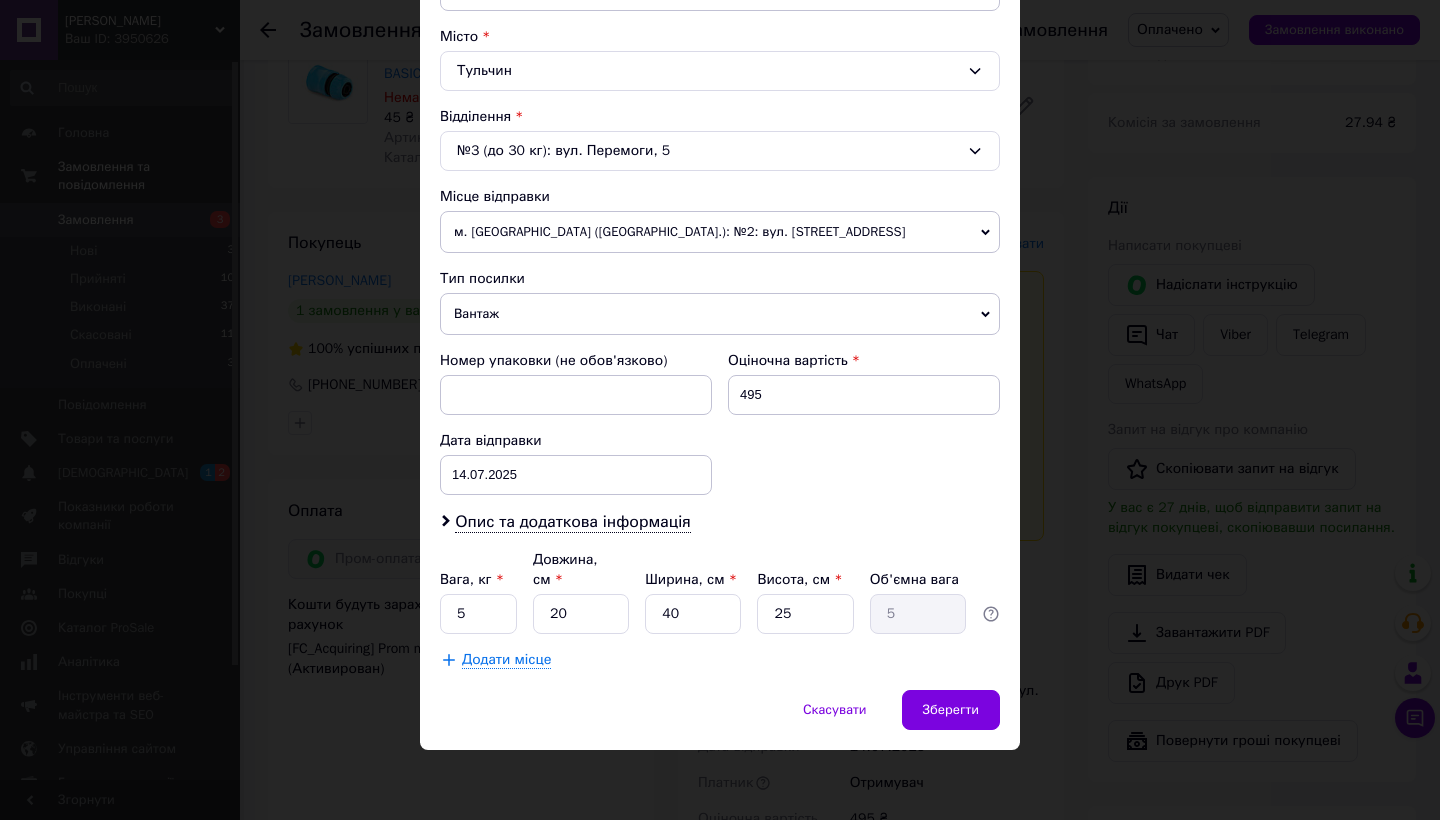 scroll, scrollTop: 527, scrollLeft: 0, axis: vertical 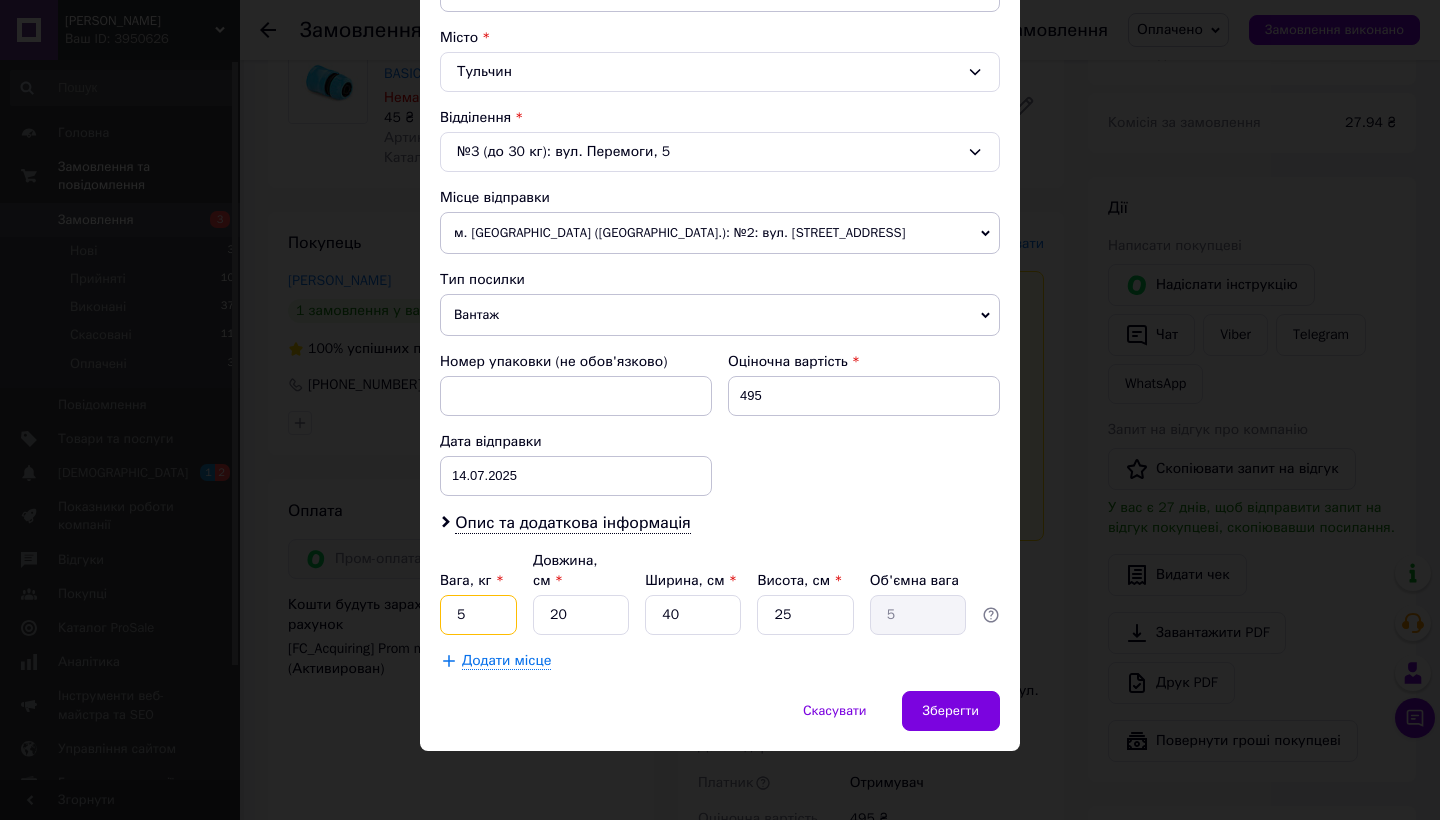 click on "5" at bounding box center [478, 615] 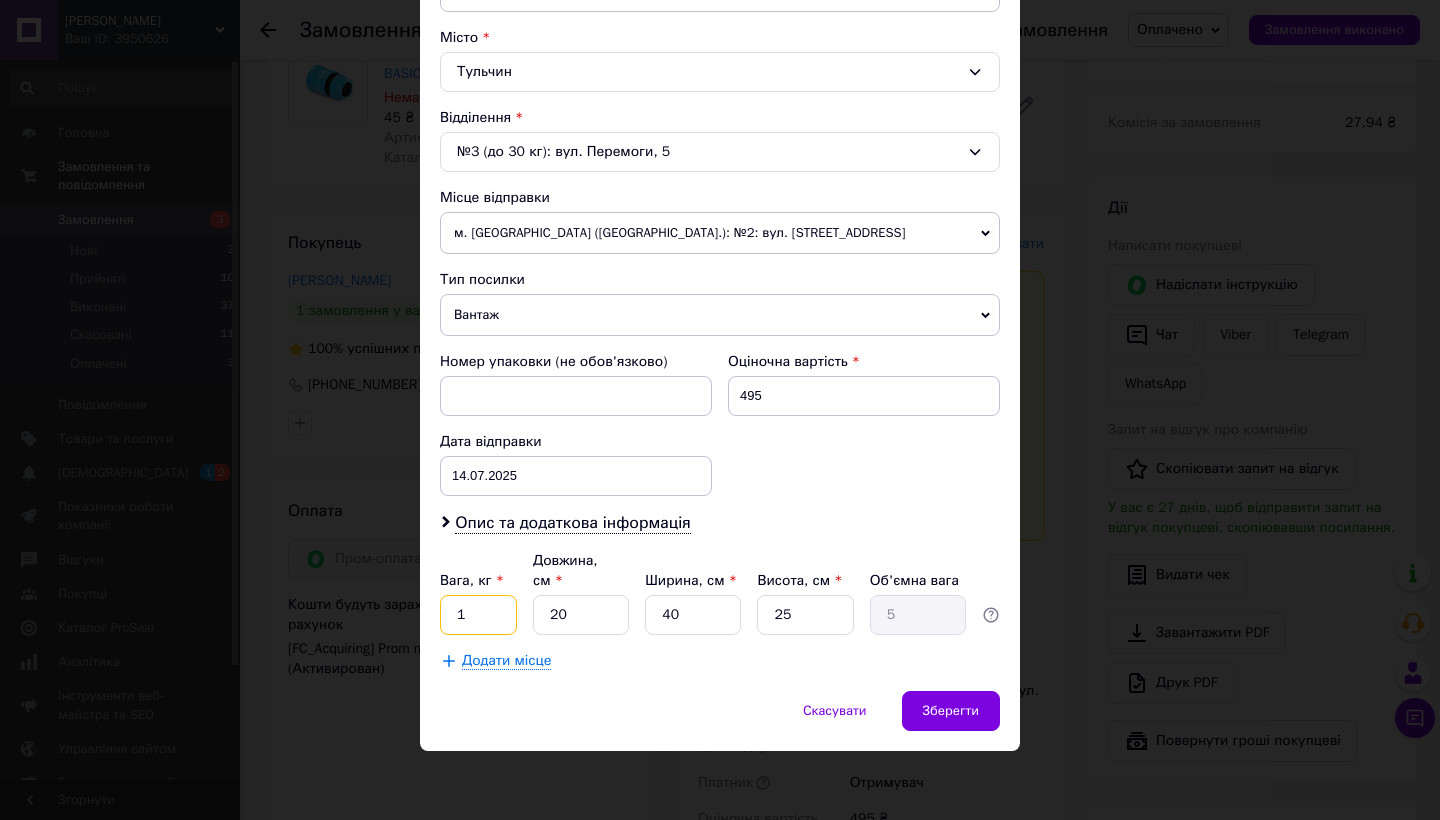 type on "1" 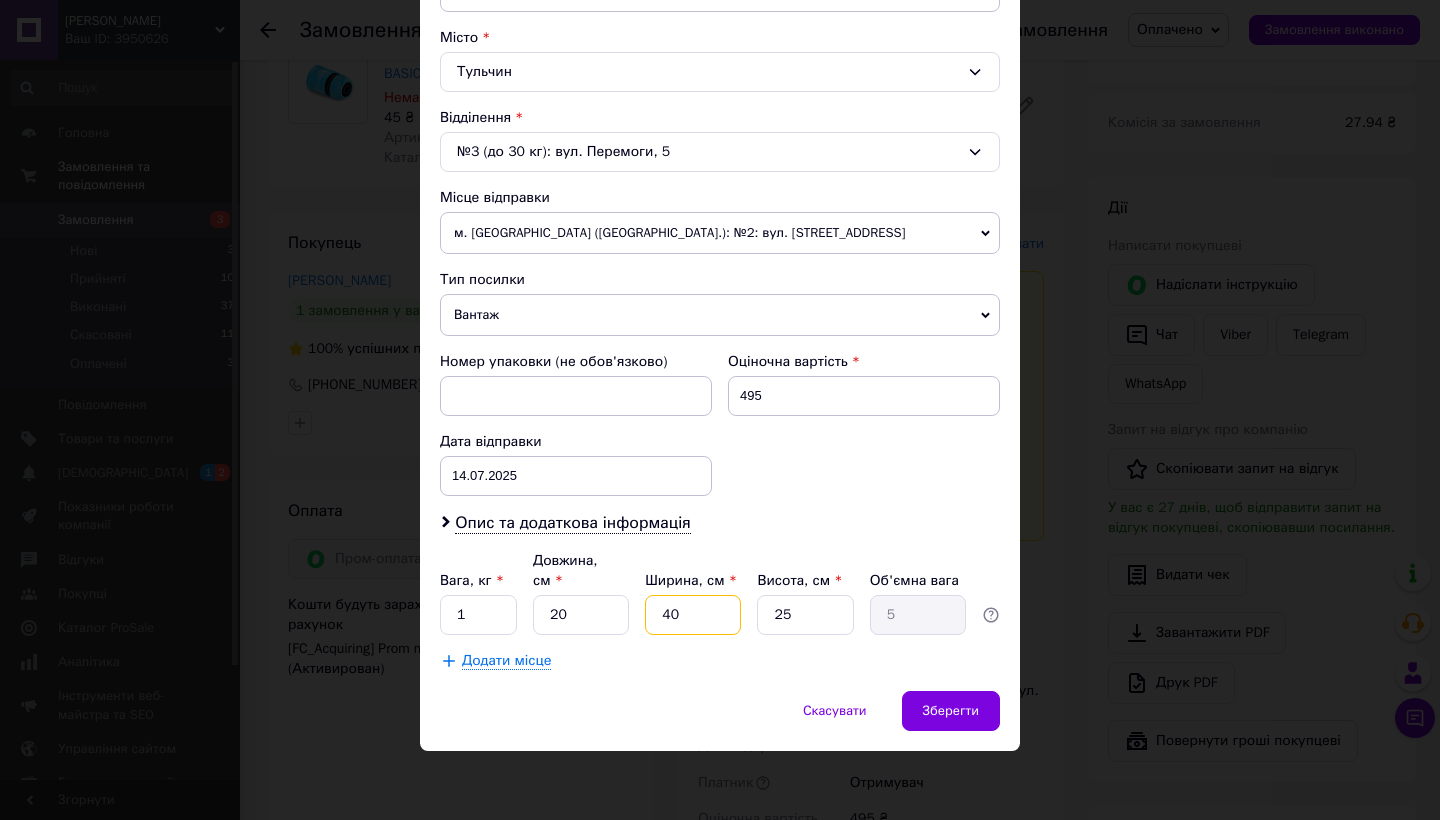 click on "40" at bounding box center (693, 615) 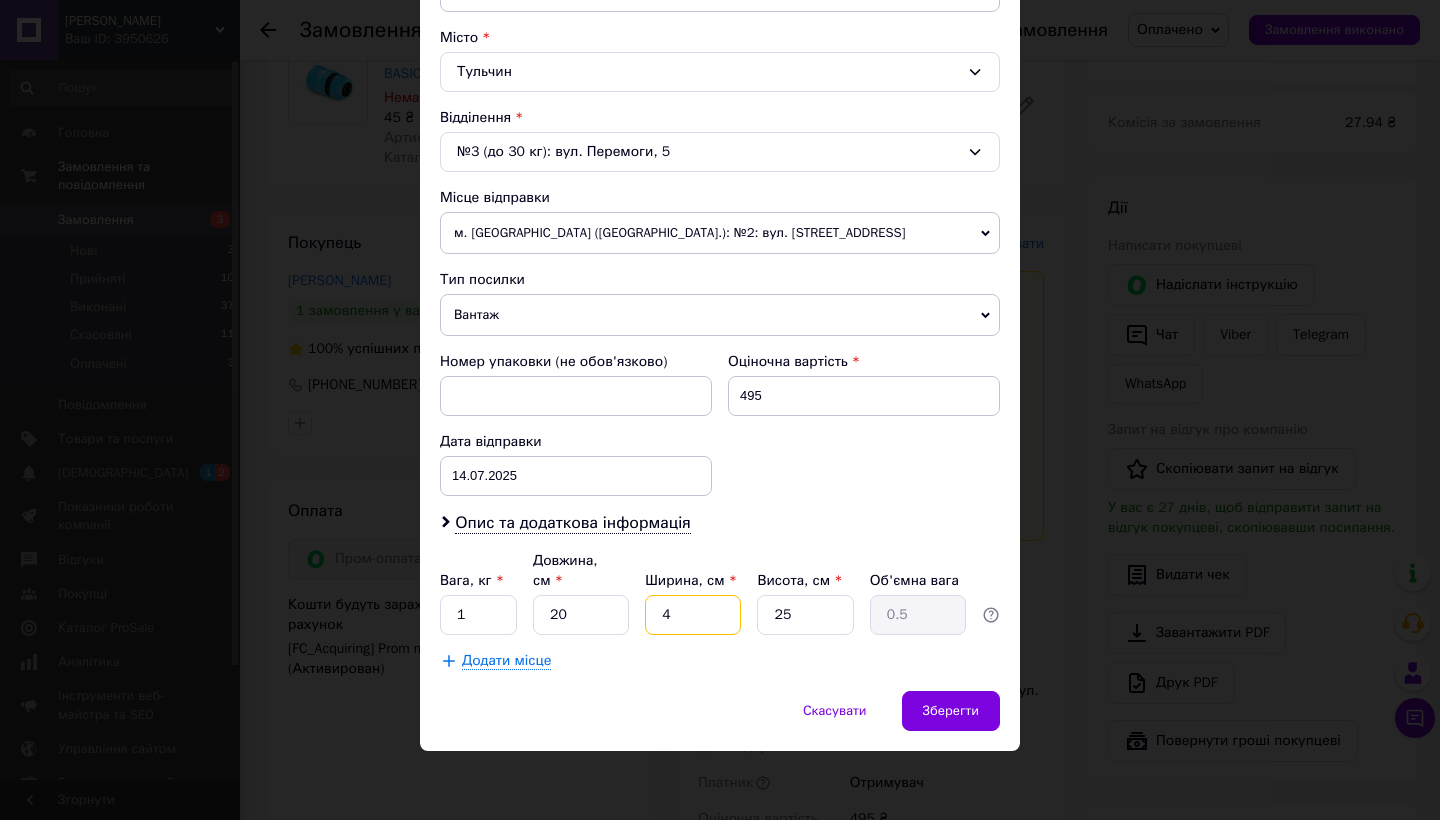 type 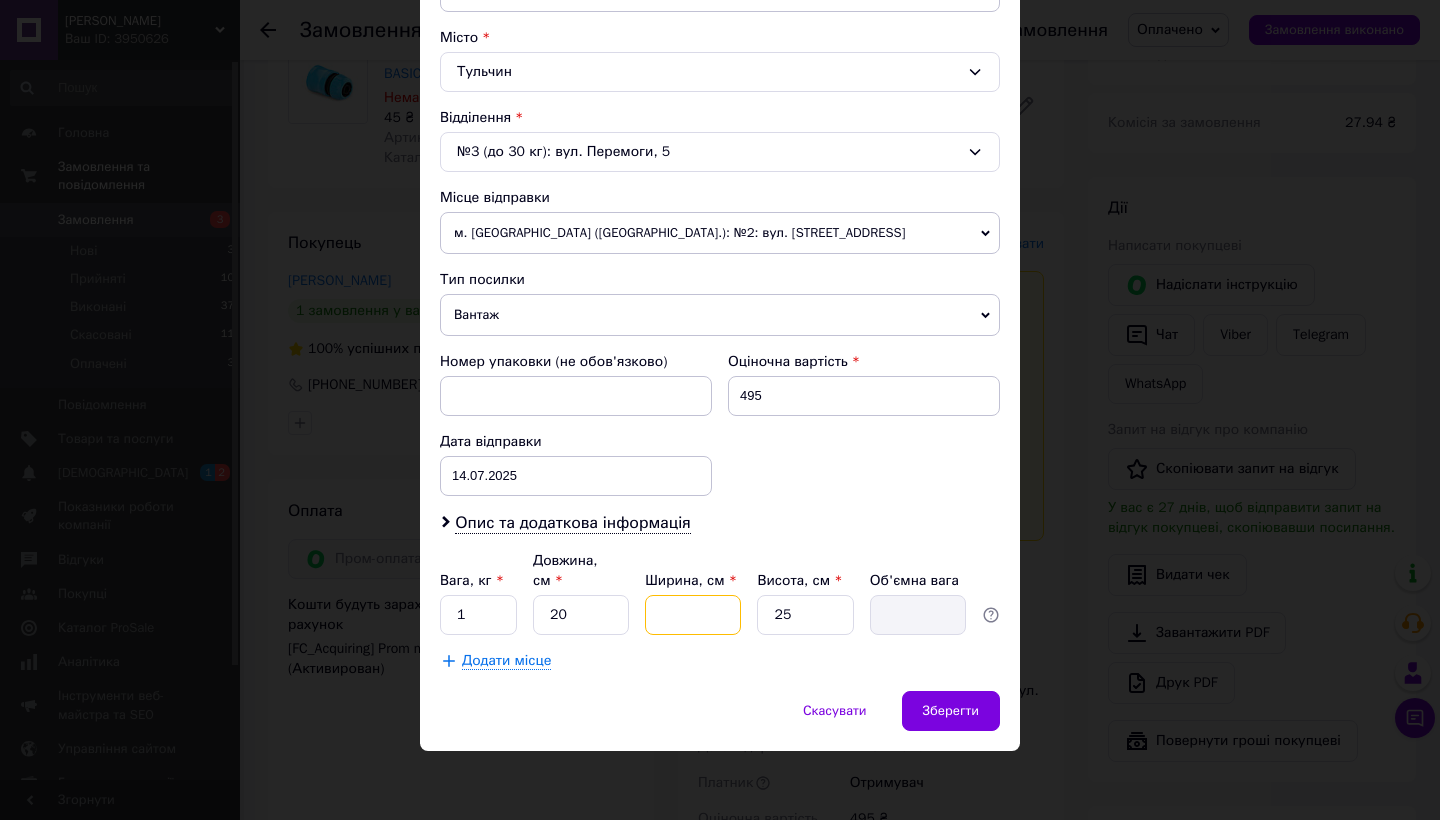 type on "9" 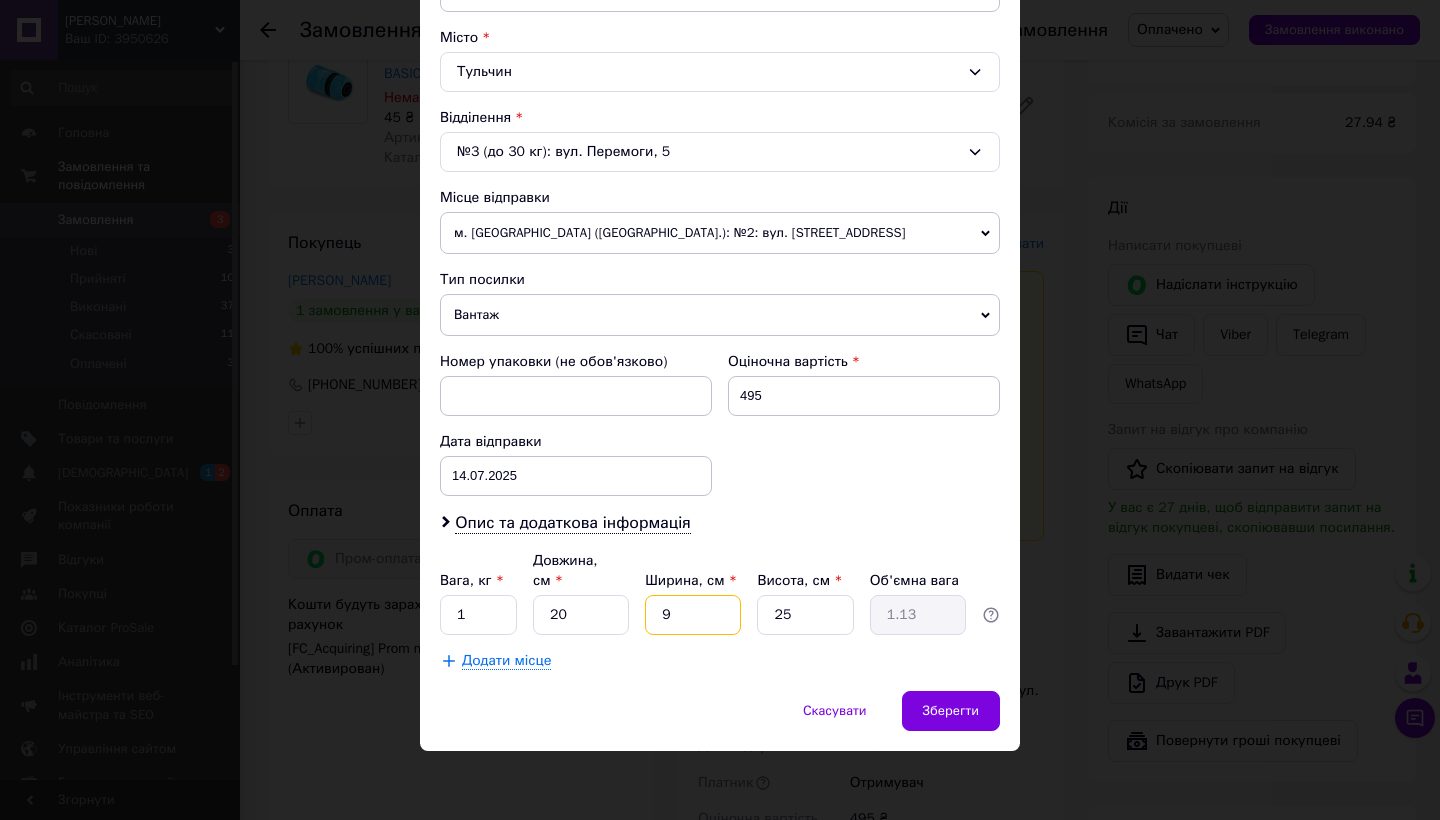 type on "9" 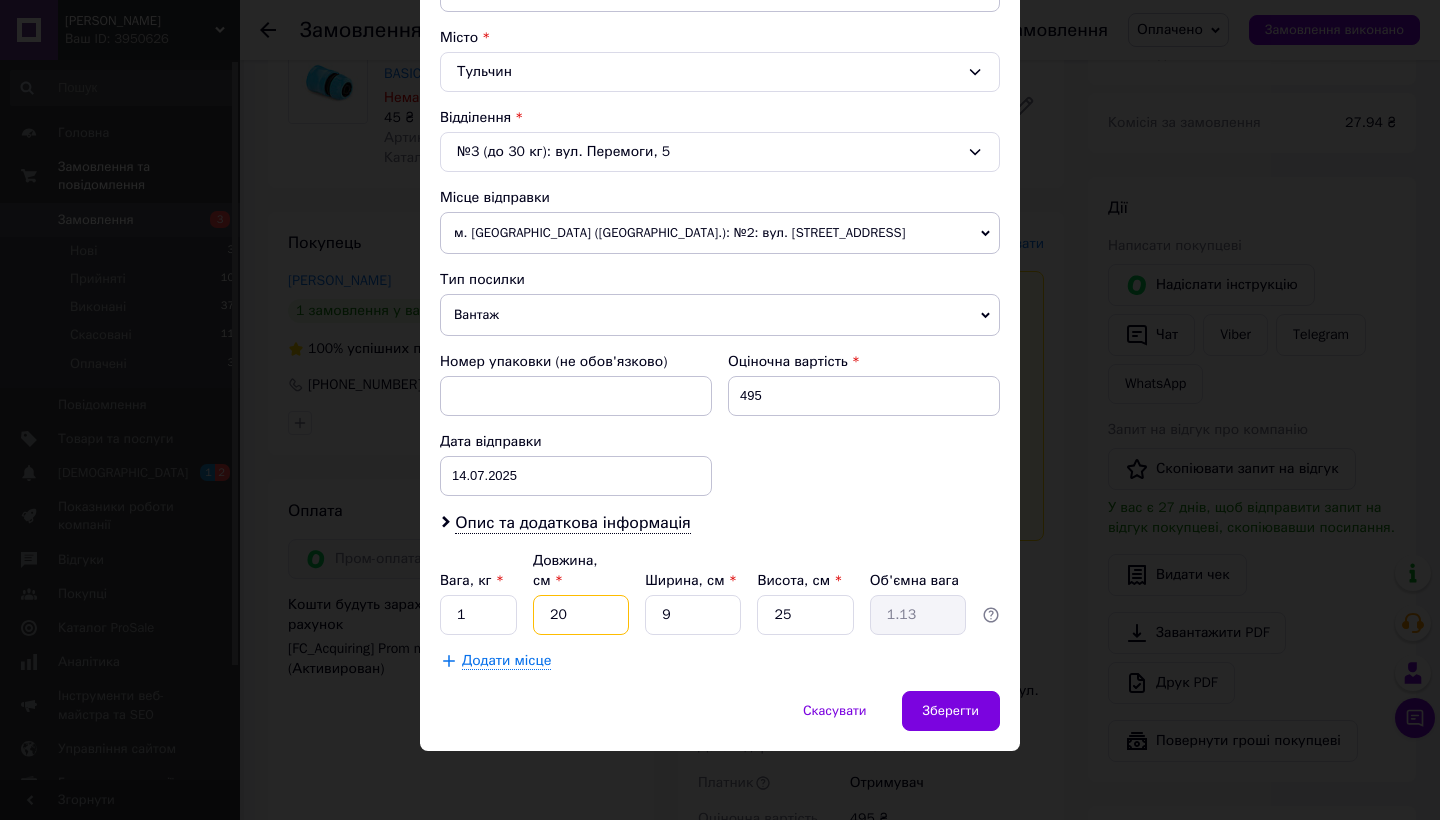 click on "20" at bounding box center (581, 615) 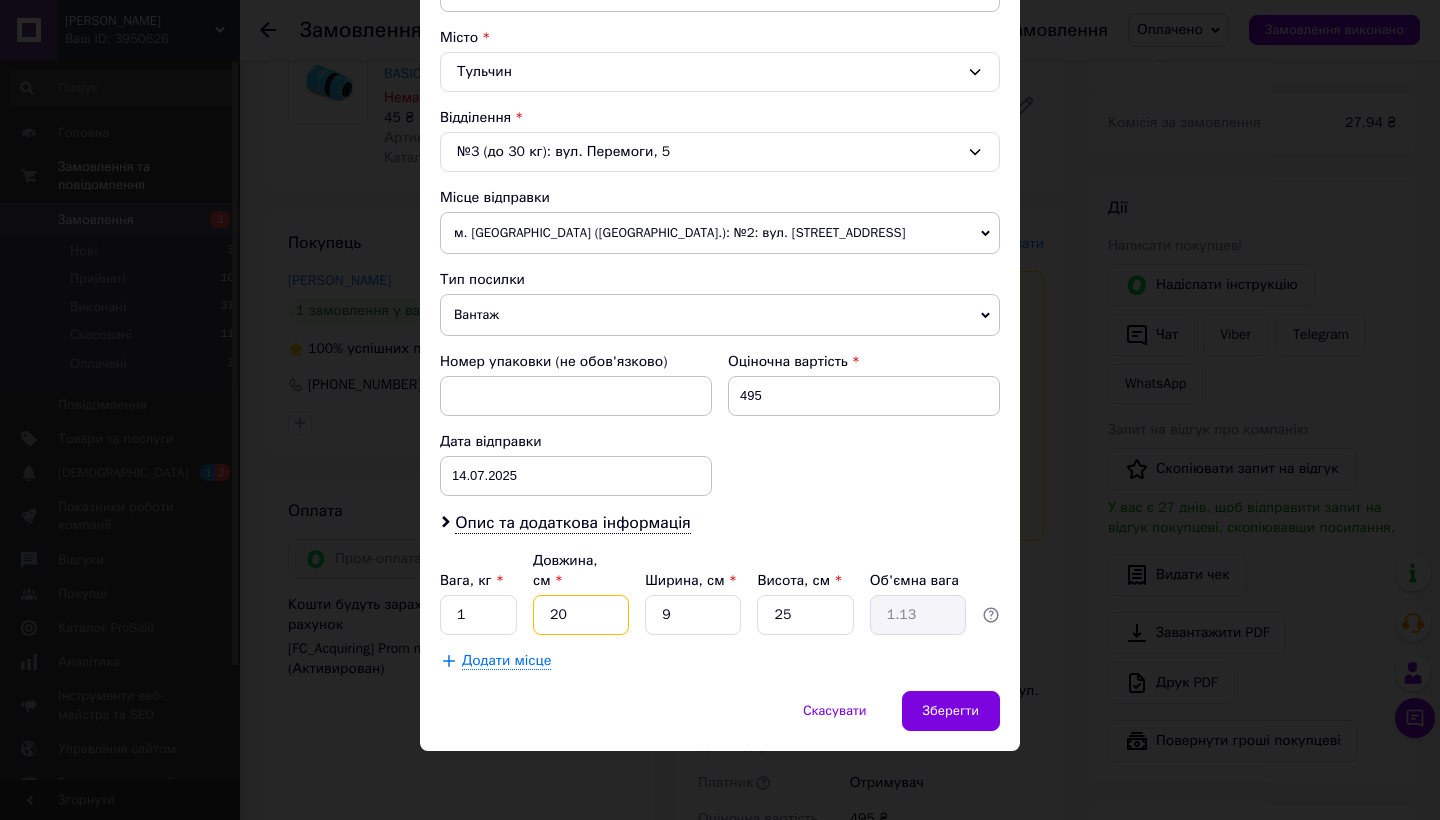 type on "2" 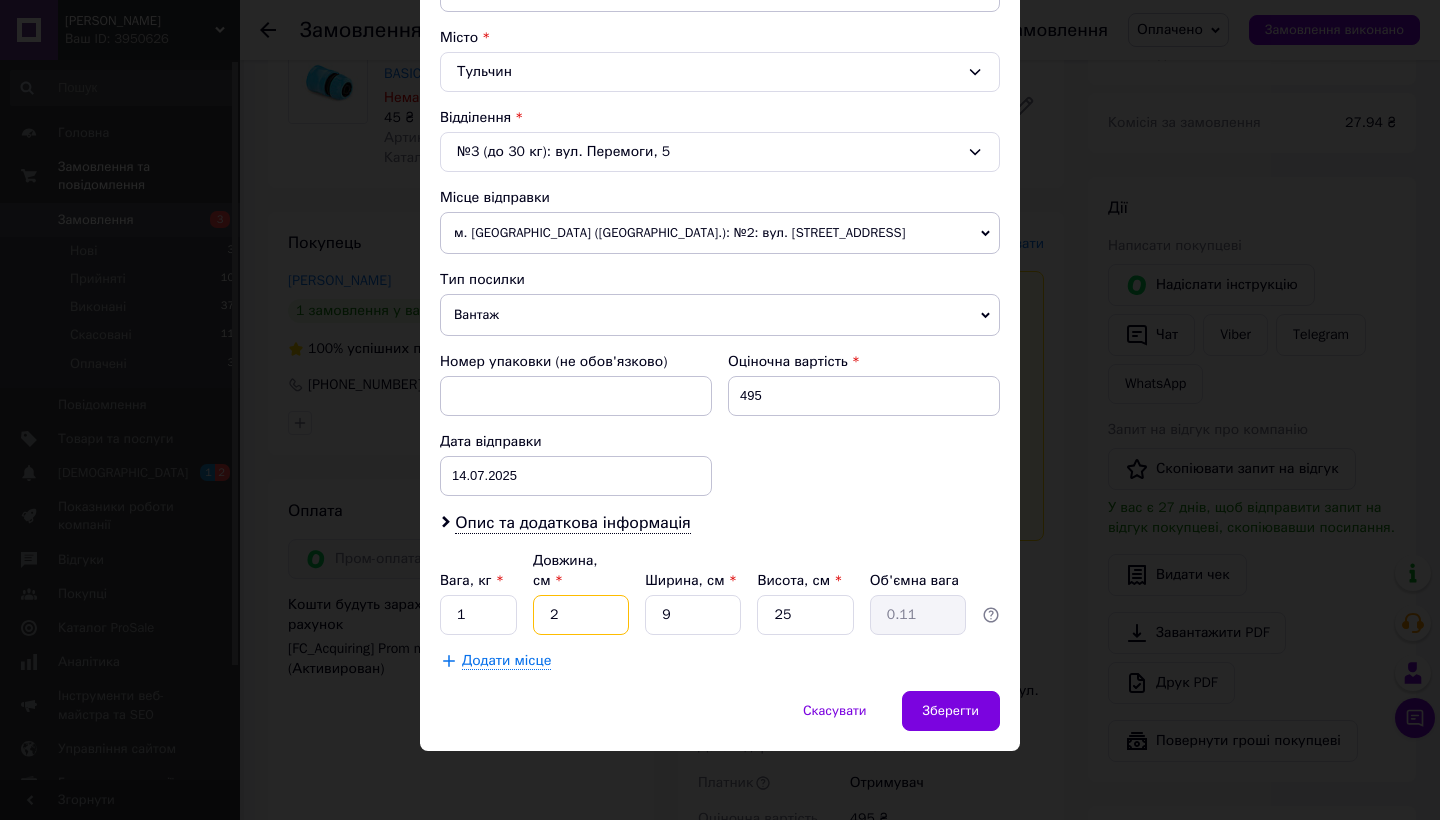 type 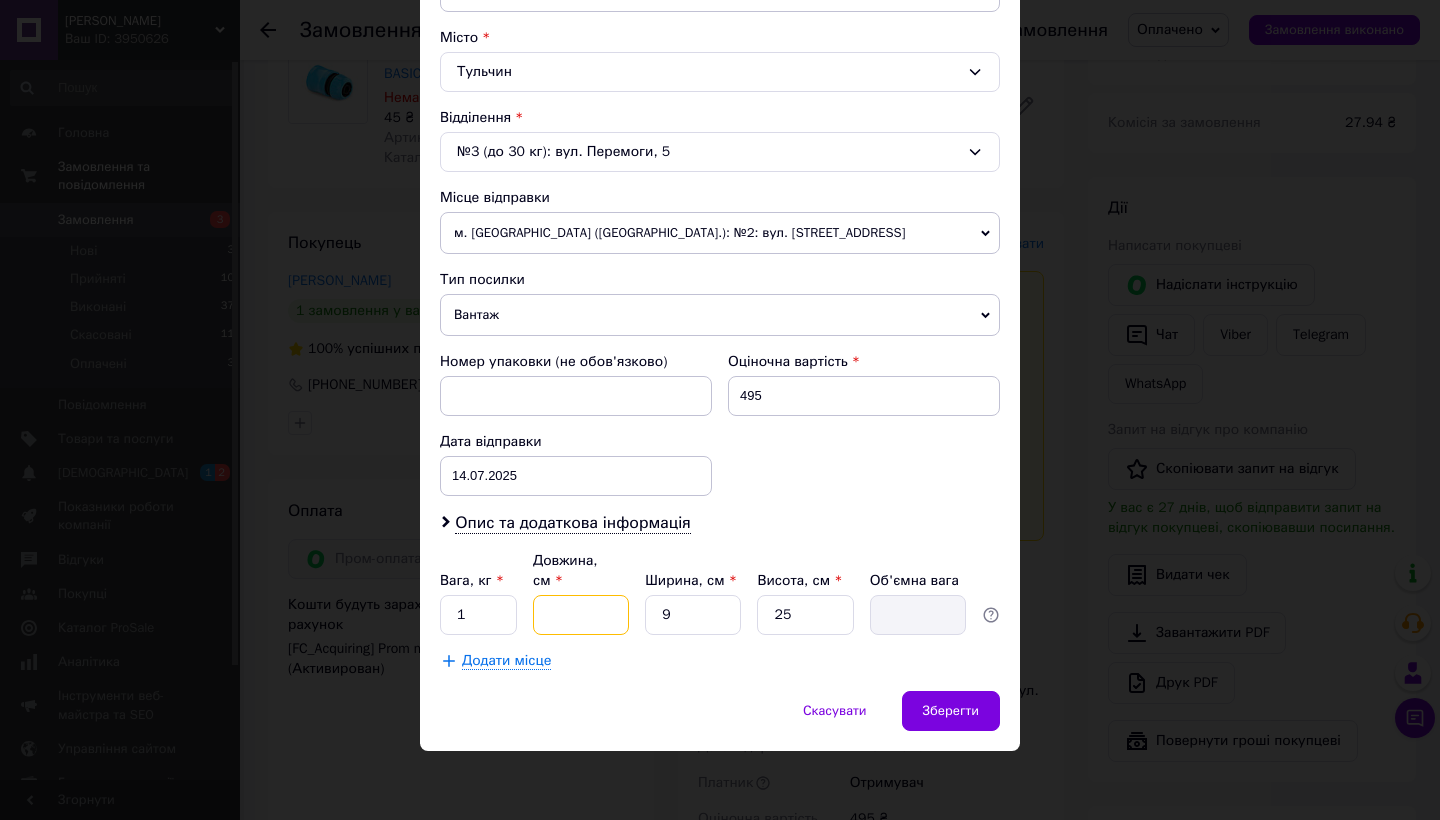 type on "1" 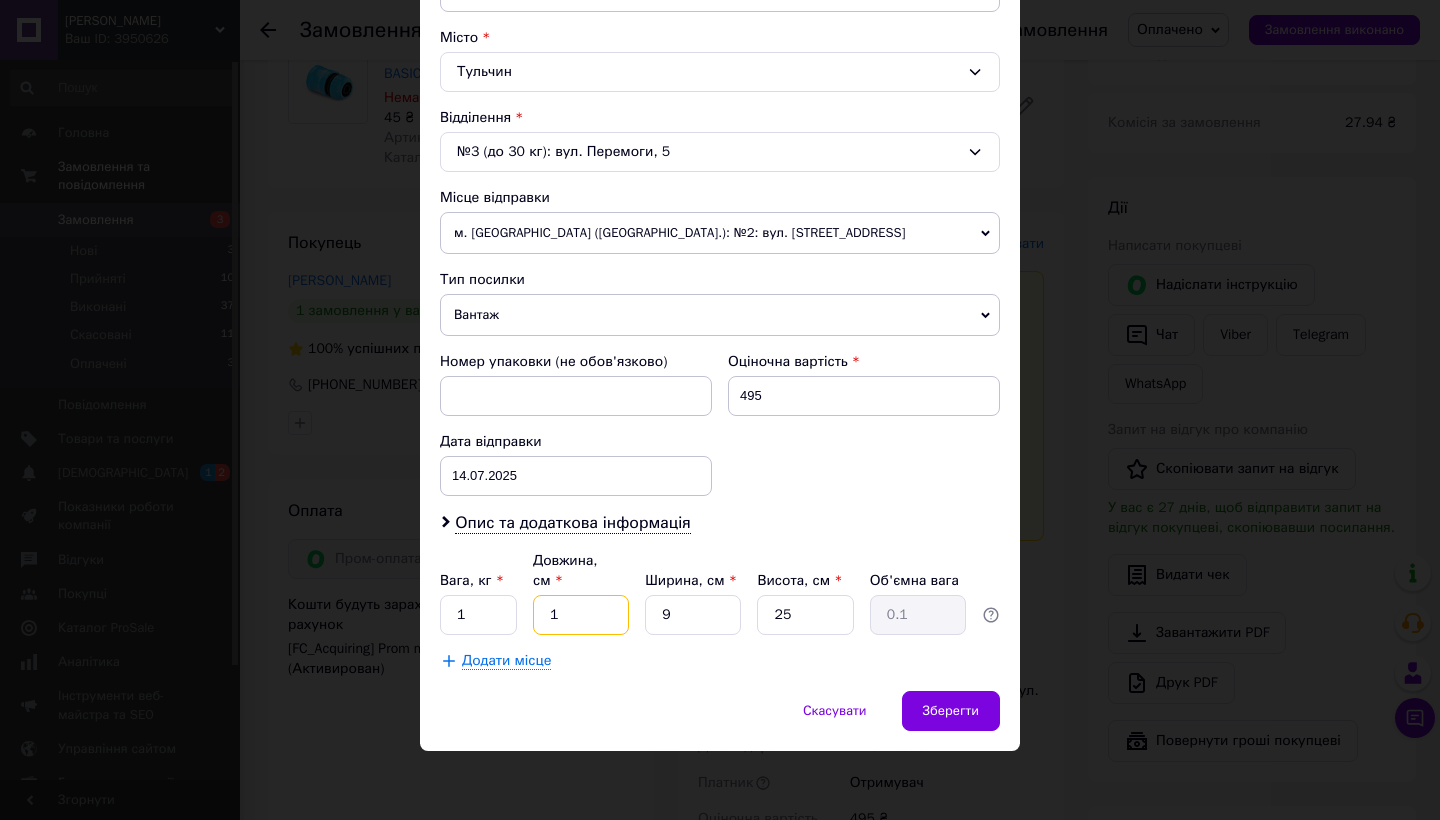 type on "10" 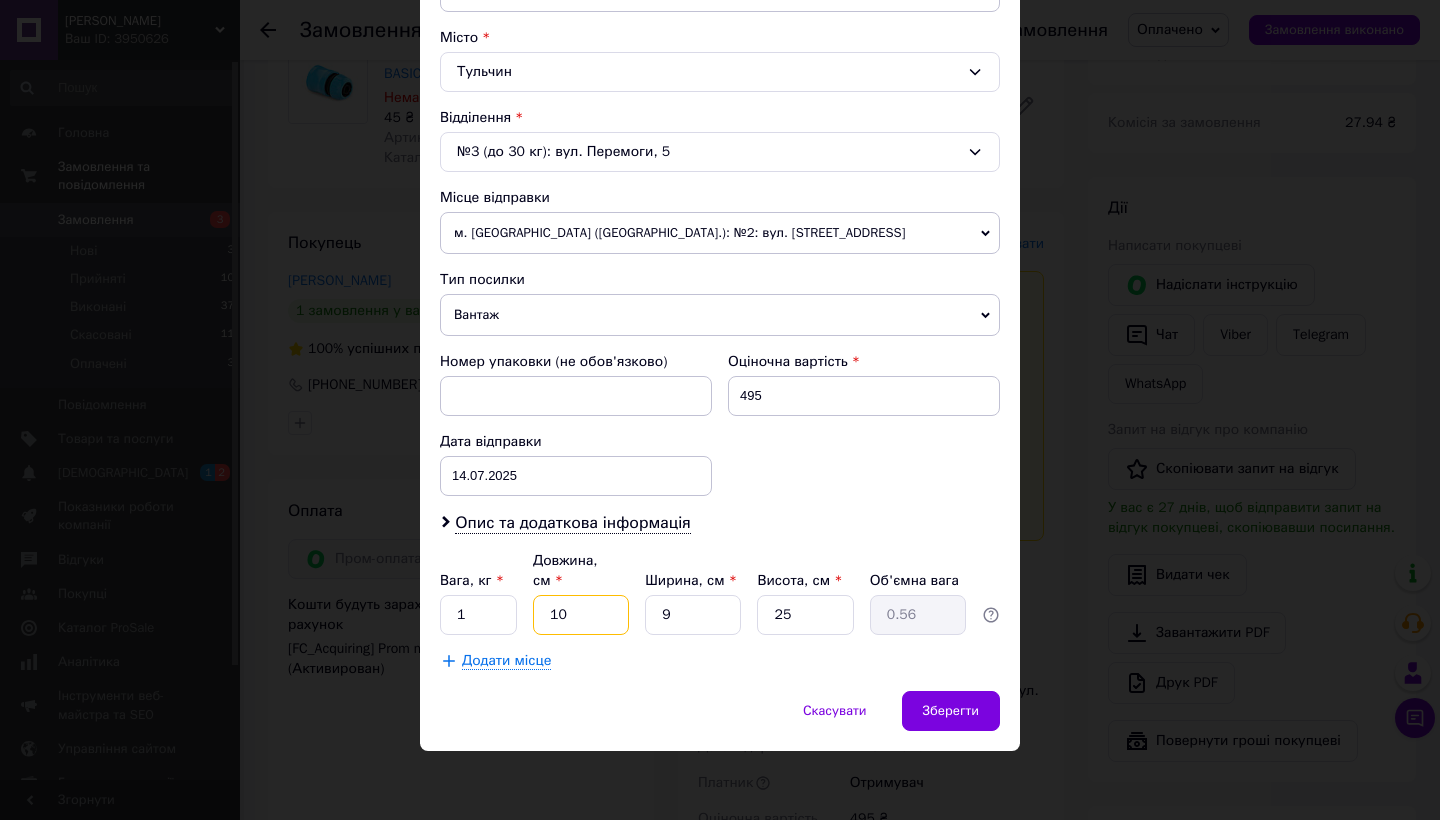 type on "10" 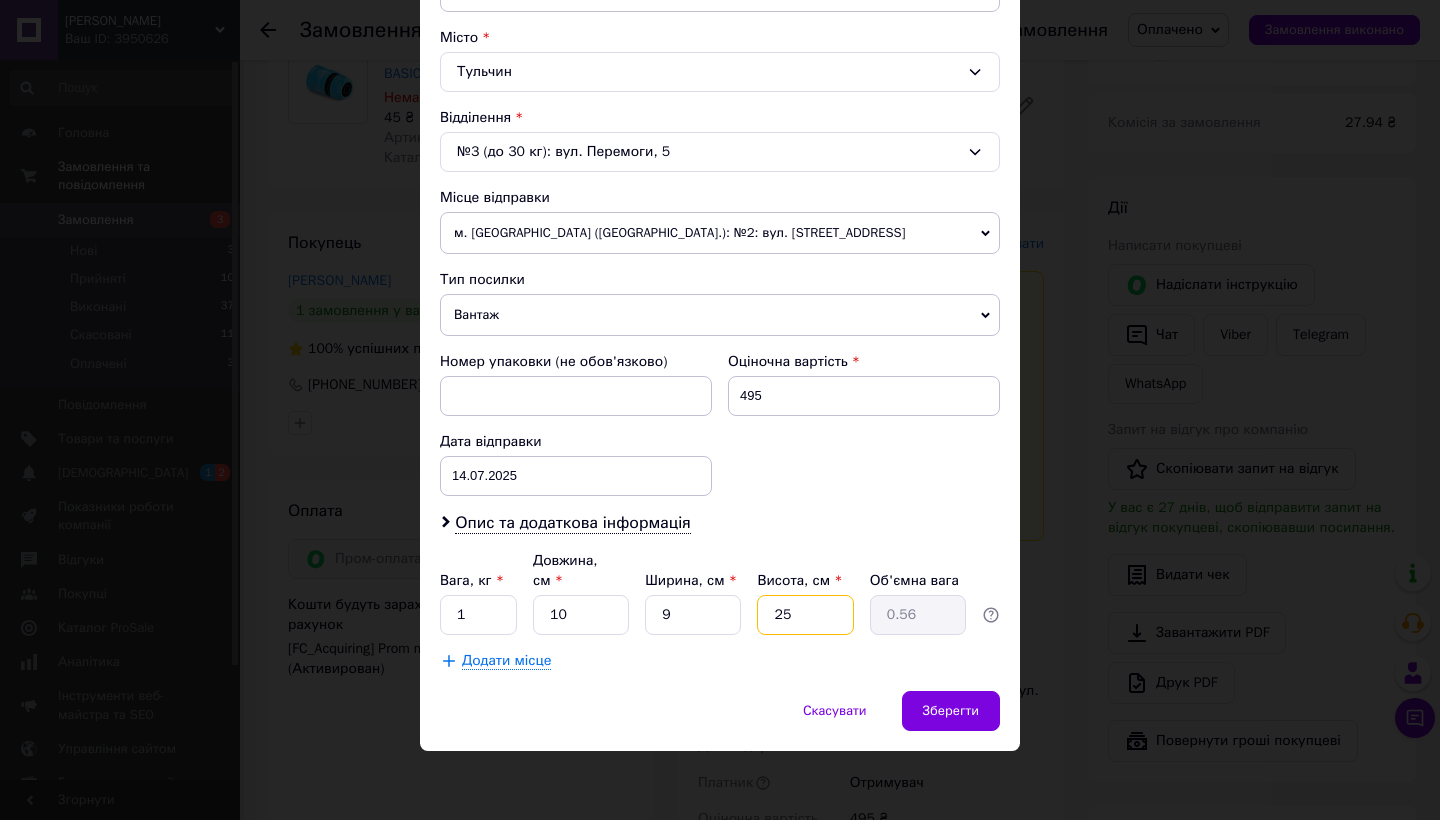 click on "25" at bounding box center (805, 615) 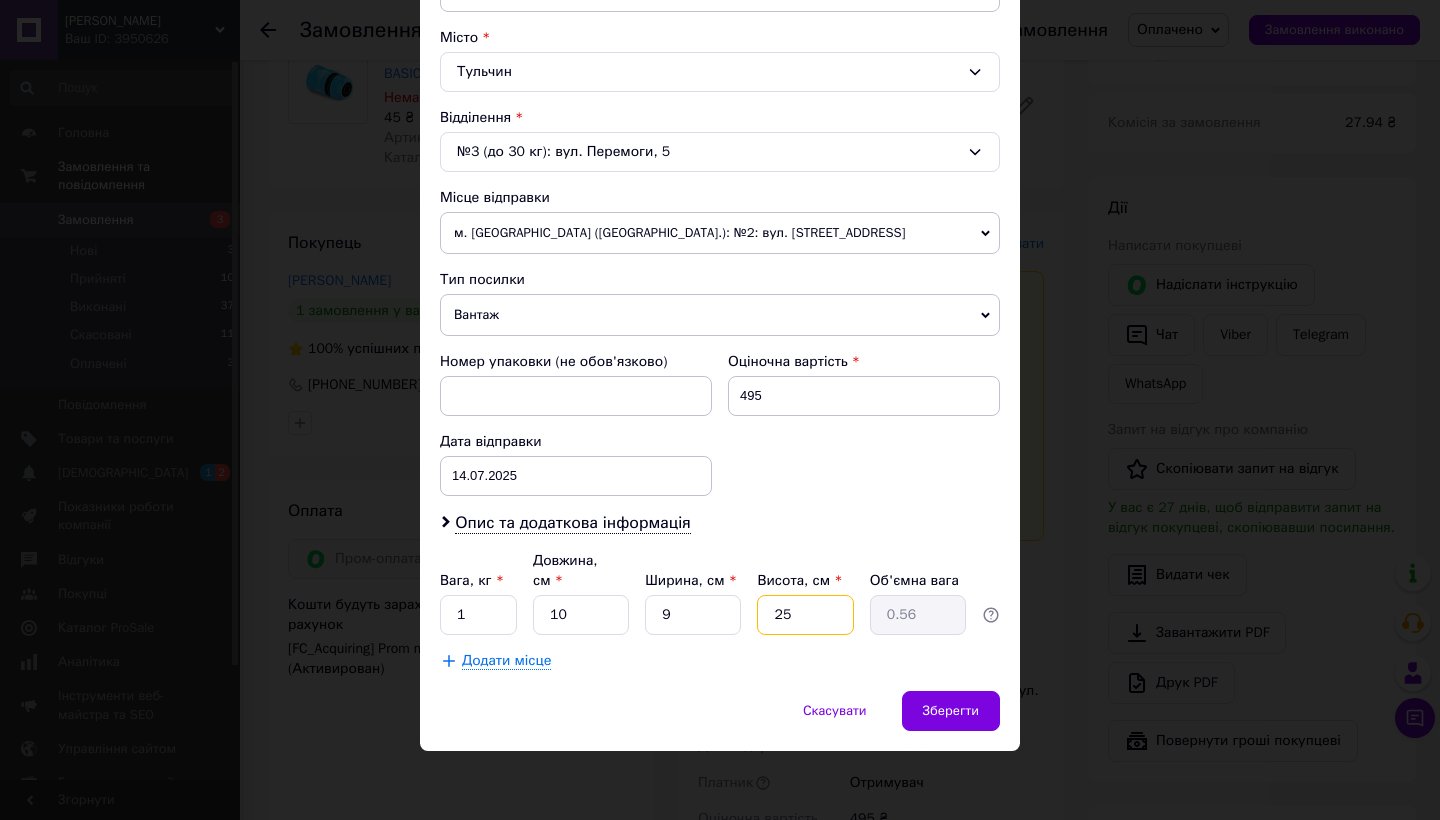 type on "2" 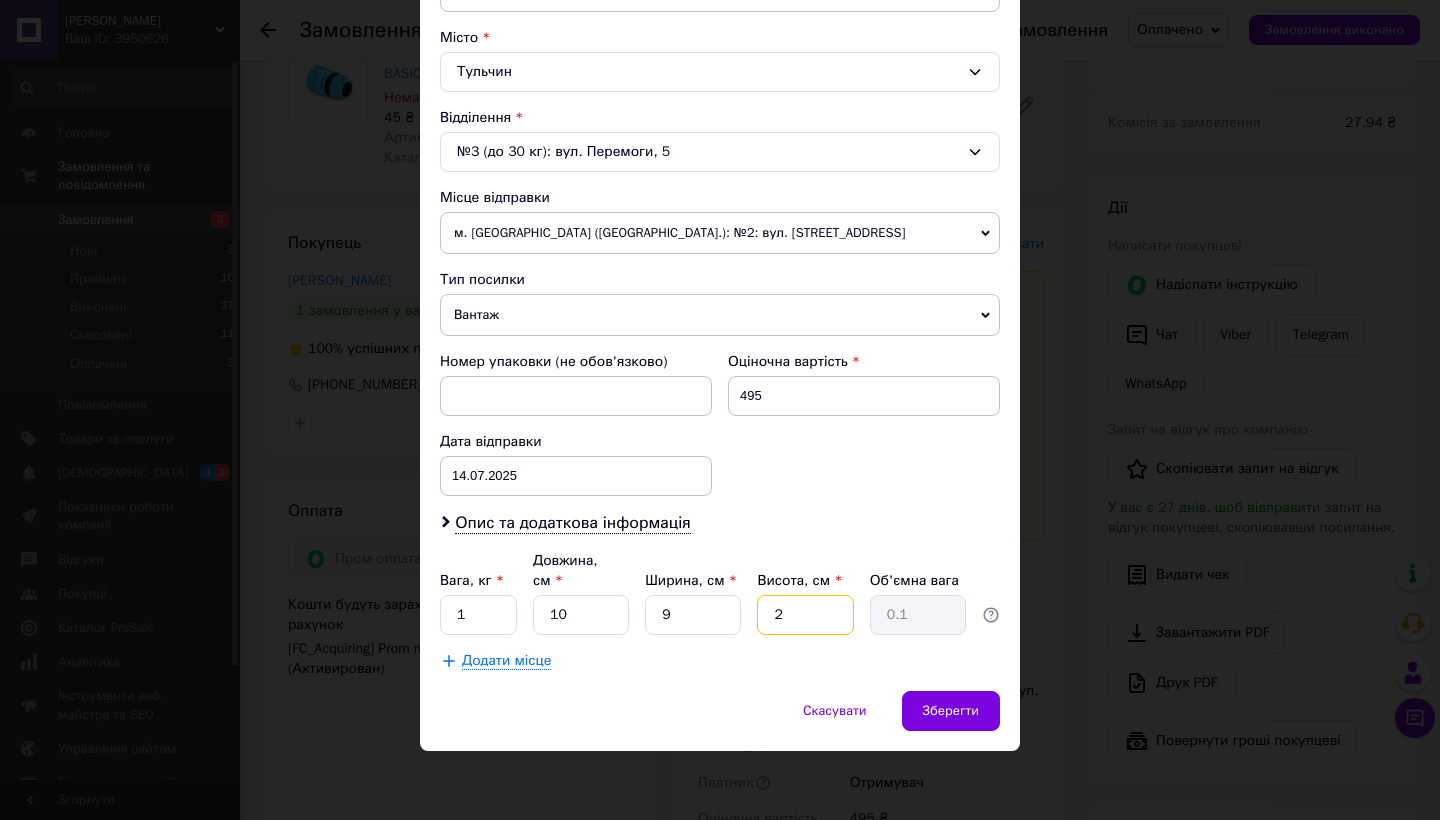 type 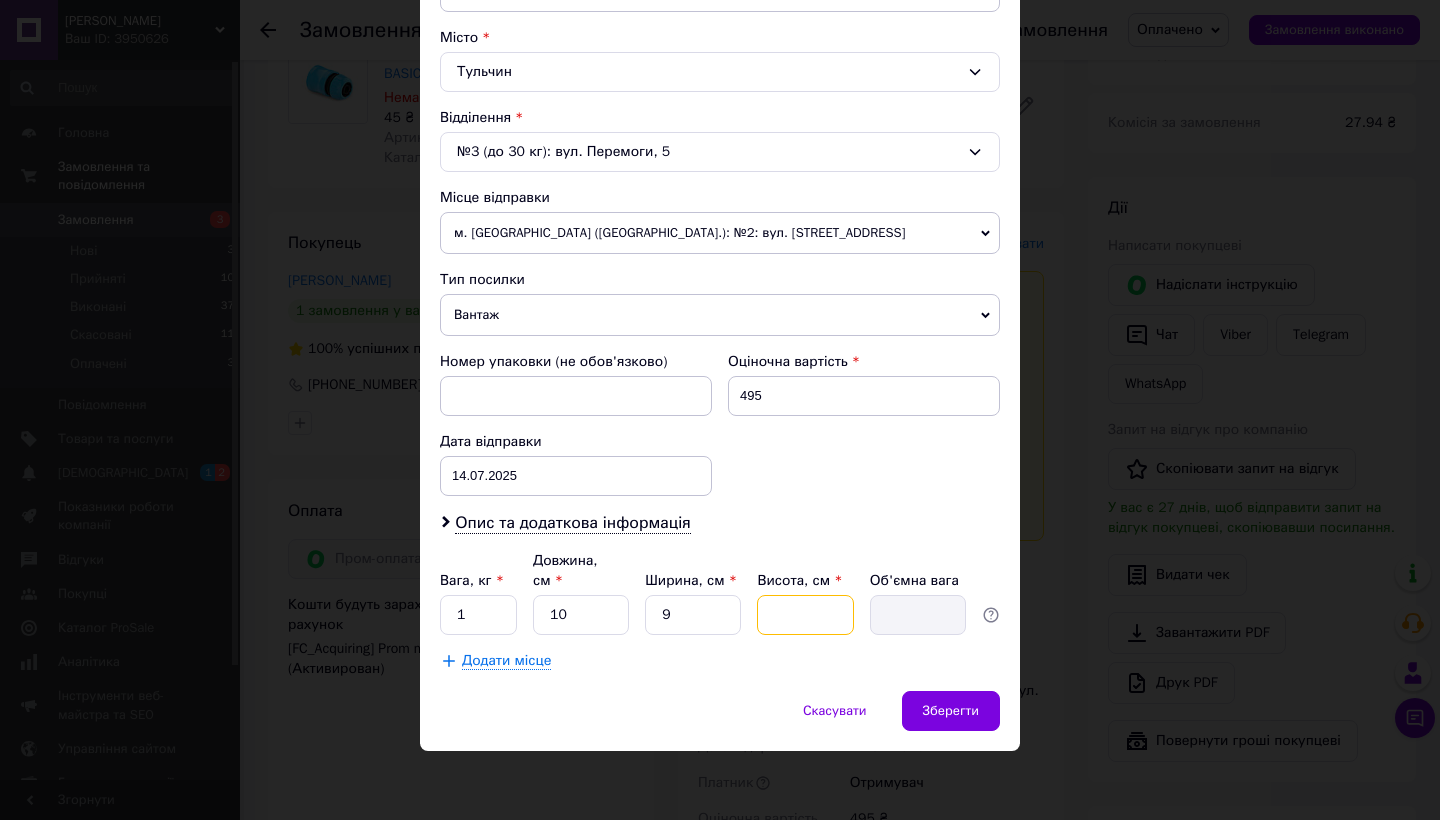 type on "1" 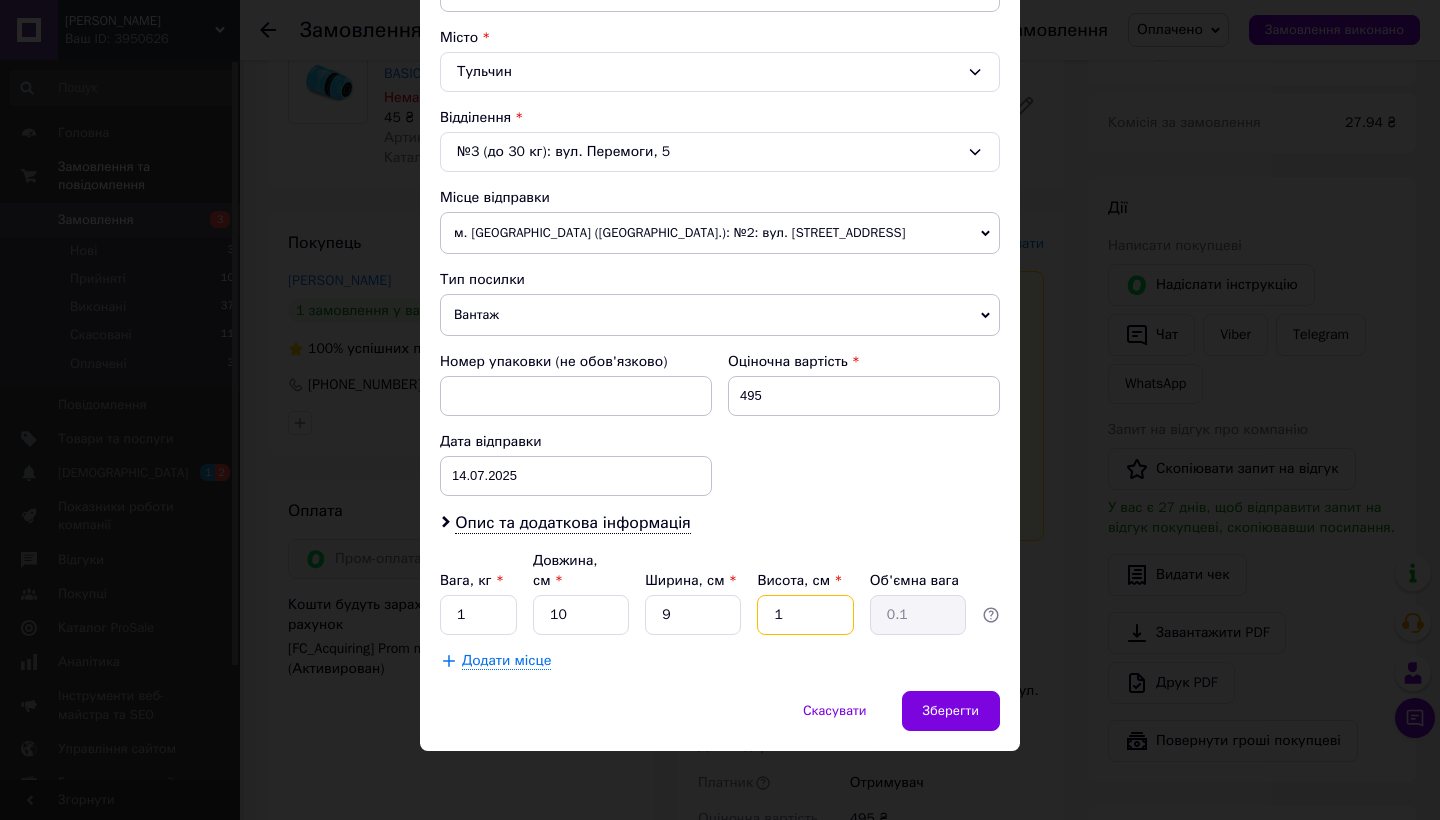 type on "15" 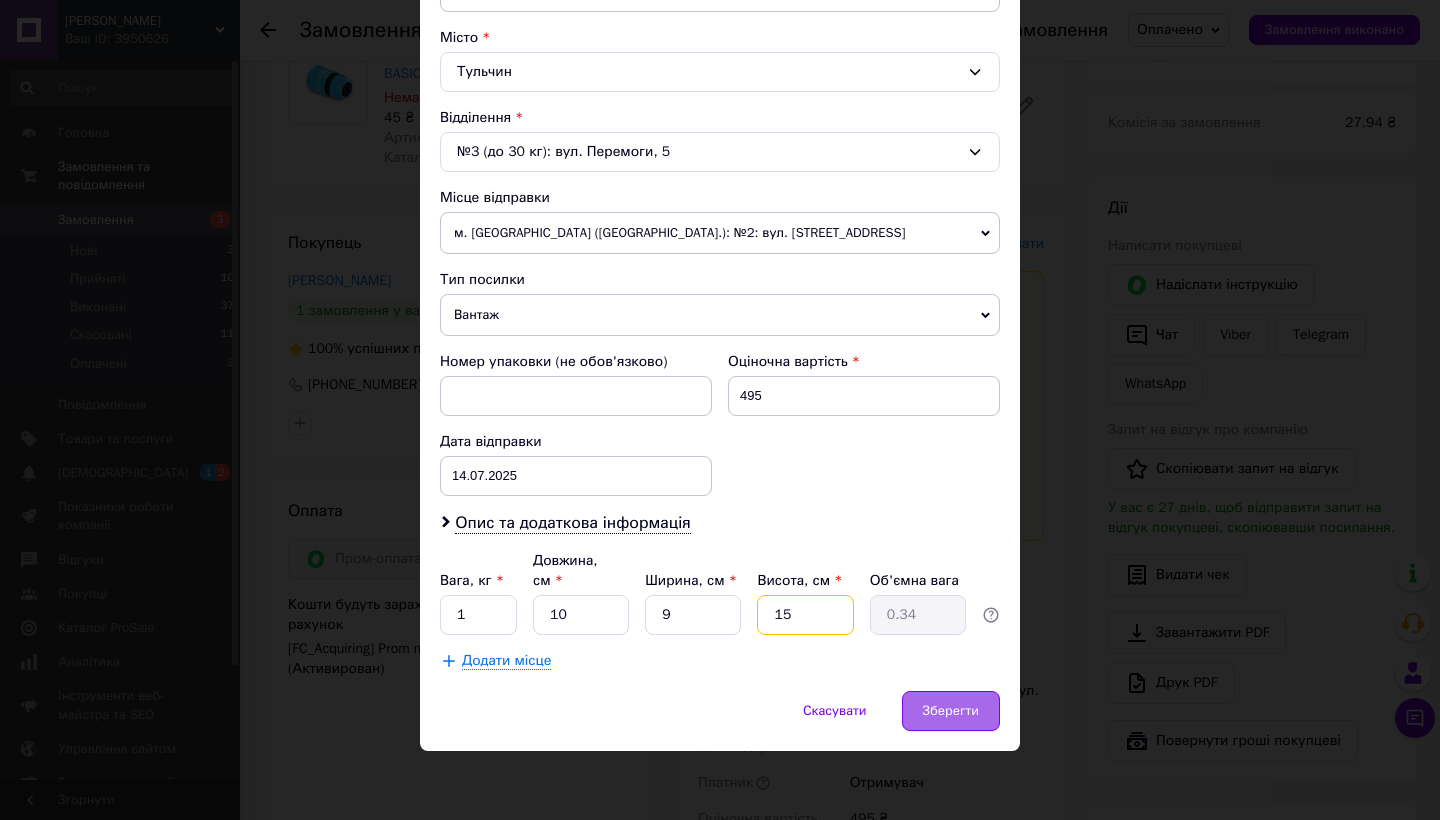type on "15" 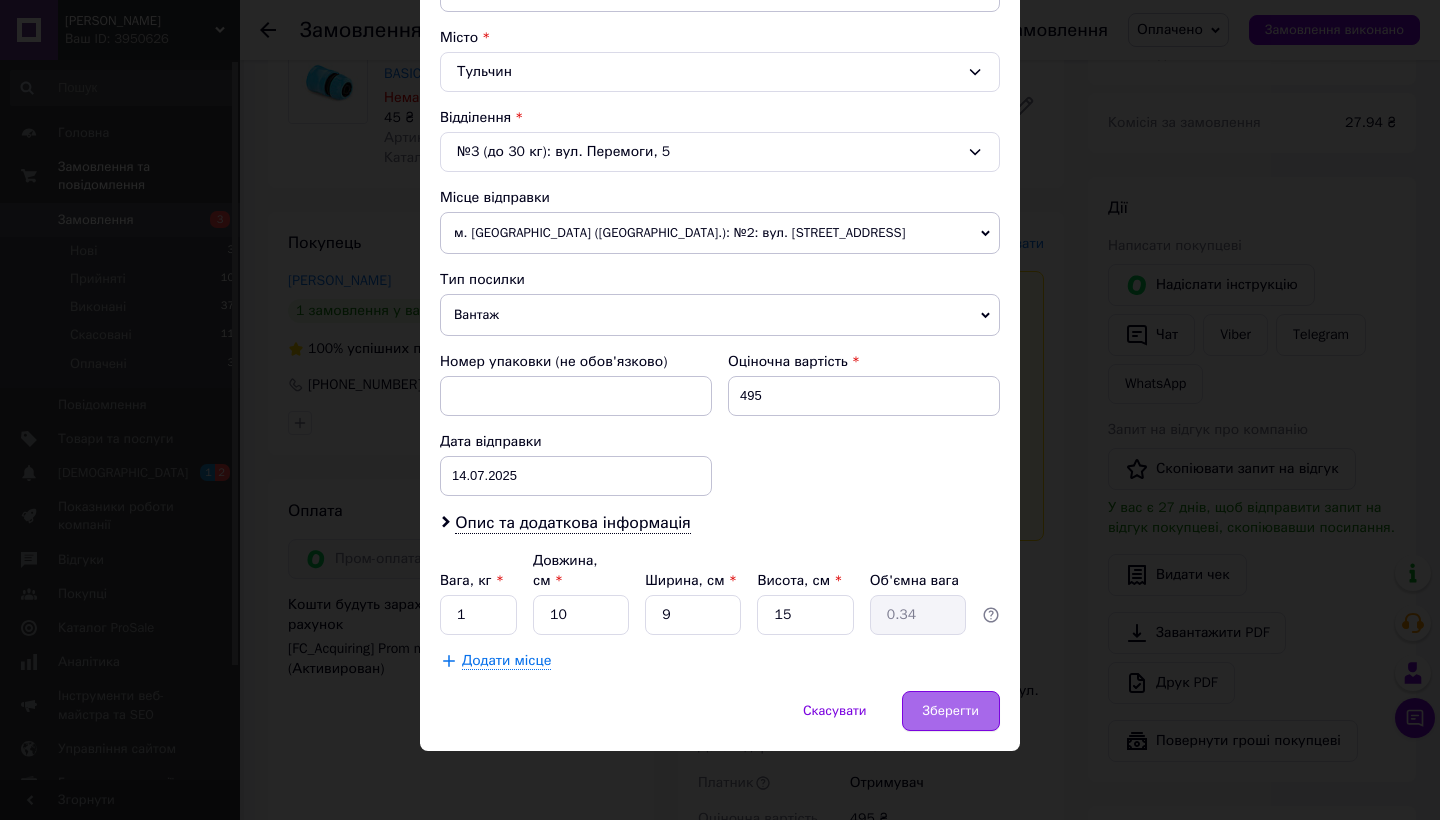 click on "Зберегти" at bounding box center [951, 711] 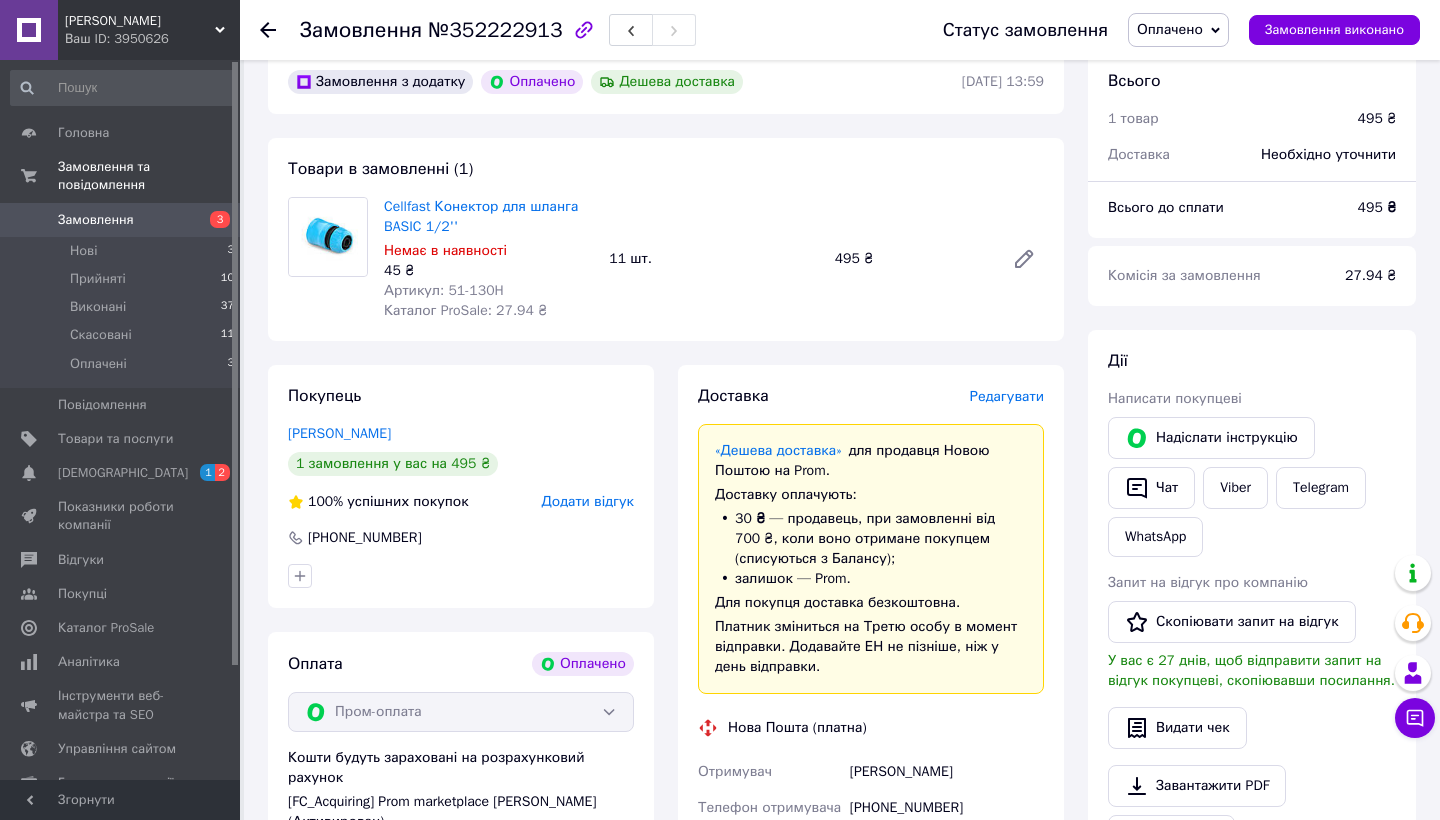scroll, scrollTop: 107, scrollLeft: 0, axis: vertical 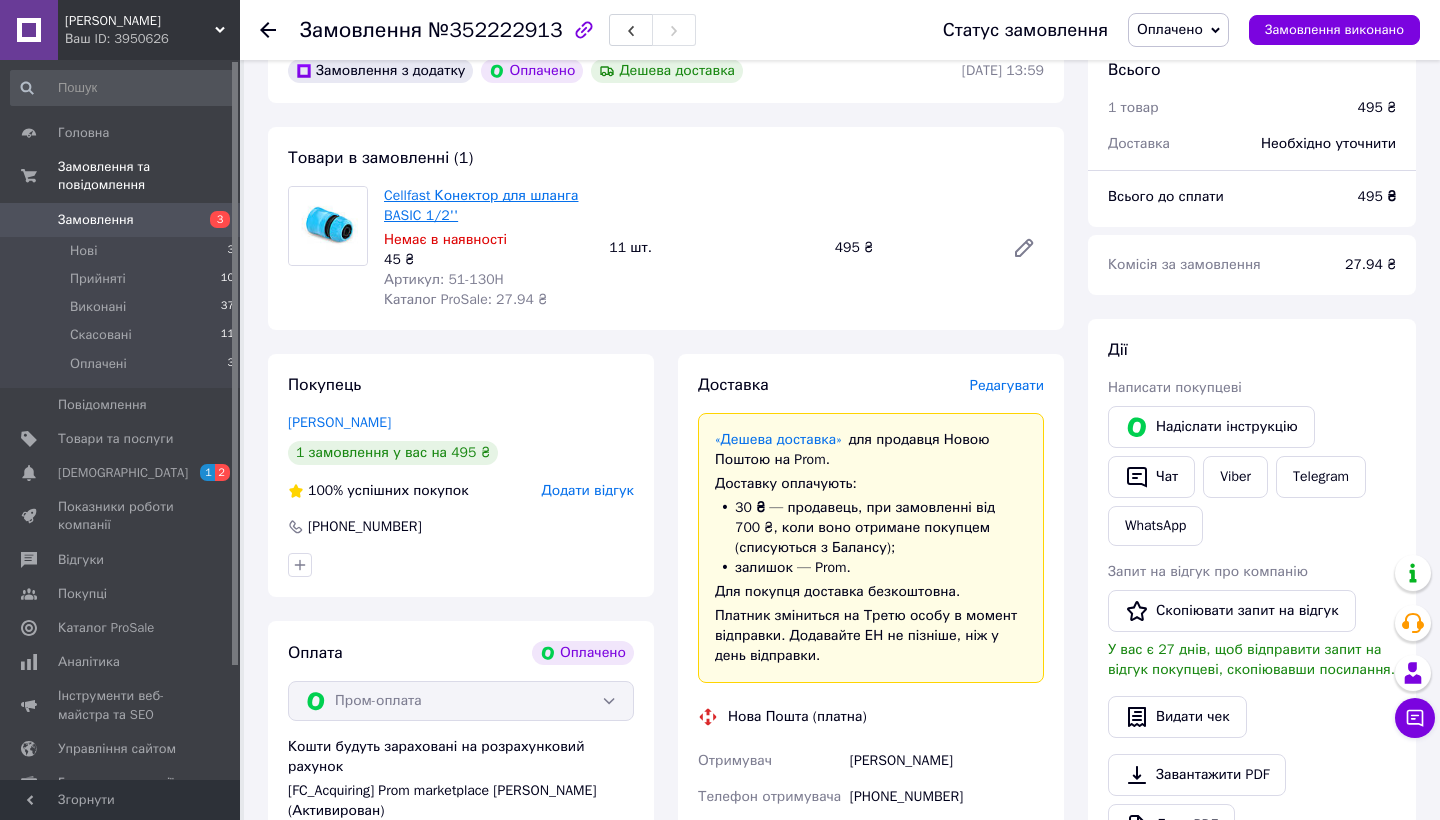 click on "Cellfast Конектор для шланга BASIC 1/2''" at bounding box center (481, 205) 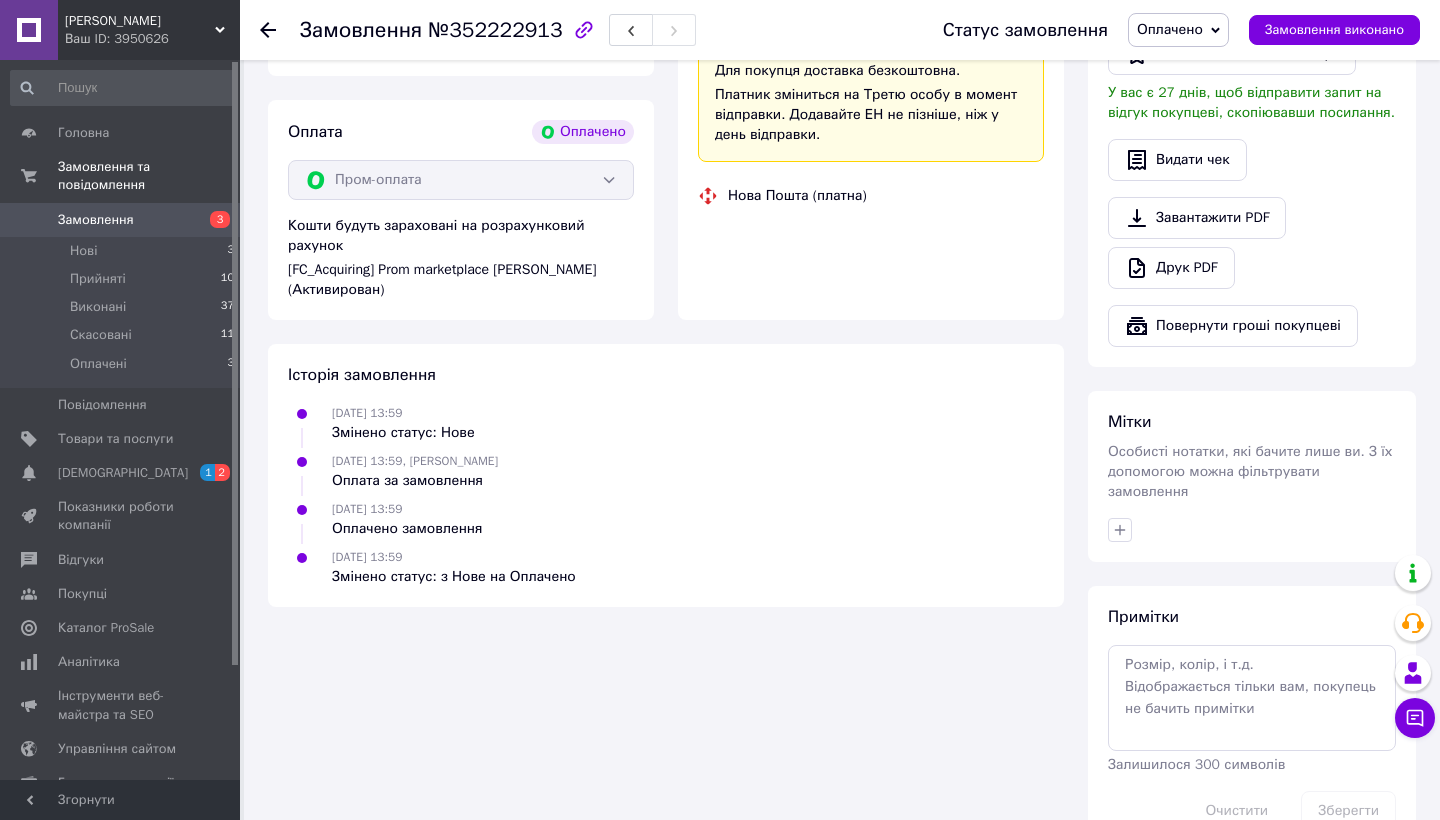scroll, scrollTop: 680, scrollLeft: 0, axis: vertical 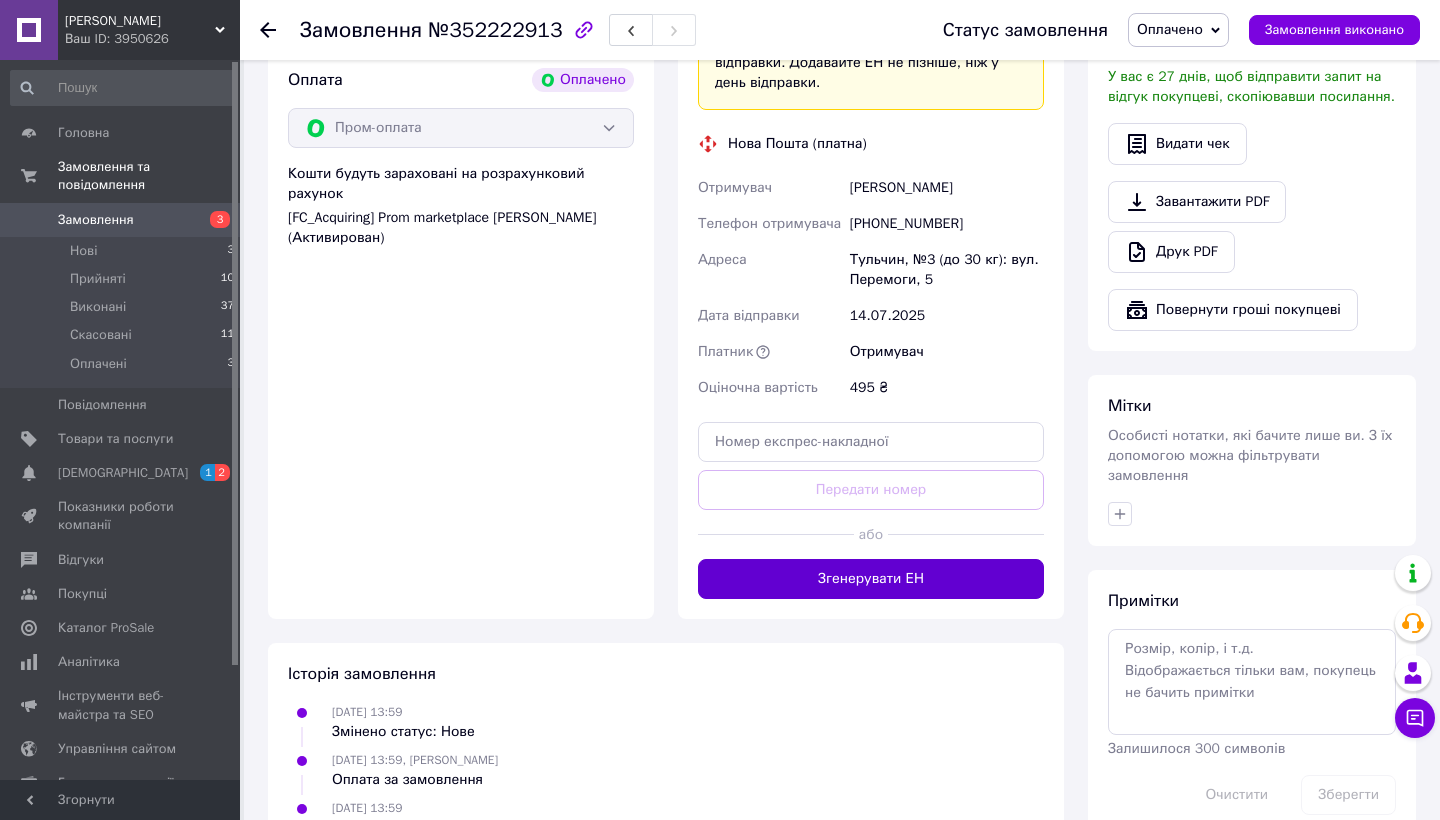 click on "Згенерувати ЕН" at bounding box center (871, 579) 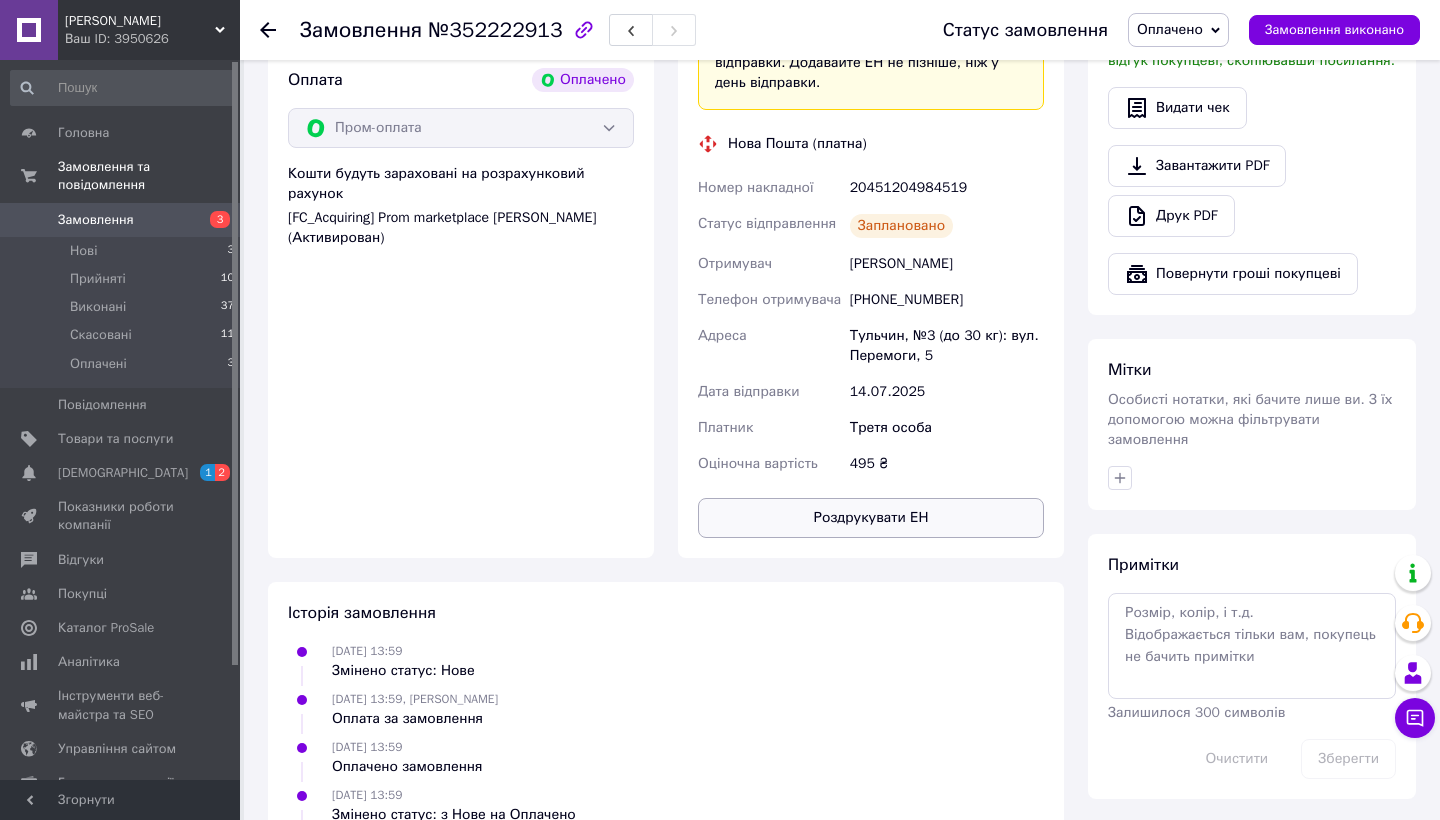 click on "Роздрукувати ЕН" at bounding box center (871, 518) 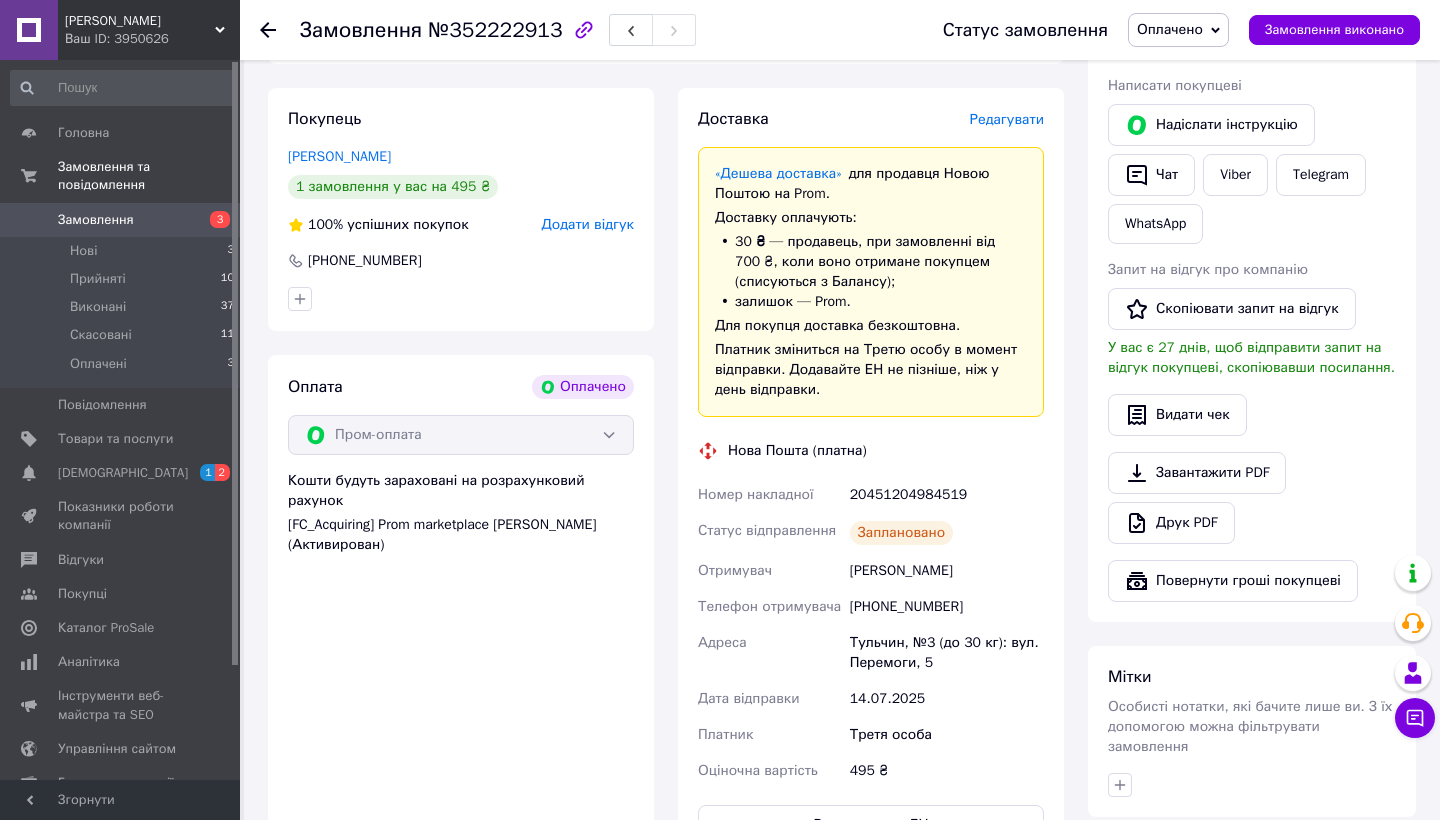 scroll, scrollTop: 353, scrollLeft: 0, axis: vertical 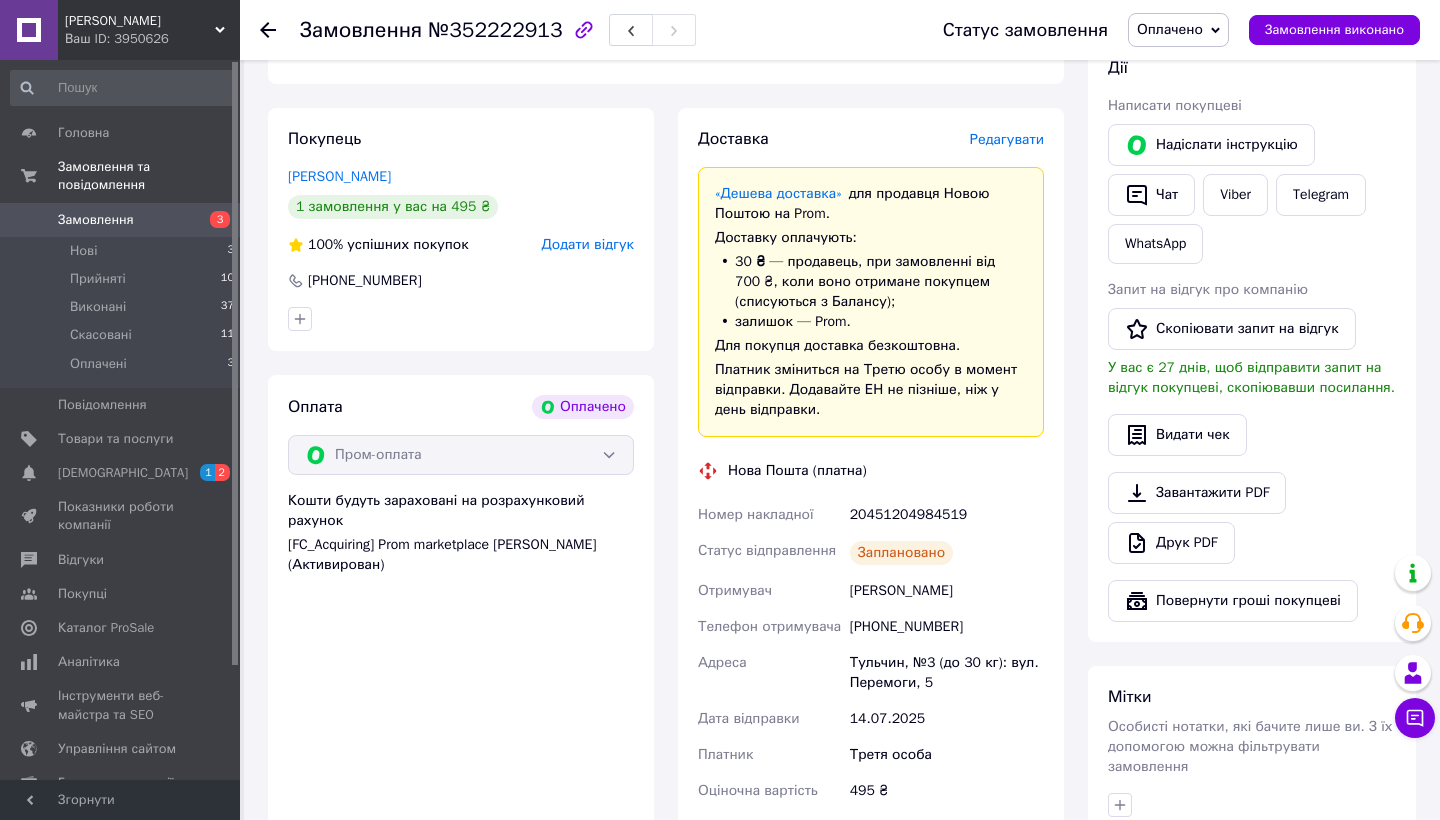 click on "Редагувати" at bounding box center [1007, 139] 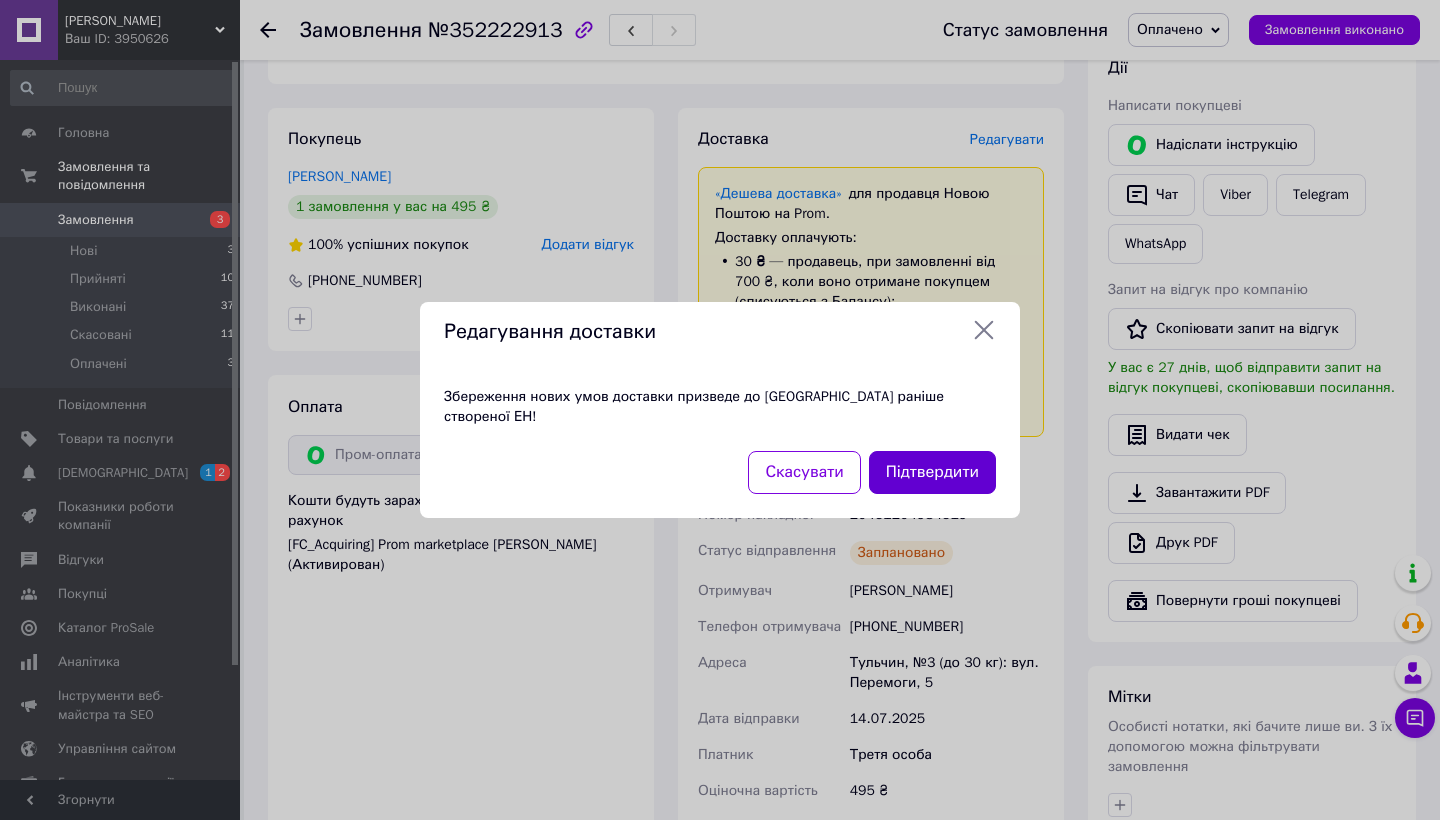 click on "Підтвердити" at bounding box center [932, 472] 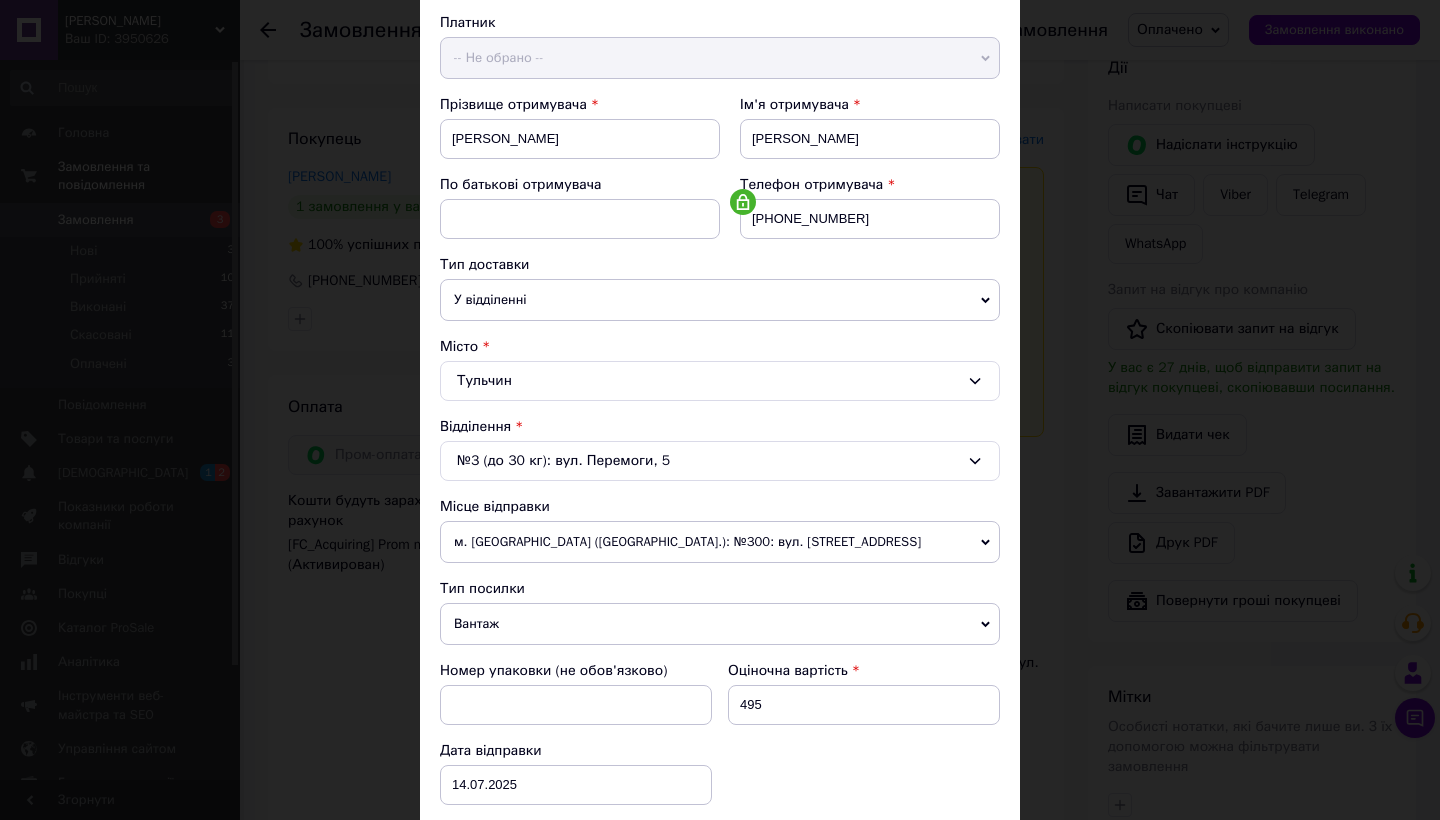scroll, scrollTop: 269, scrollLeft: 0, axis: vertical 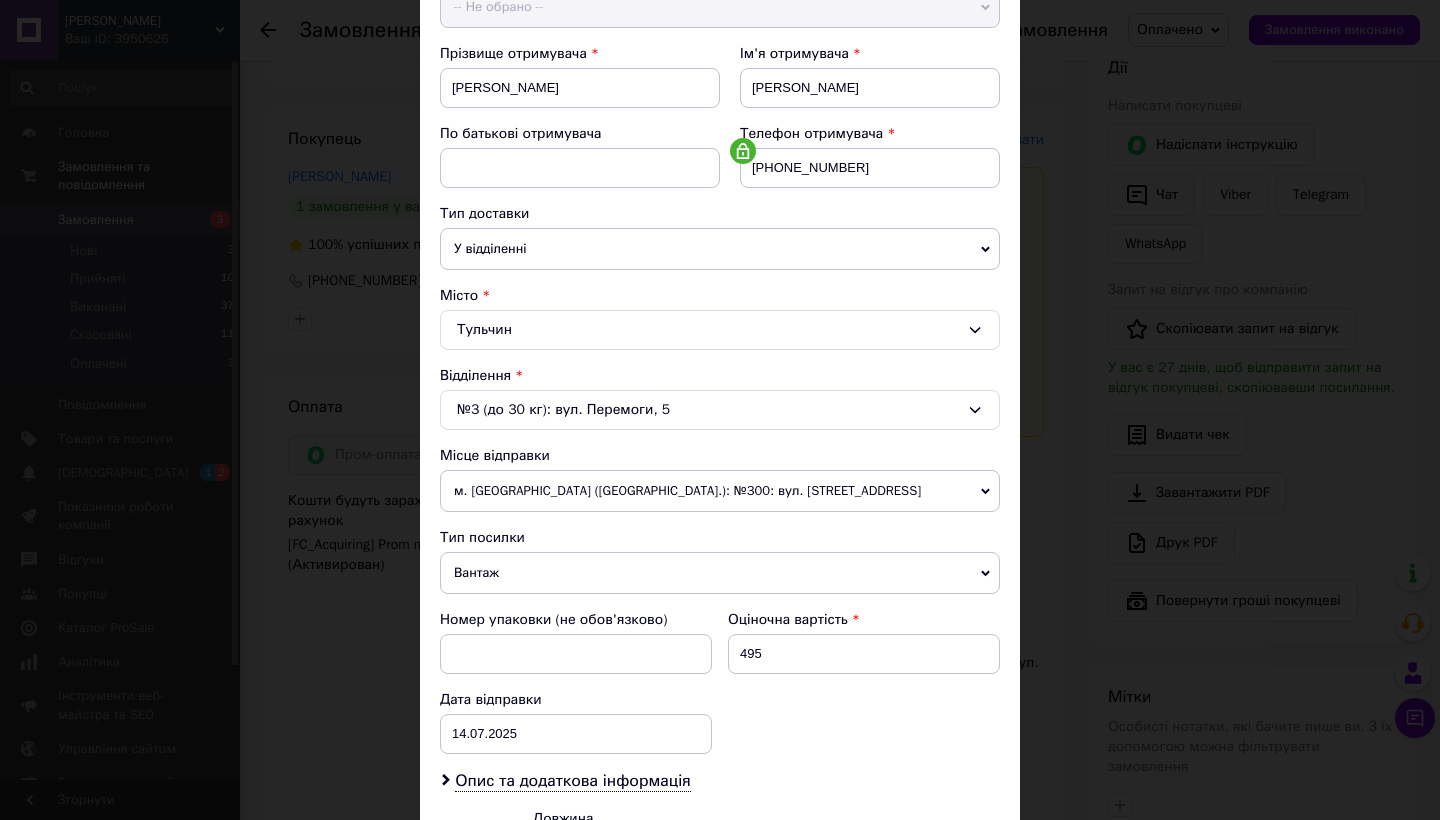click on "м. [GEOGRAPHIC_DATA] ([GEOGRAPHIC_DATA].): №300: вул. [STREET_ADDRESS]" at bounding box center (720, 491) 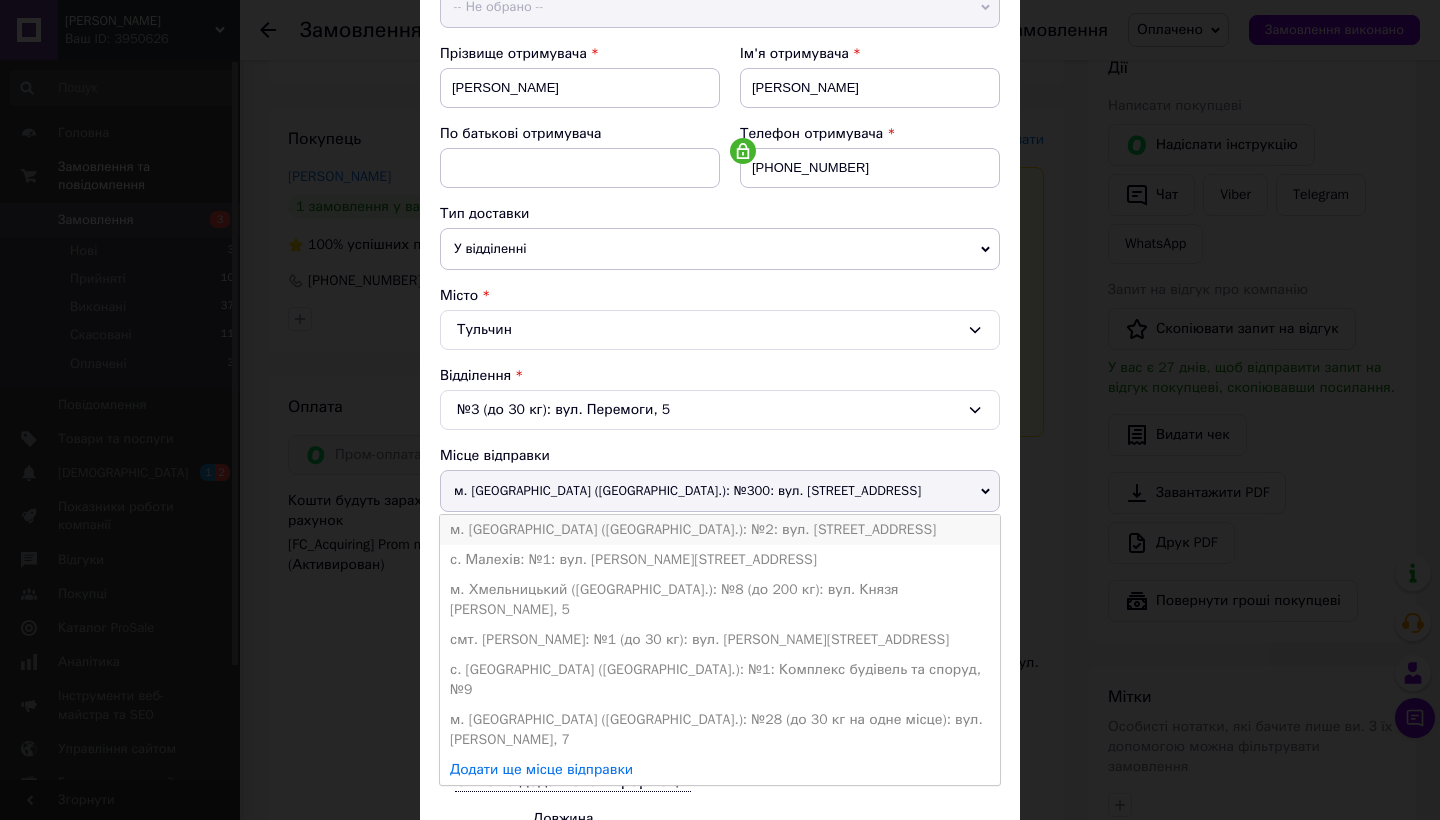 click on "м. [GEOGRAPHIC_DATA] ([GEOGRAPHIC_DATA].): №2: вул. [STREET_ADDRESS]" at bounding box center [720, 530] 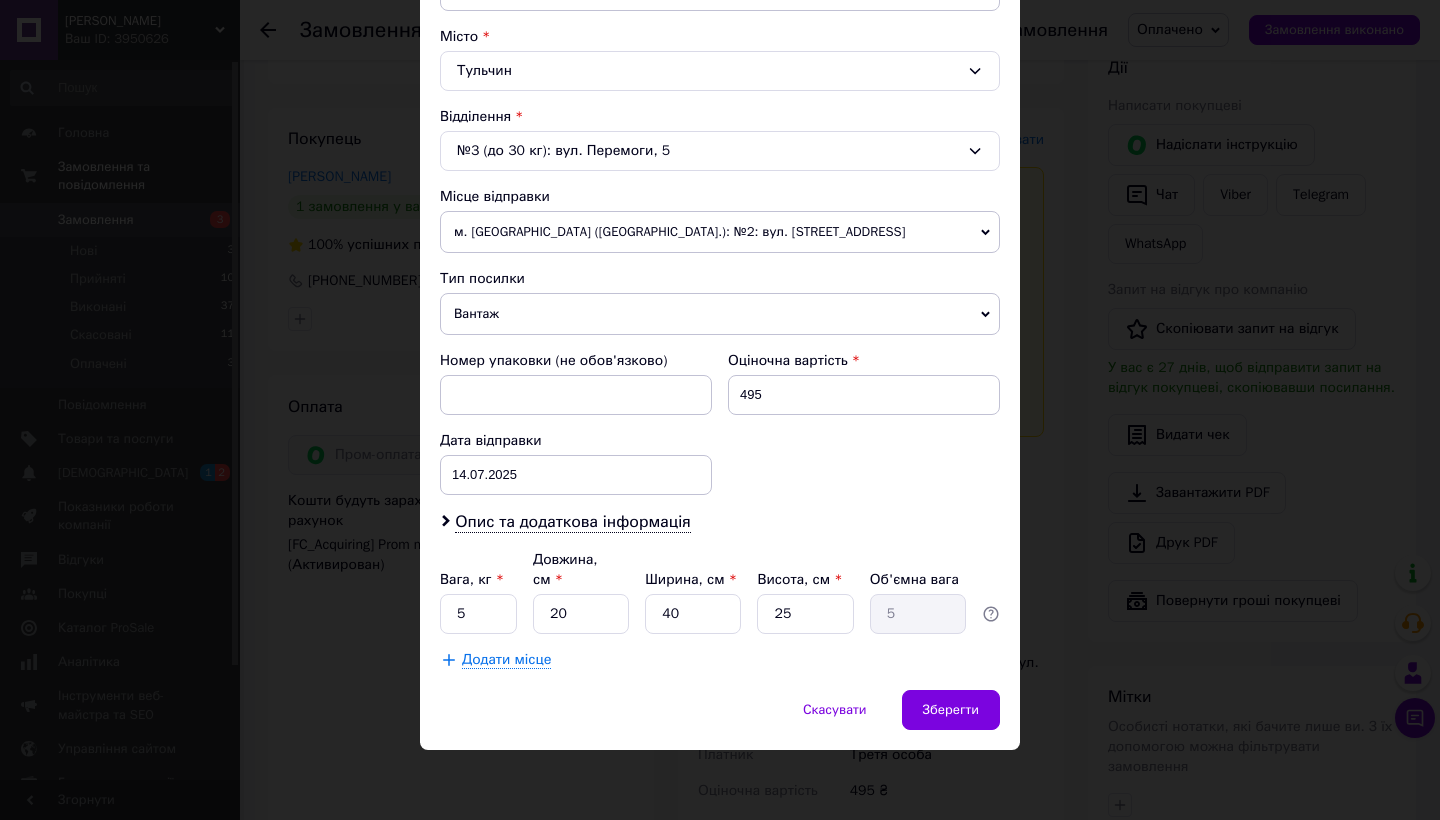 scroll, scrollTop: 527, scrollLeft: 0, axis: vertical 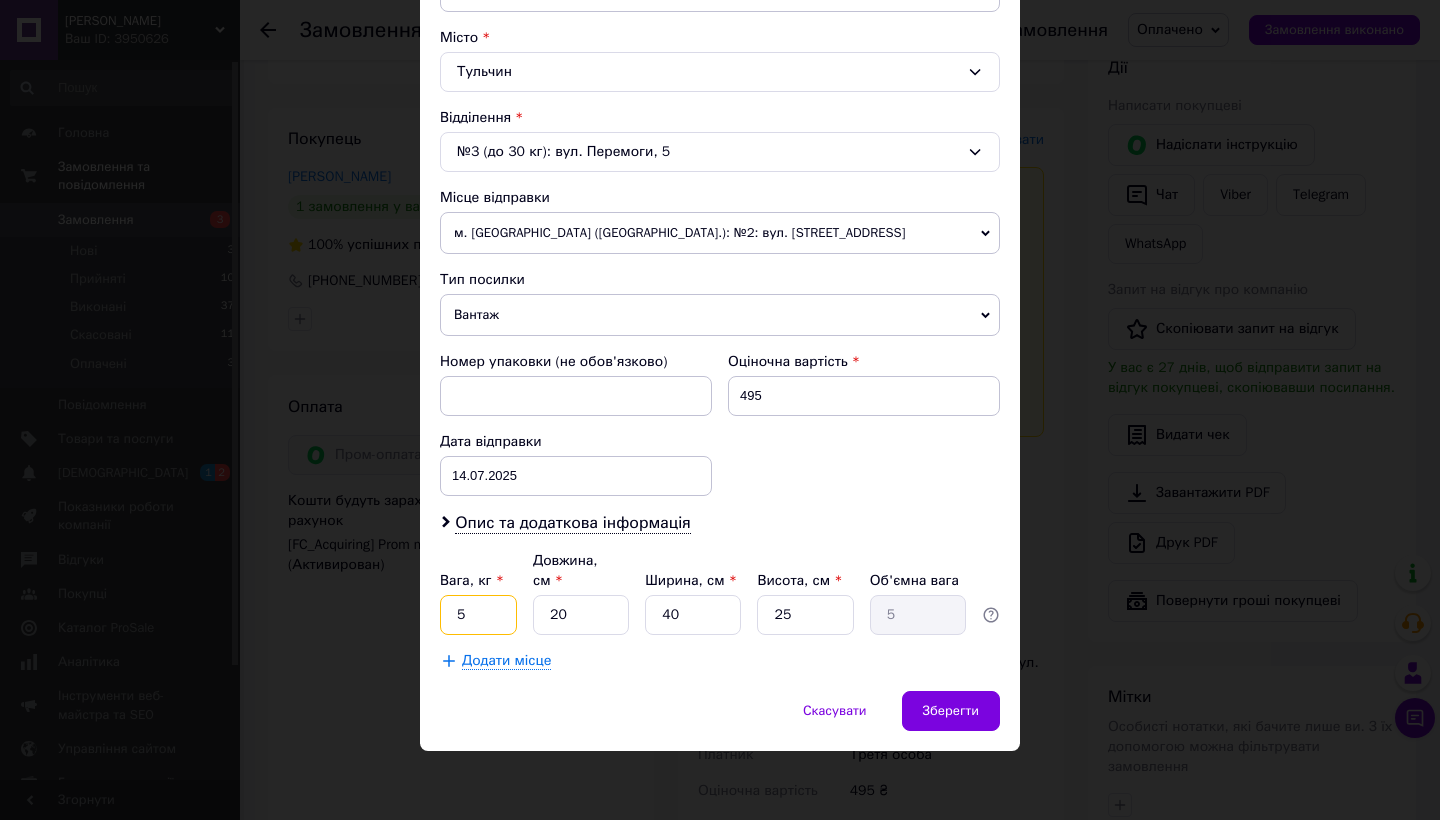 click on "5" at bounding box center (478, 615) 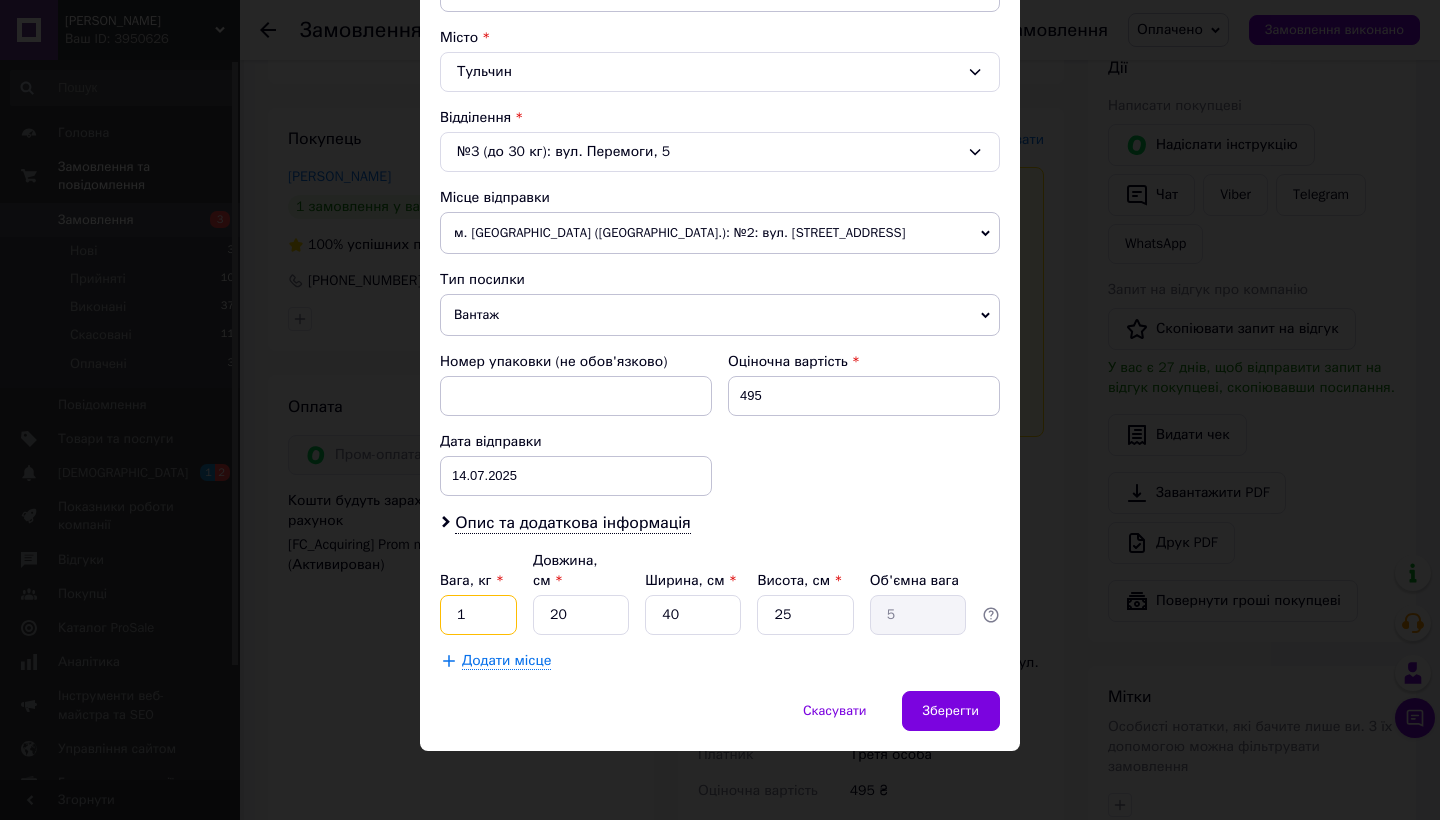 type on "1" 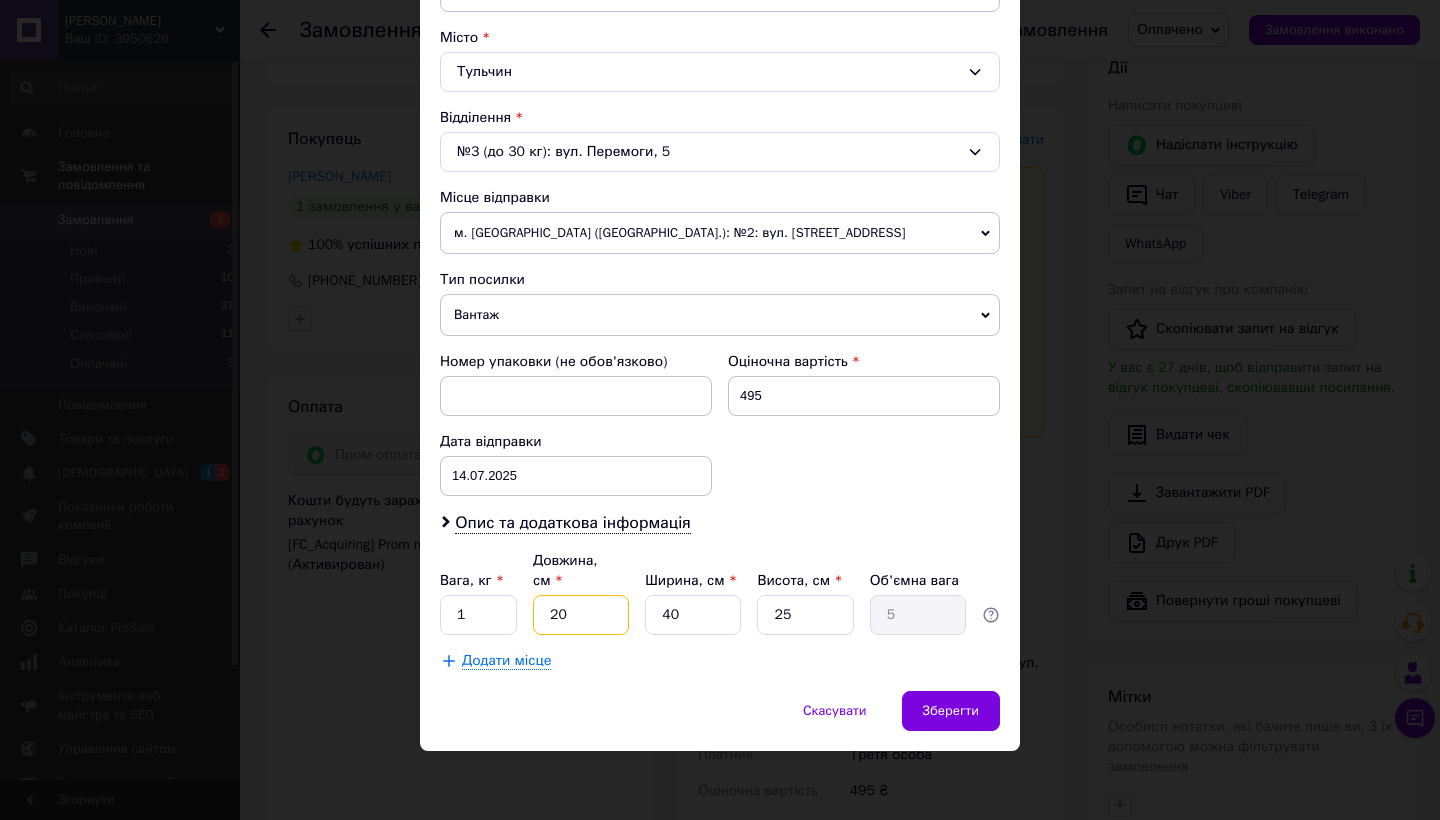 click on "20" at bounding box center [581, 615] 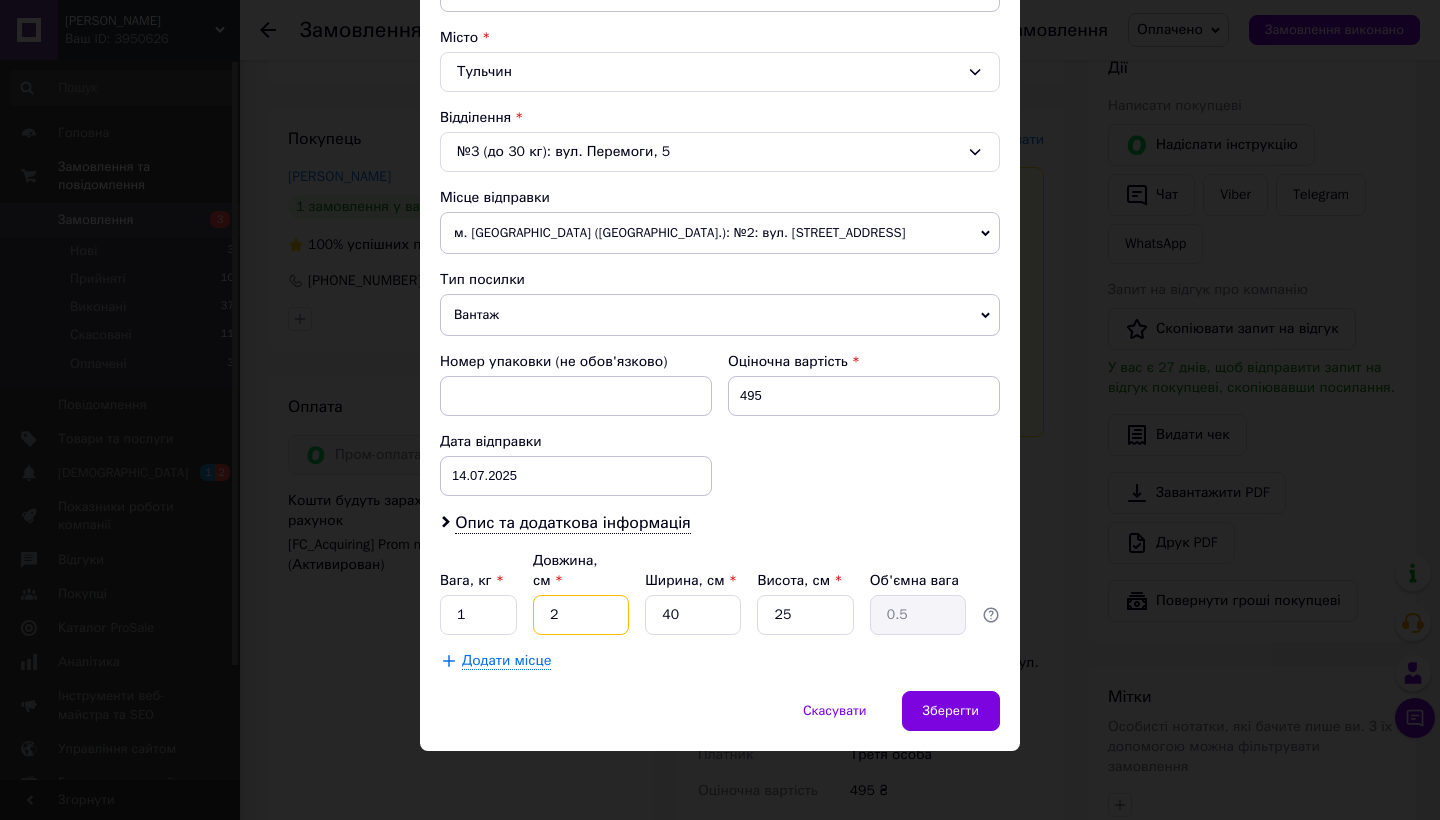 type 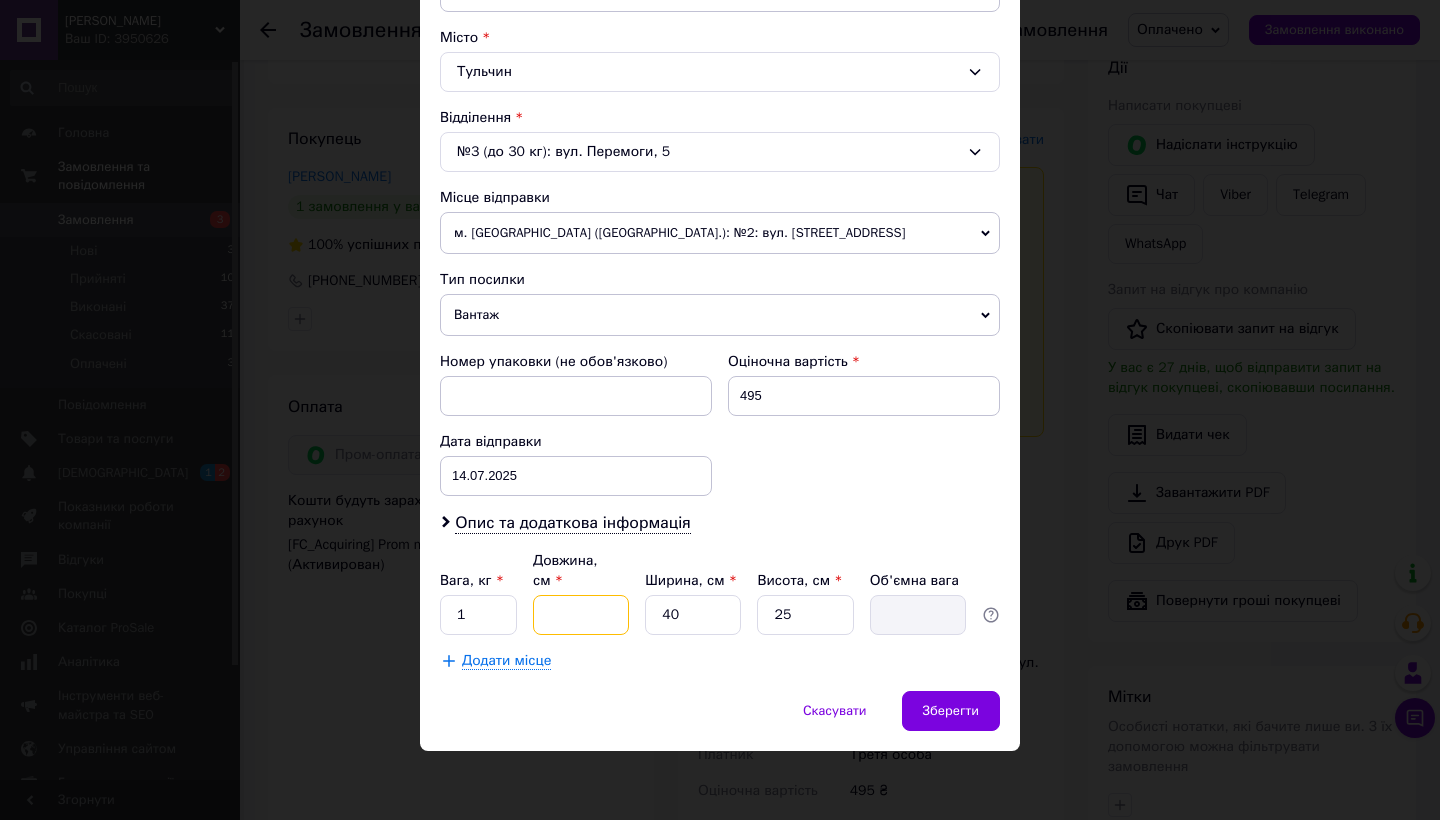 type on "1" 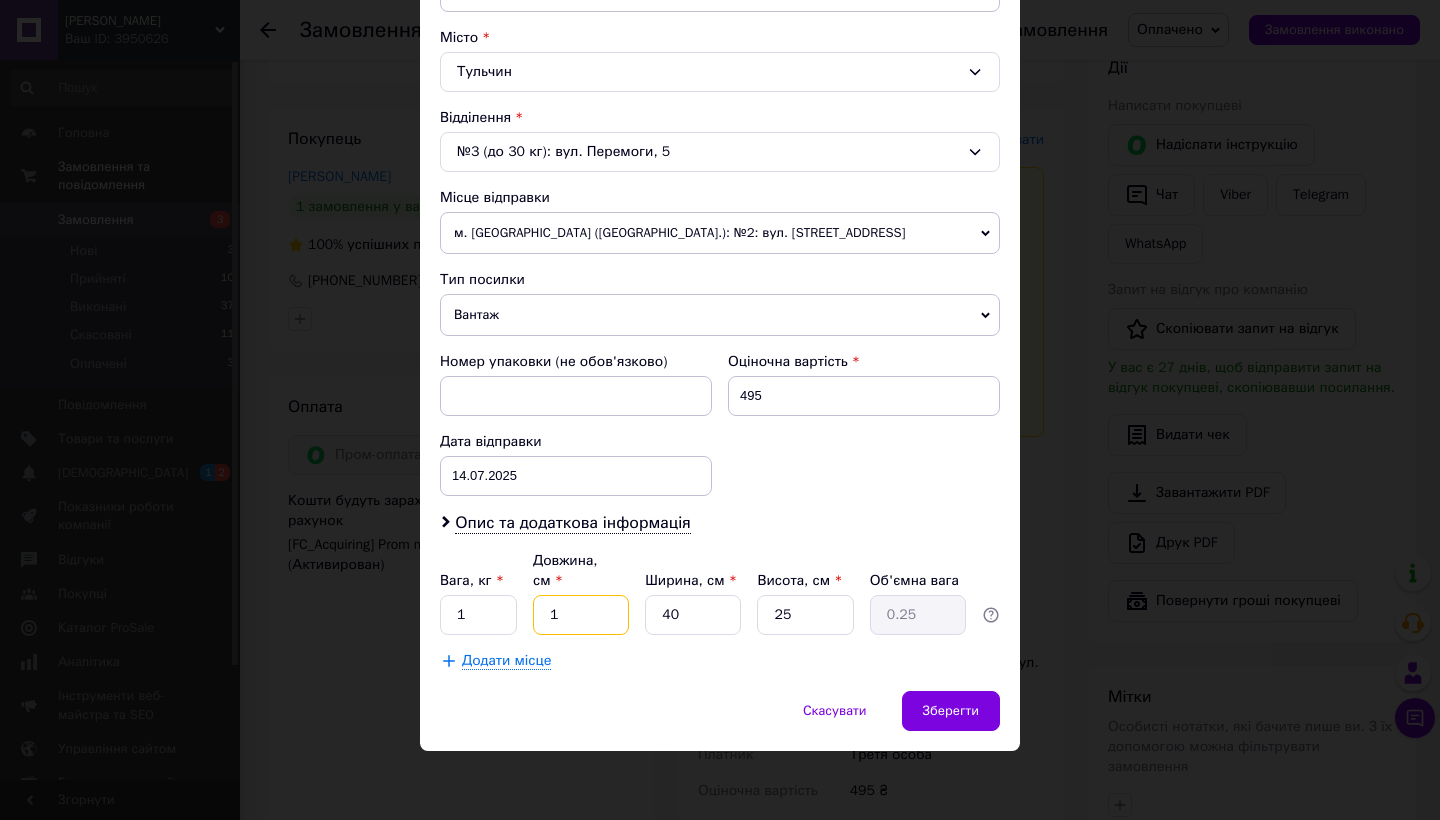 type on "10" 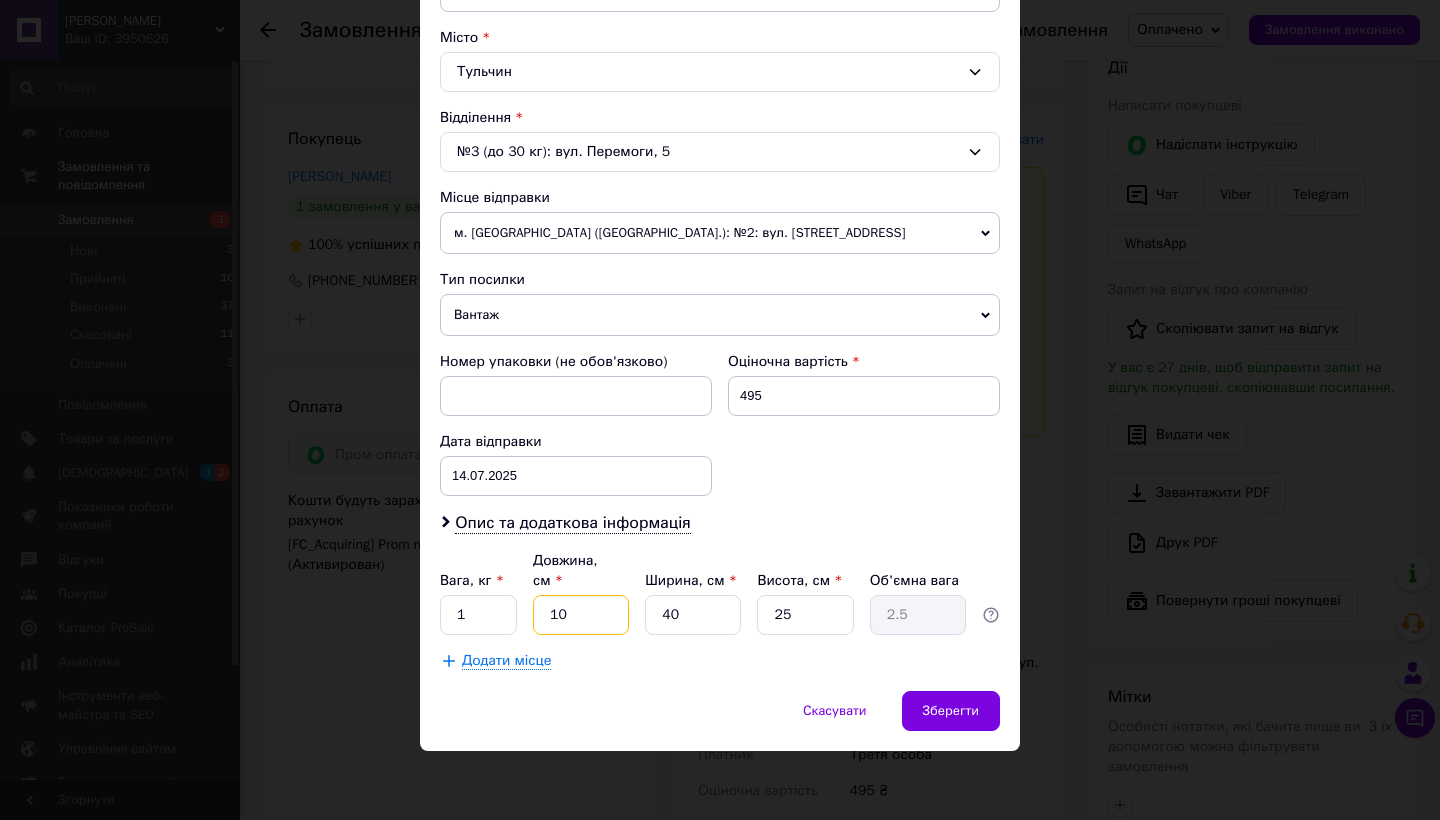type on "10" 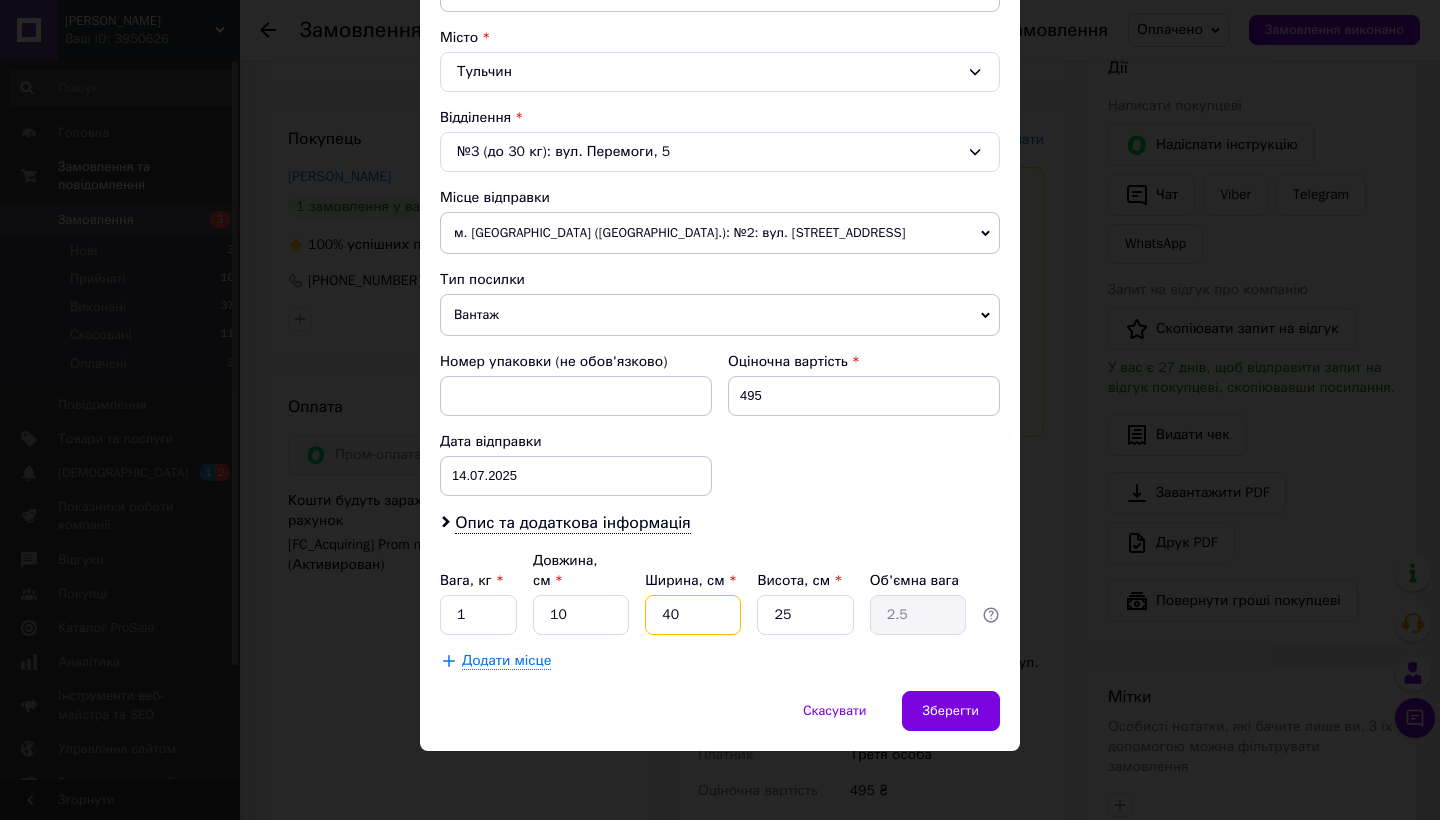 click on "40" at bounding box center (693, 615) 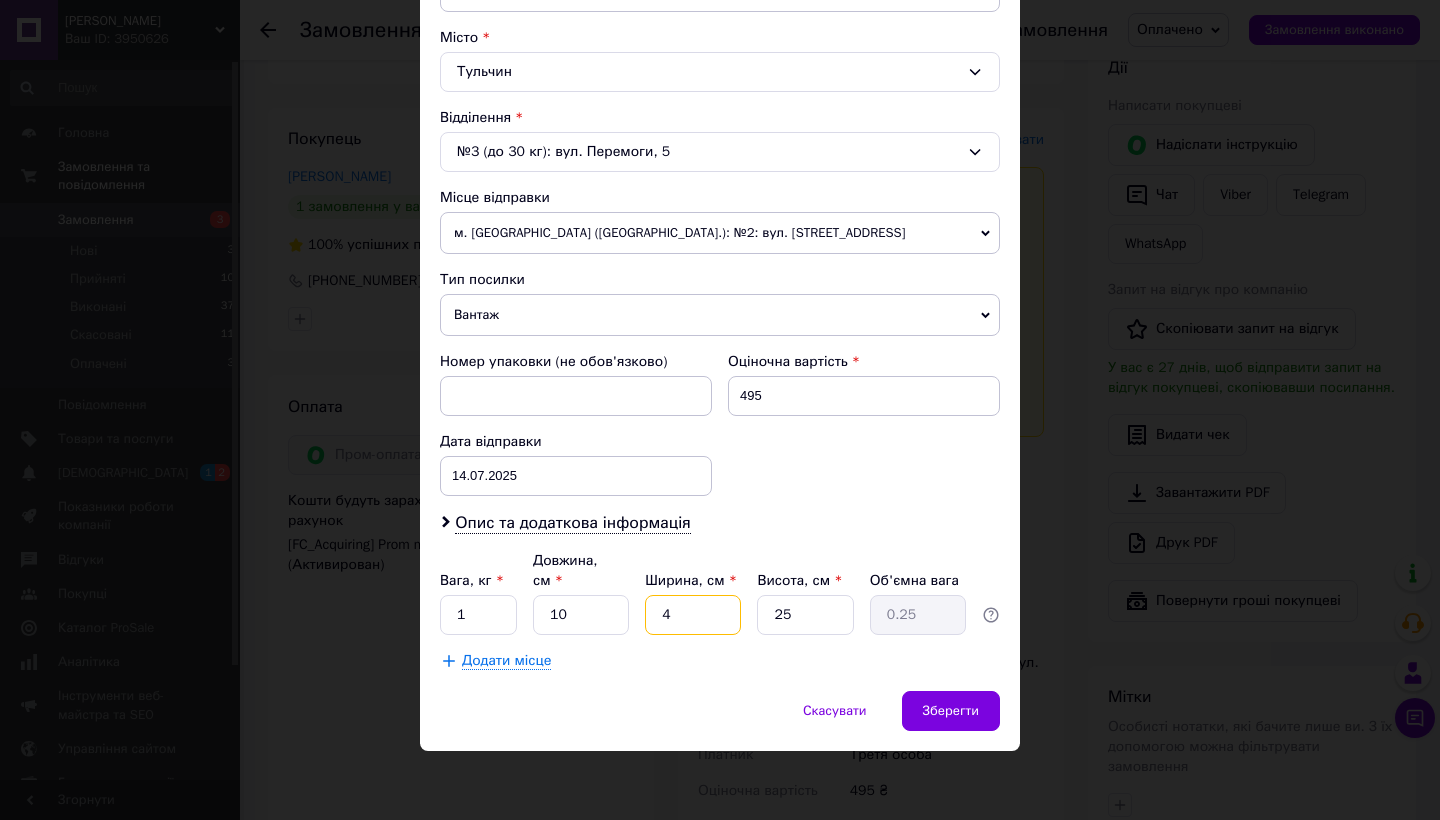 type 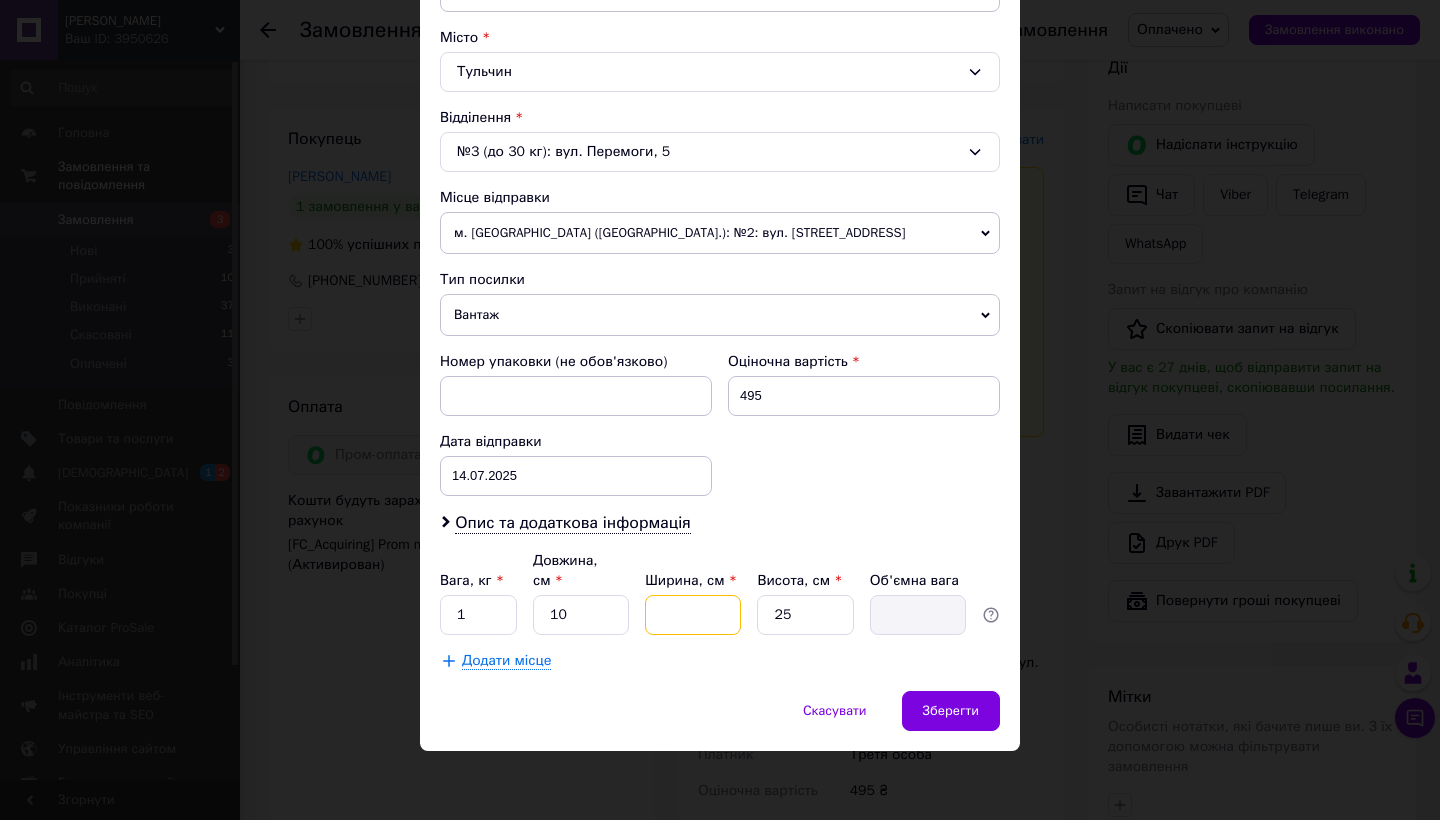 type on "9" 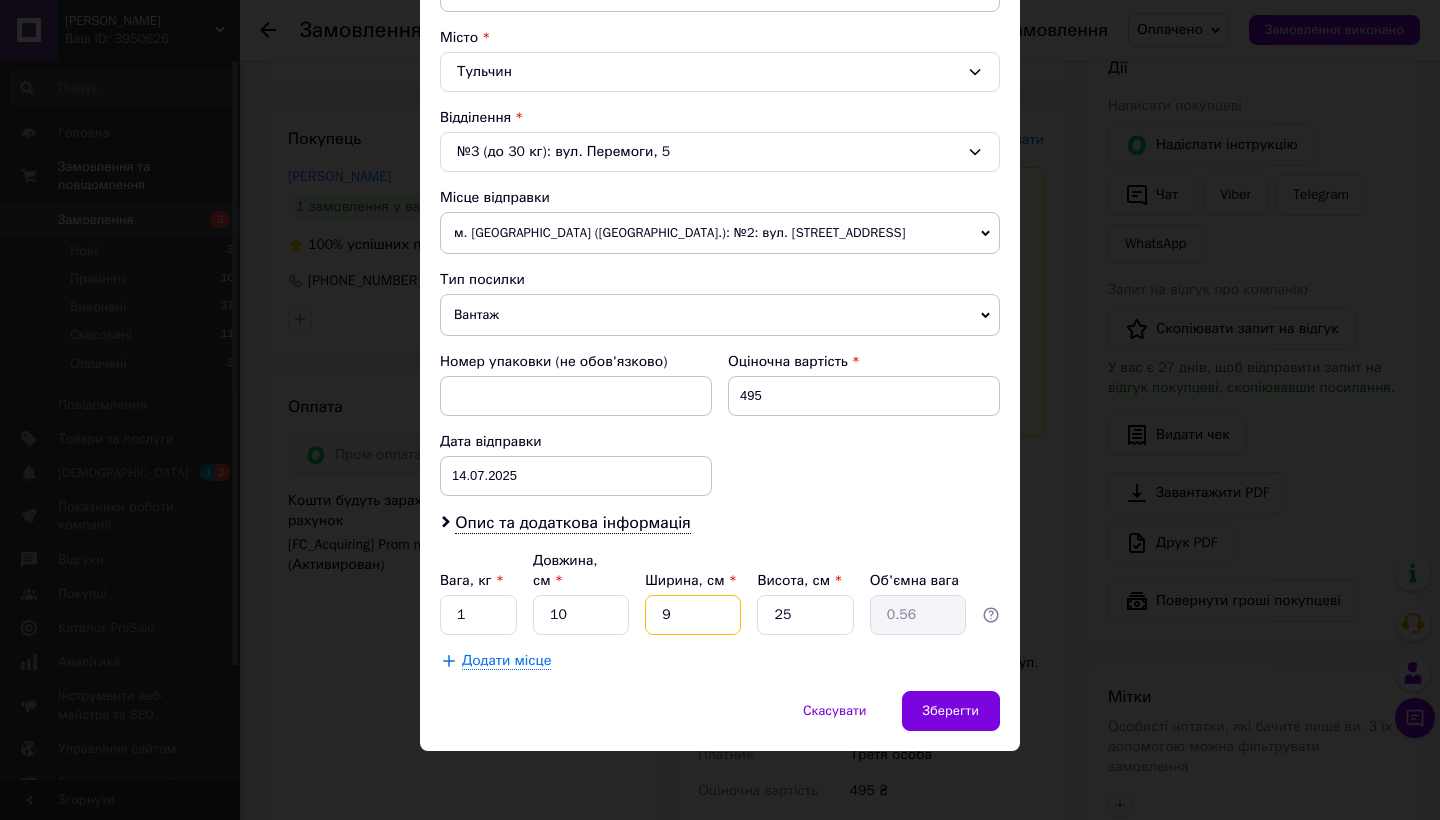type on "9" 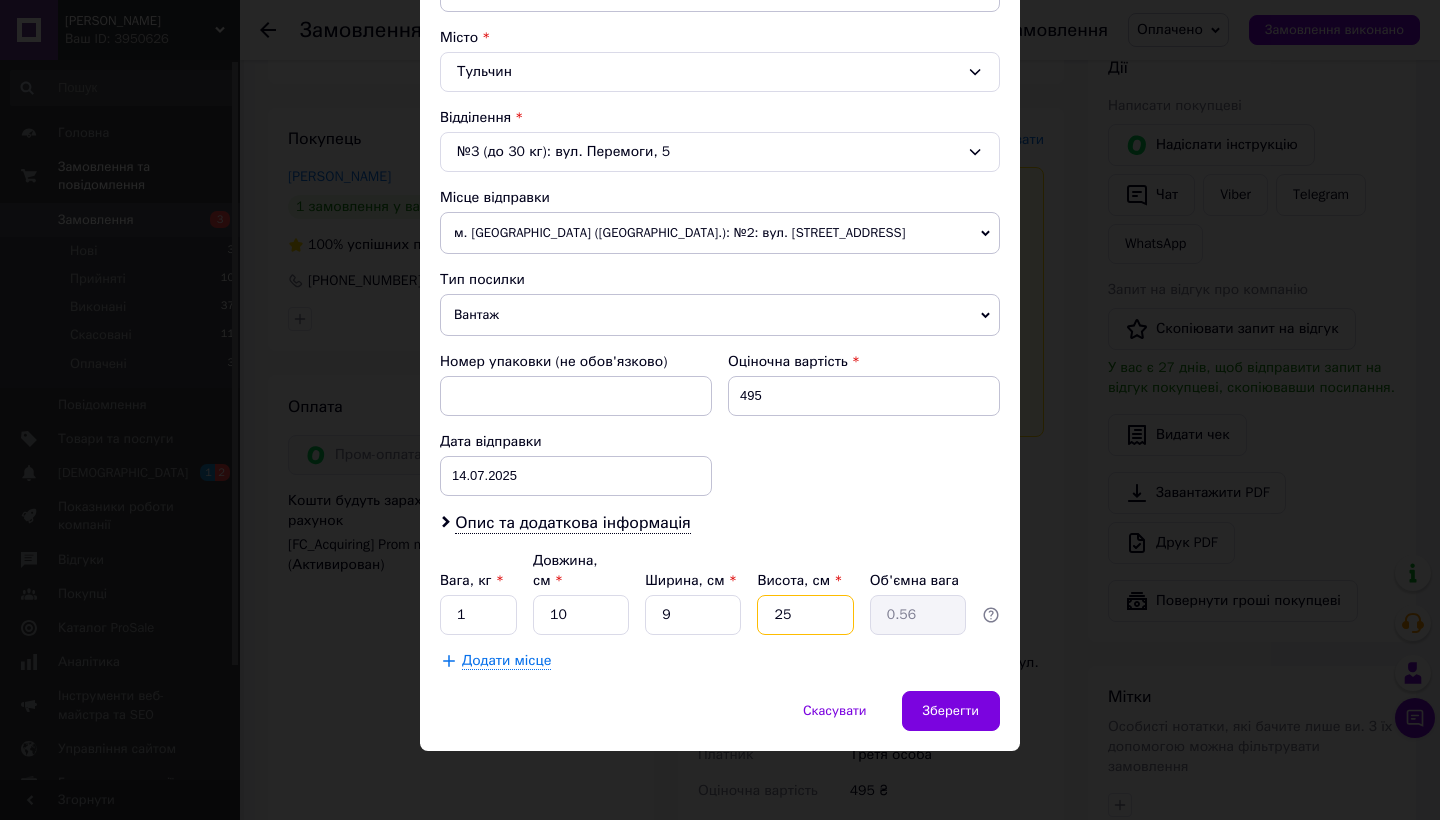 click on "25" at bounding box center (805, 615) 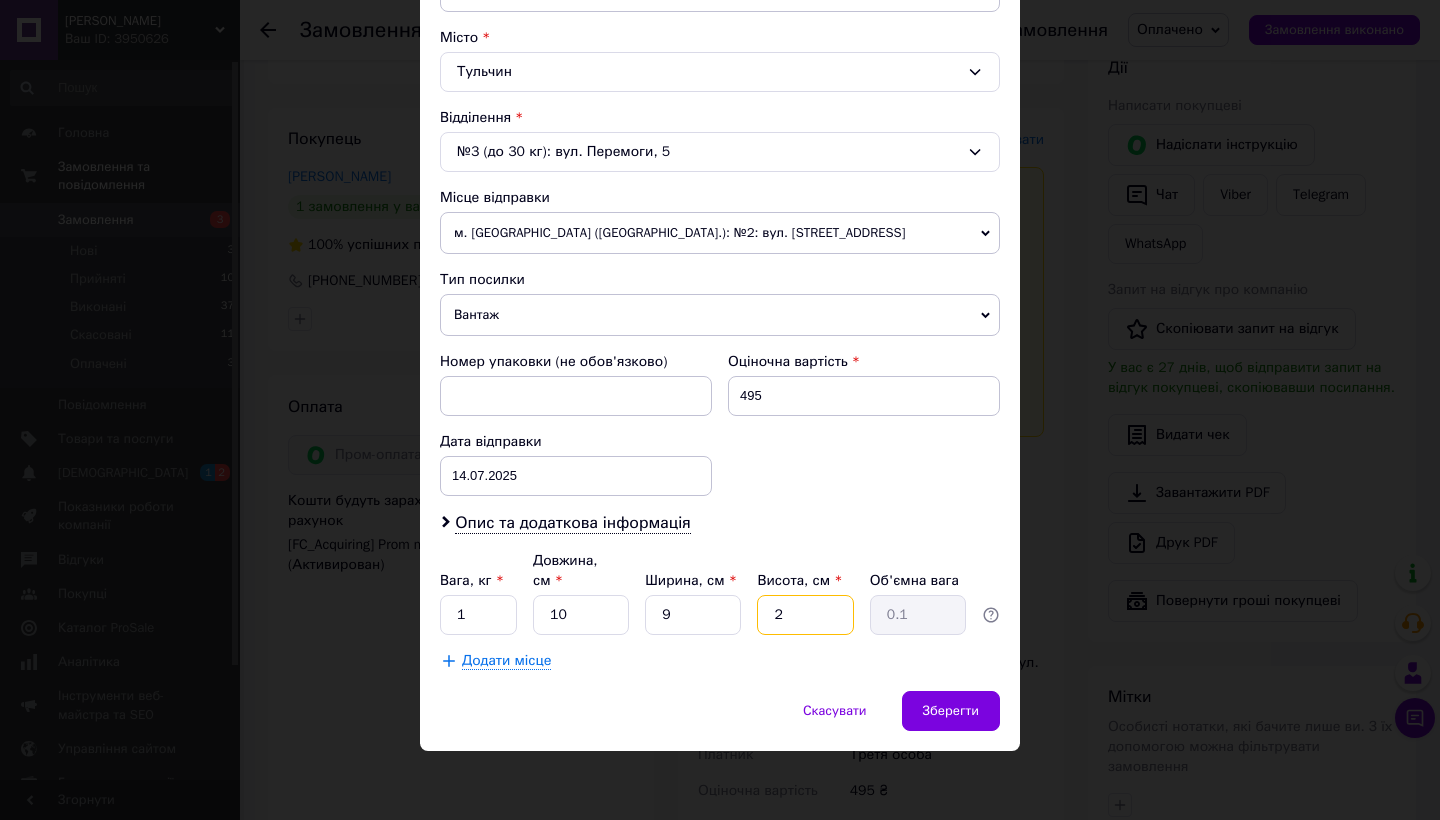 type 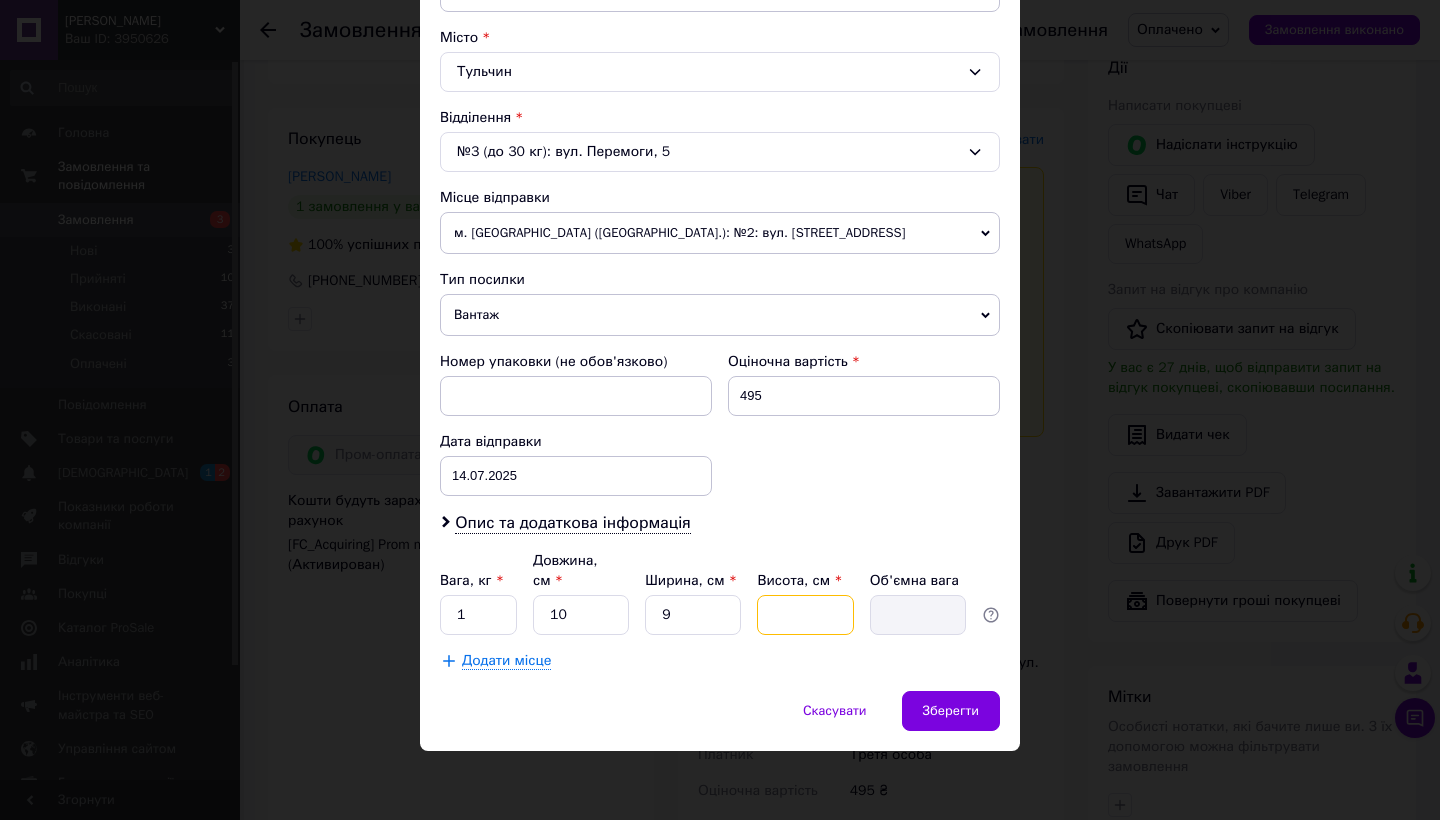 type on "1" 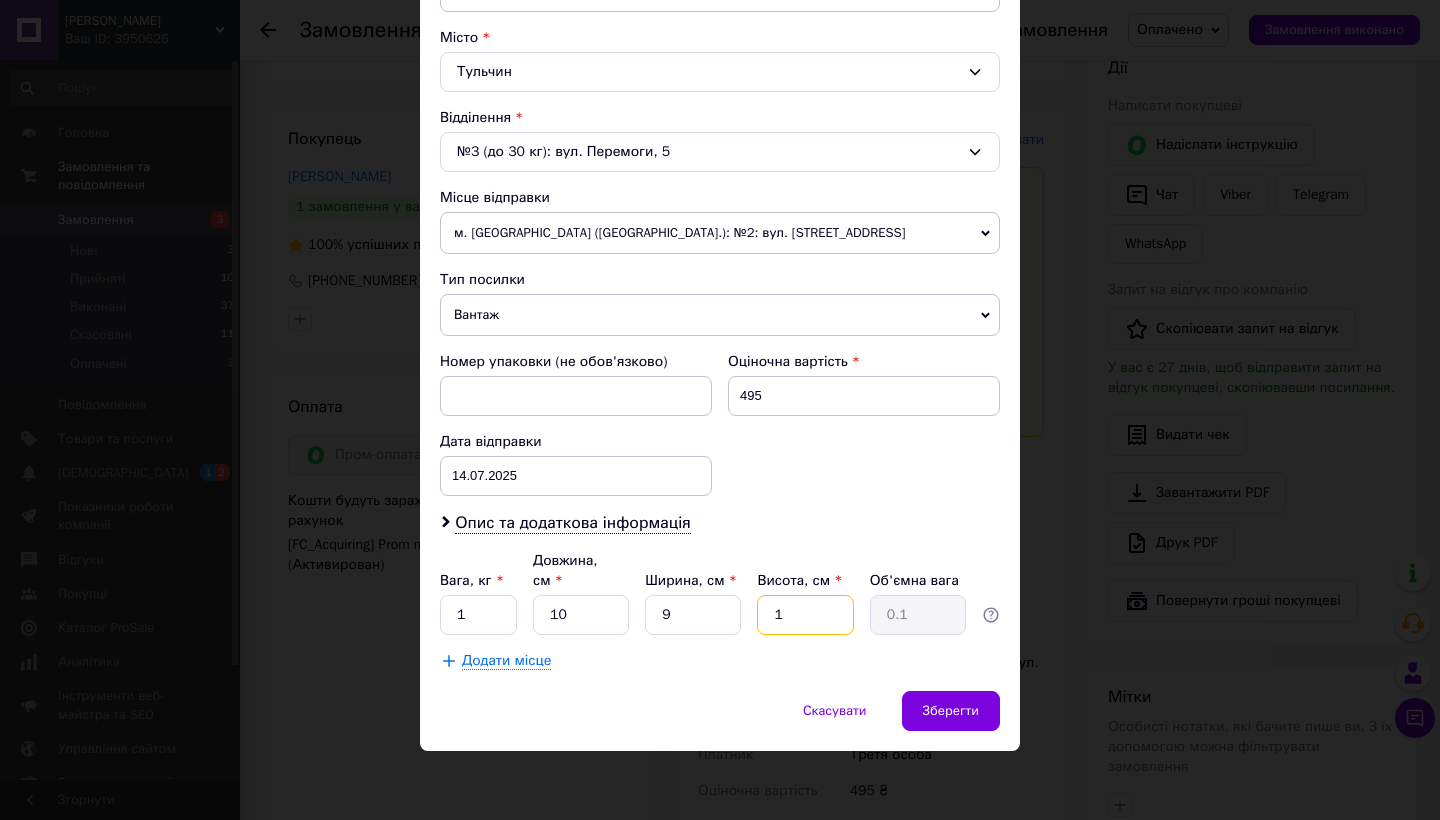 type on "15" 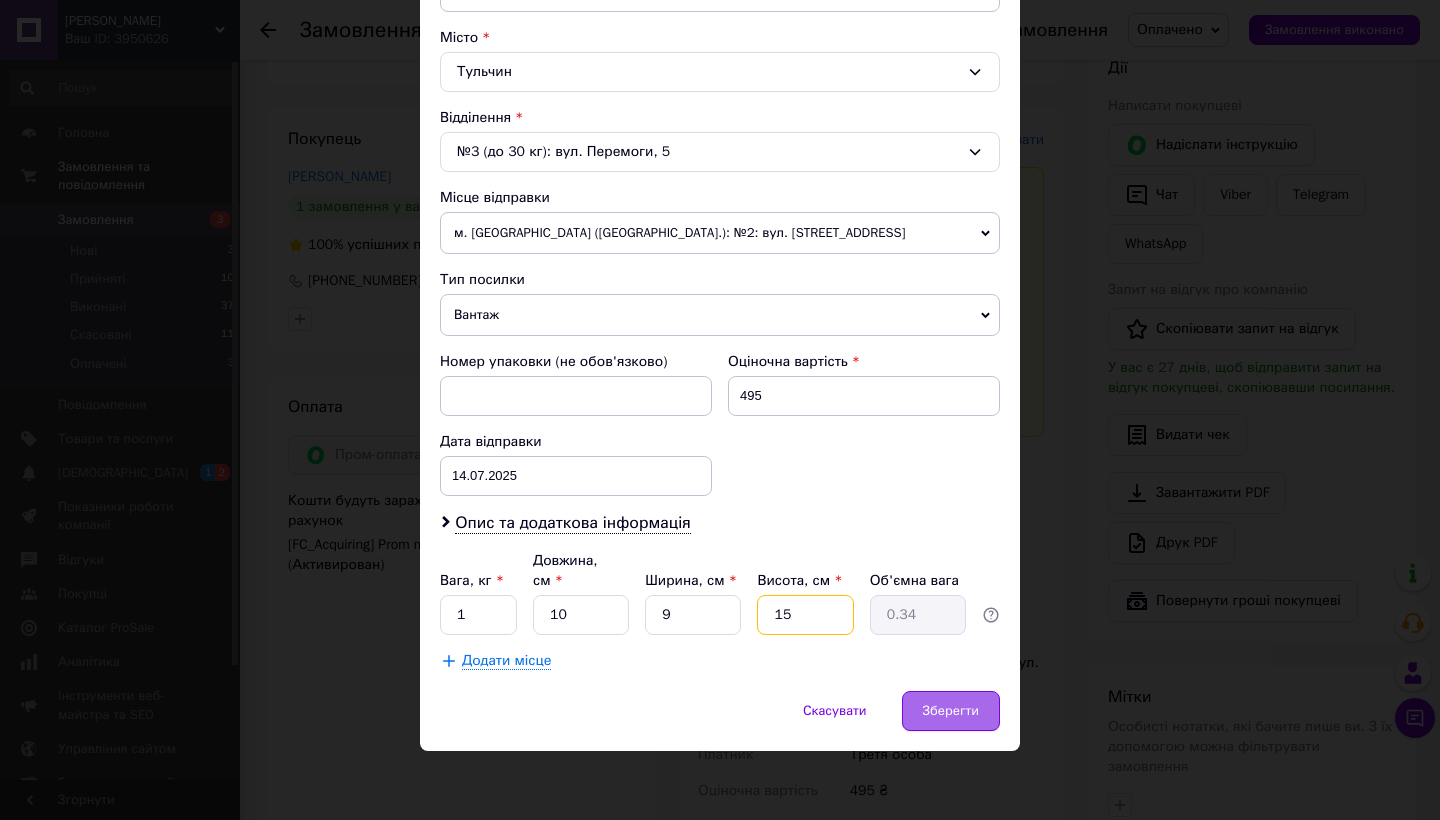 type on "15" 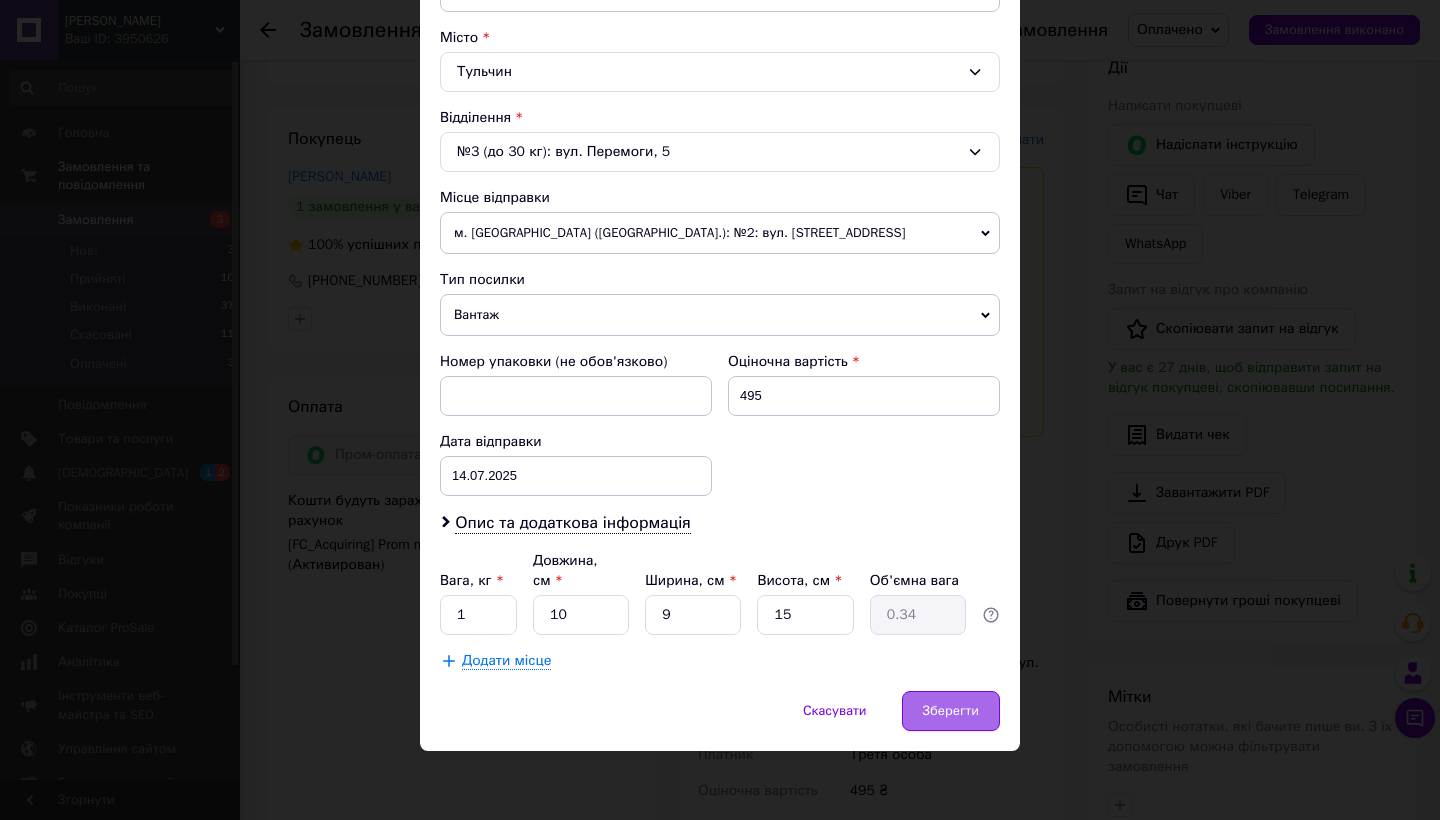 click on "Зберегти" at bounding box center (951, 711) 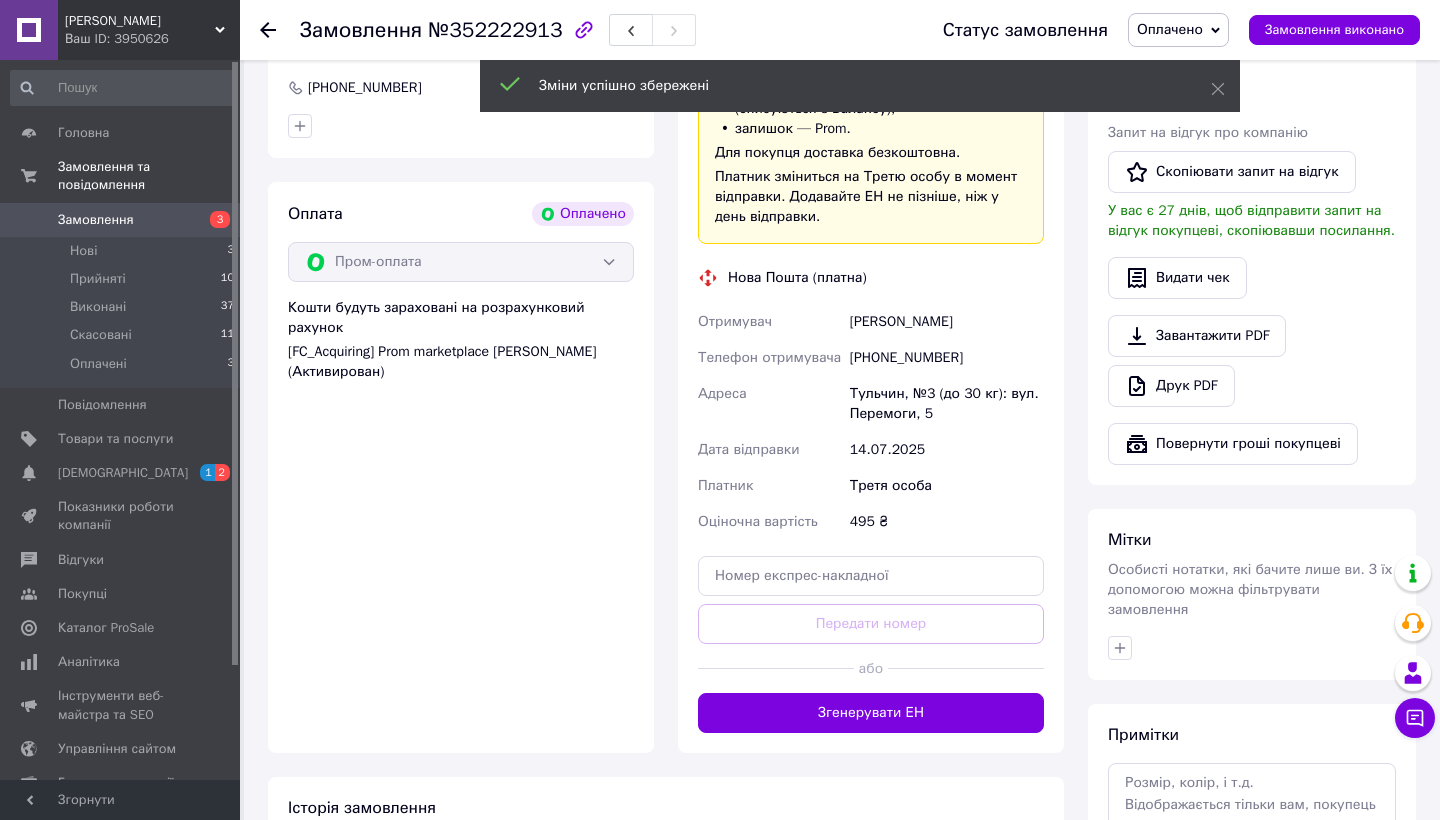 scroll, scrollTop: 558, scrollLeft: 0, axis: vertical 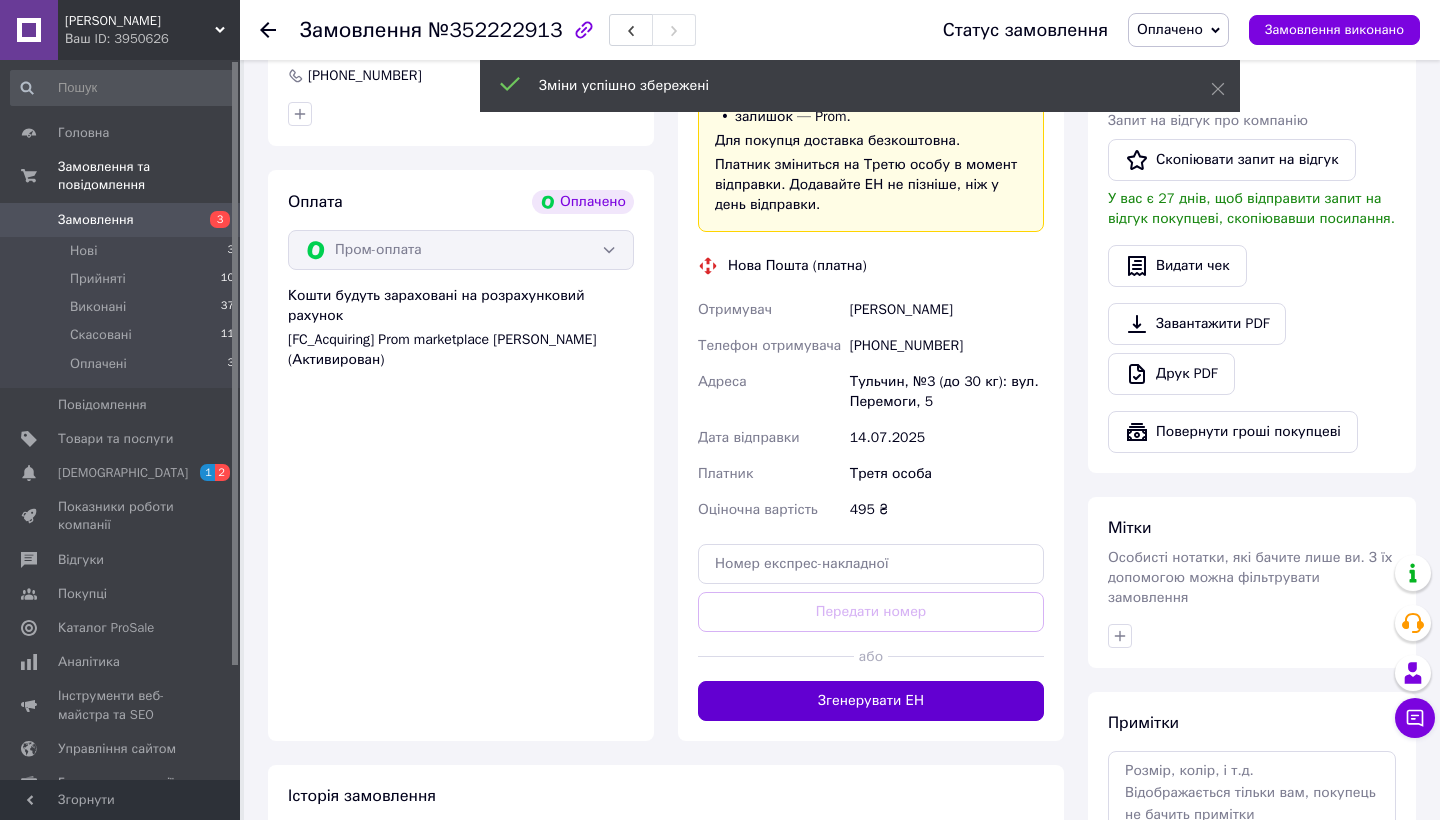 click on "Згенерувати ЕН" at bounding box center (871, 701) 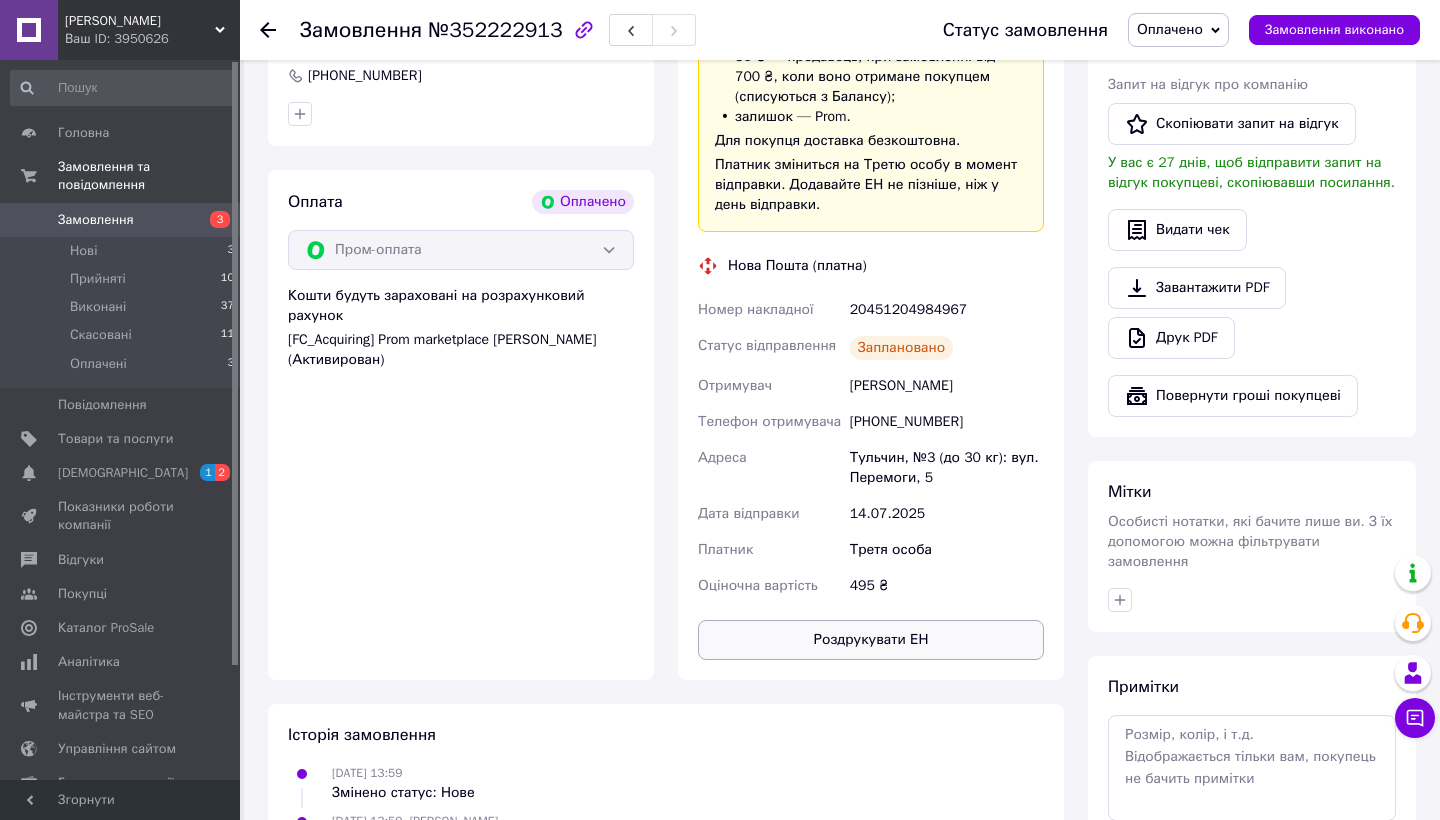 click on "Роздрукувати ЕН" at bounding box center [871, 640] 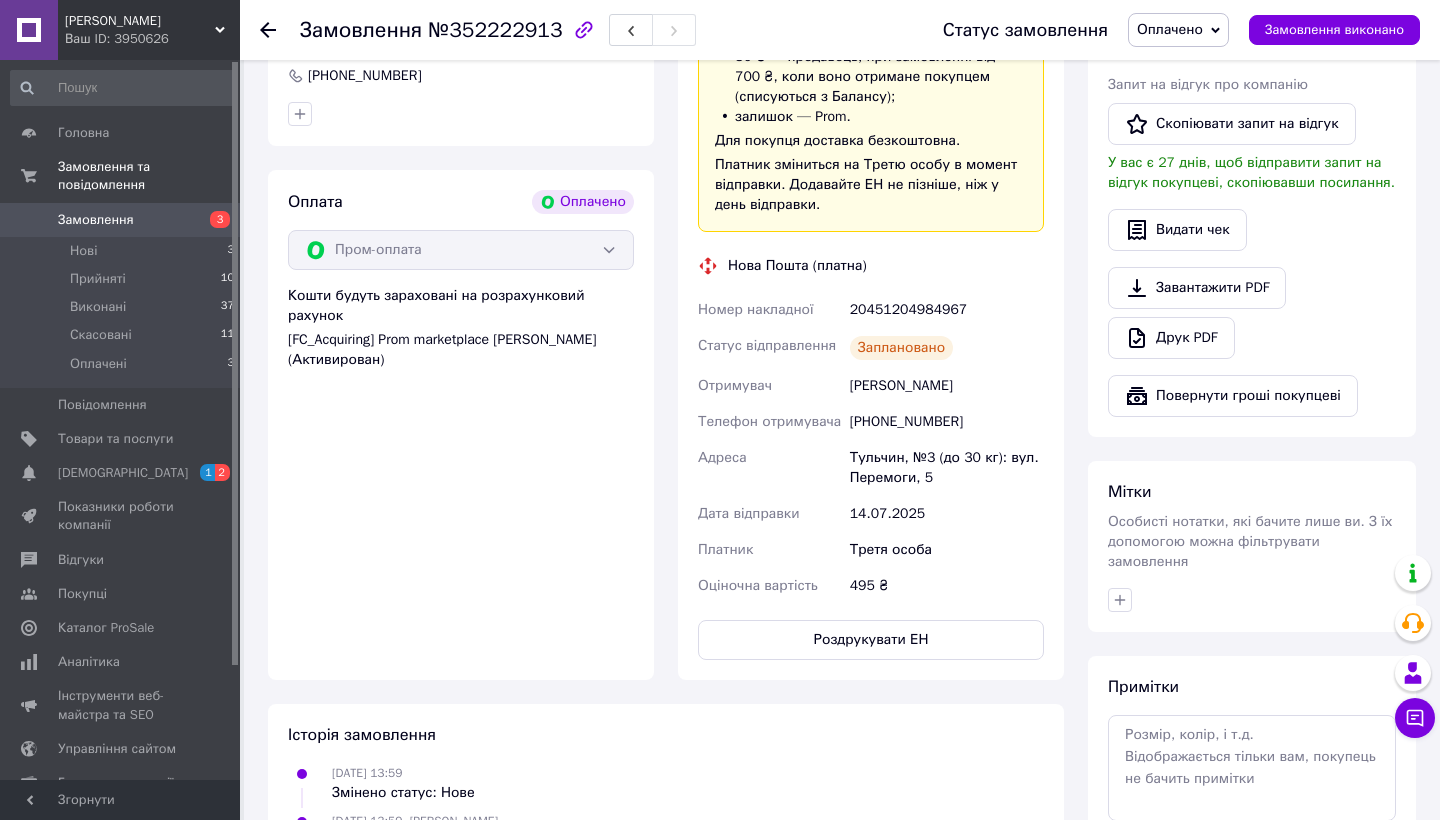 click 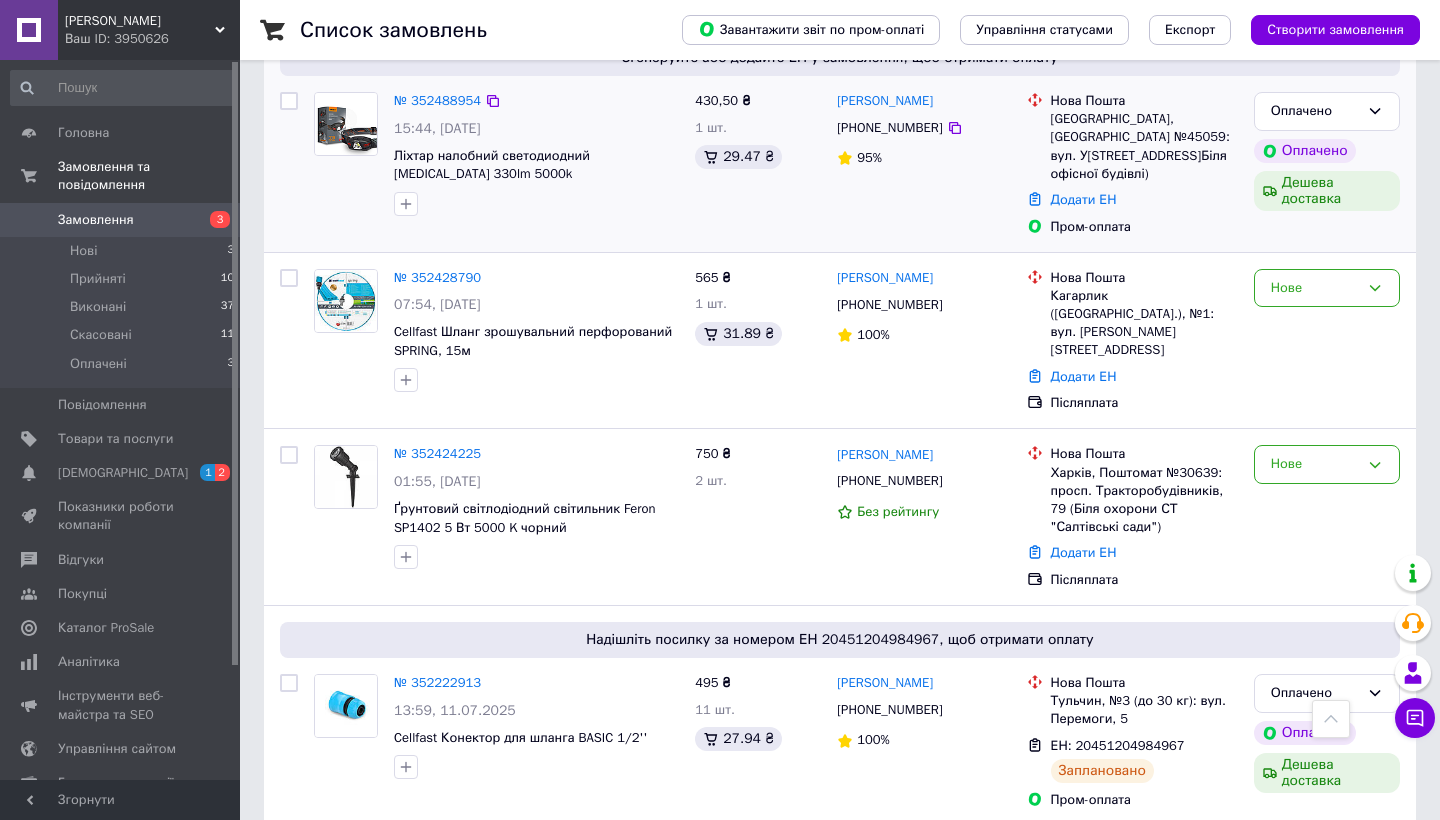 scroll, scrollTop: 684, scrollLeft: 0, axis: vertical 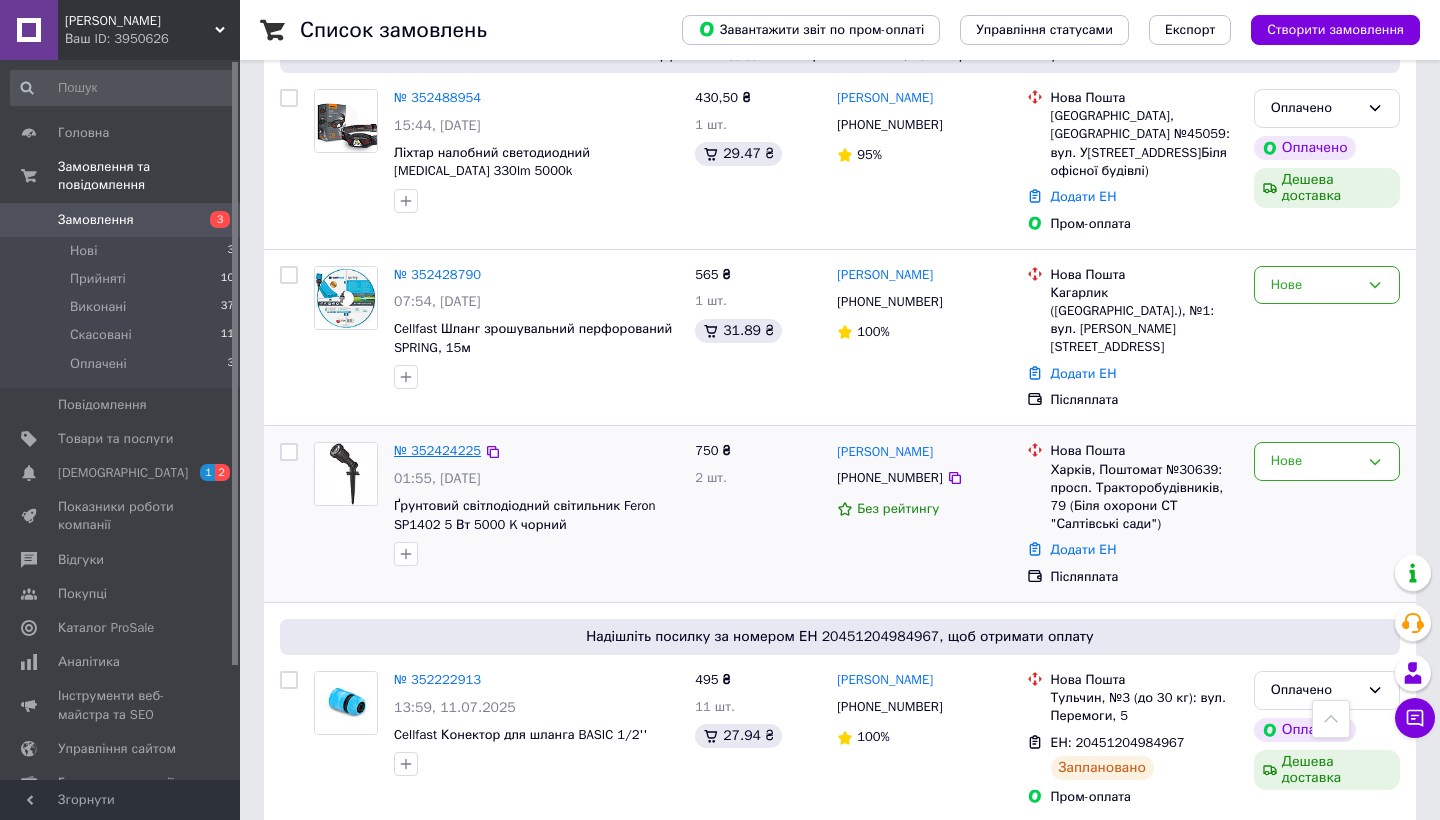 click on "№ 352424225" at bounding box center [437, 450] 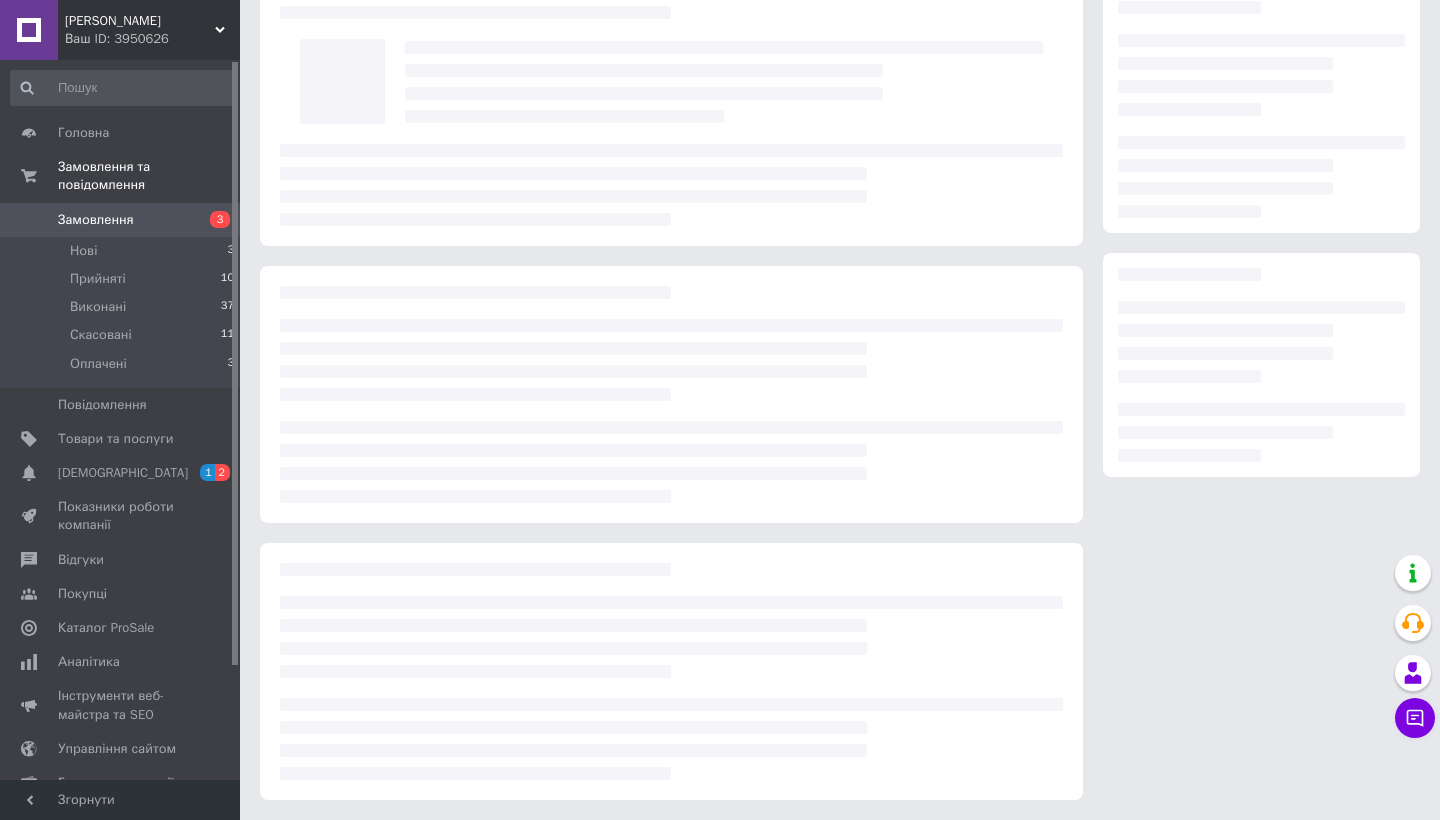 scroll, scrollTop: 50, scrollLeft: 0, axis: vertical 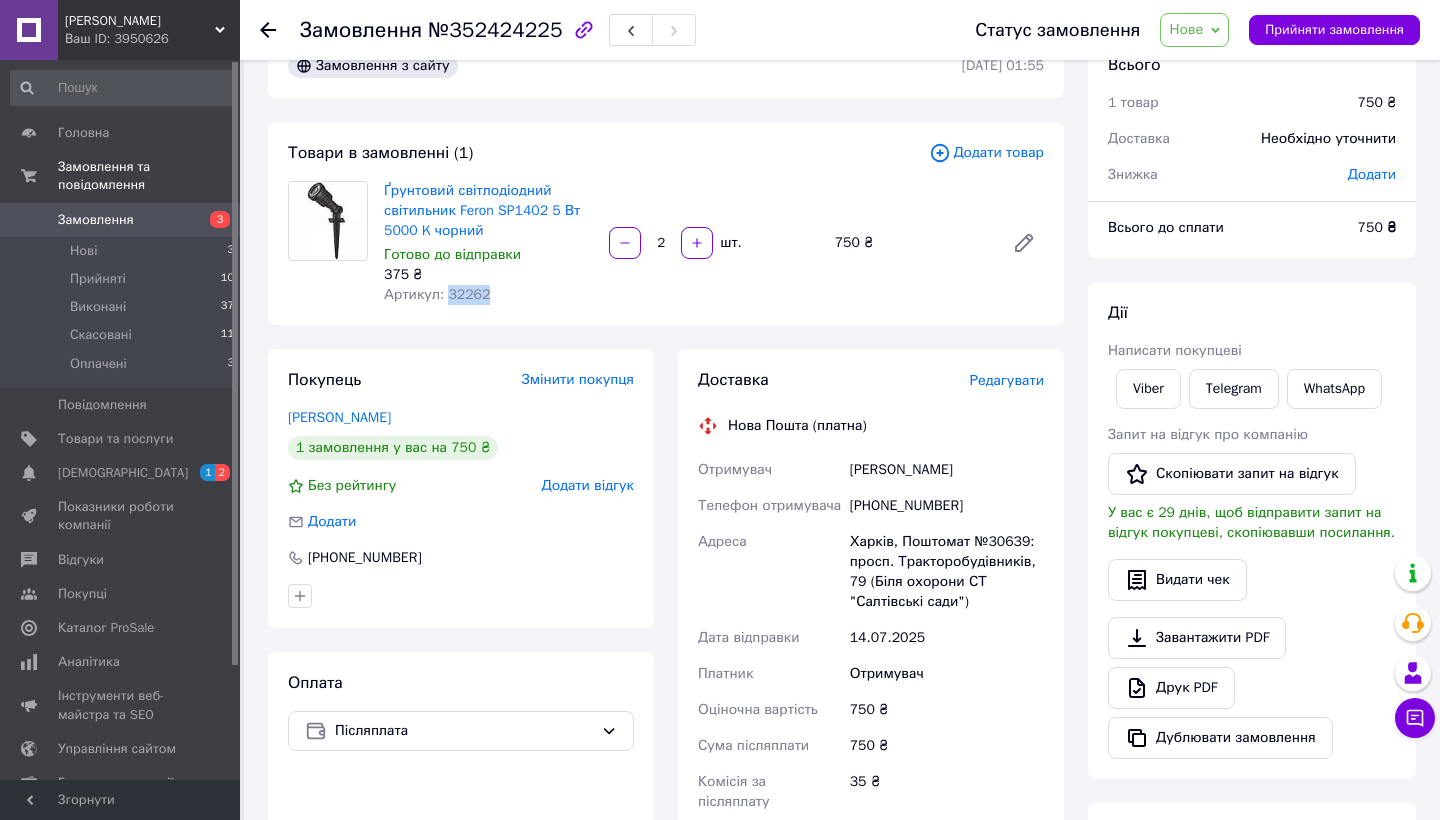 drag, startPoint x: 495, startPoint y: 296, endPoint x: 448, endPoint y: 296, distance: 47 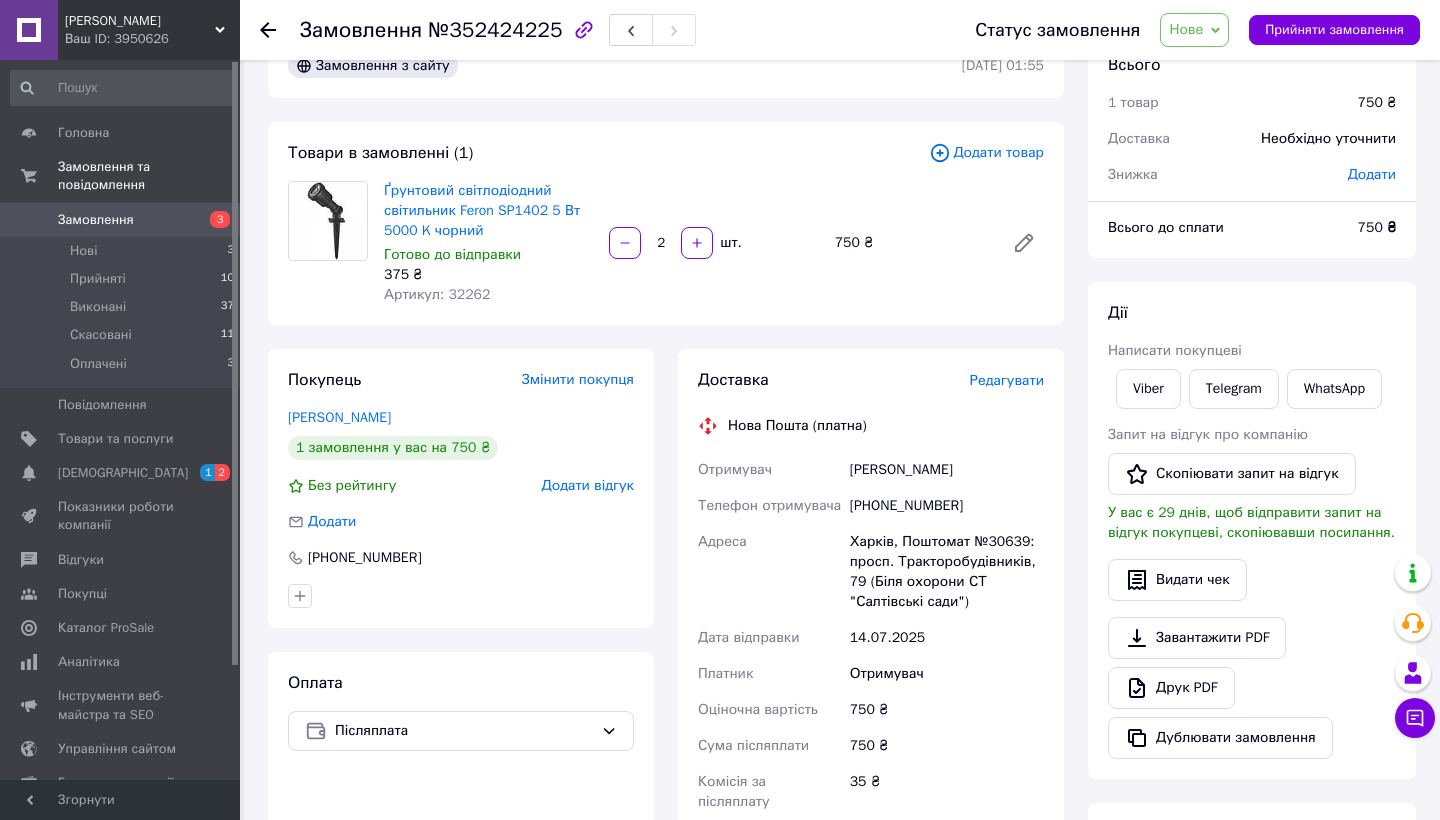 click 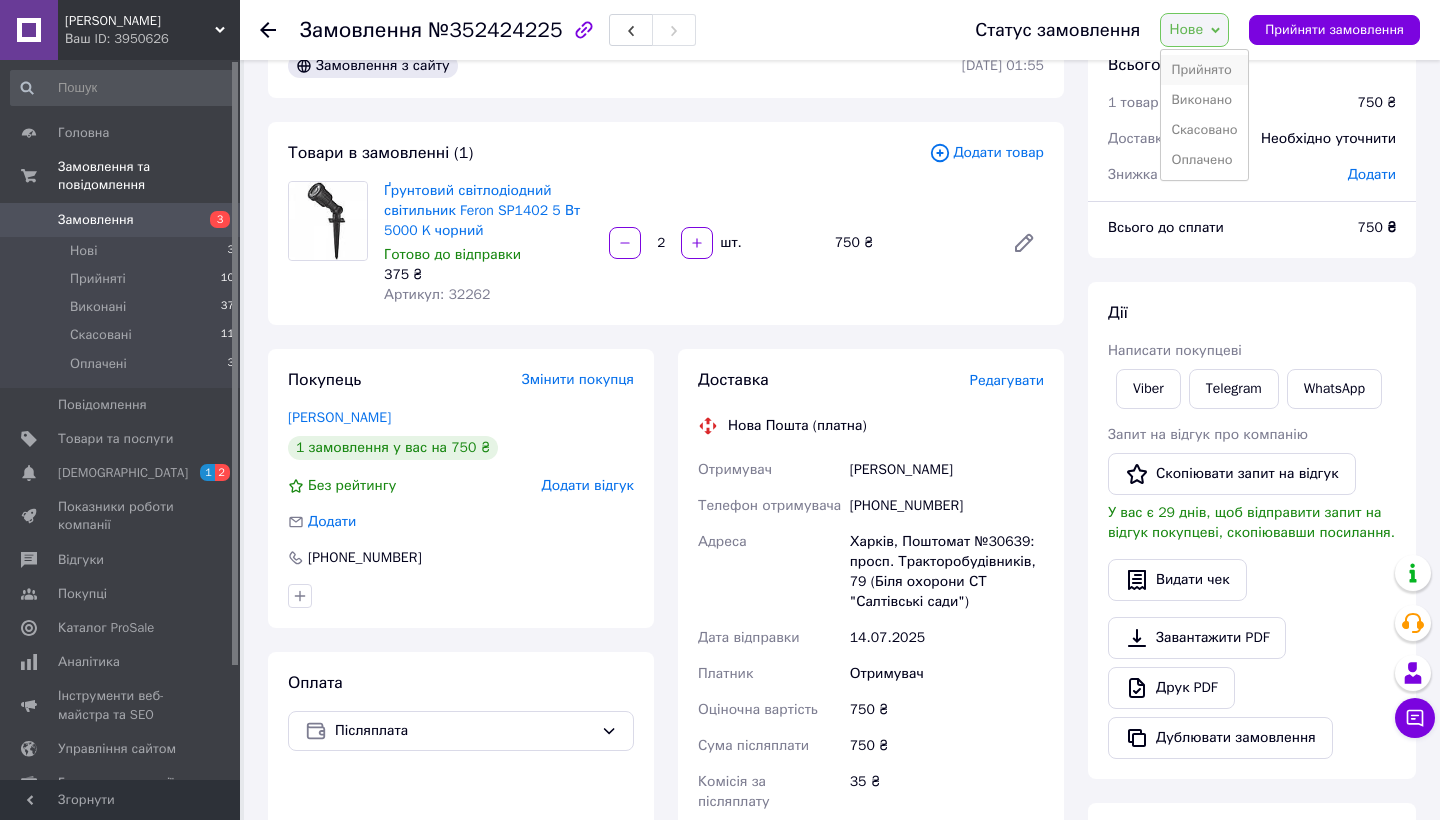 click on "Прийнято" at bounding box center [1204, 70] 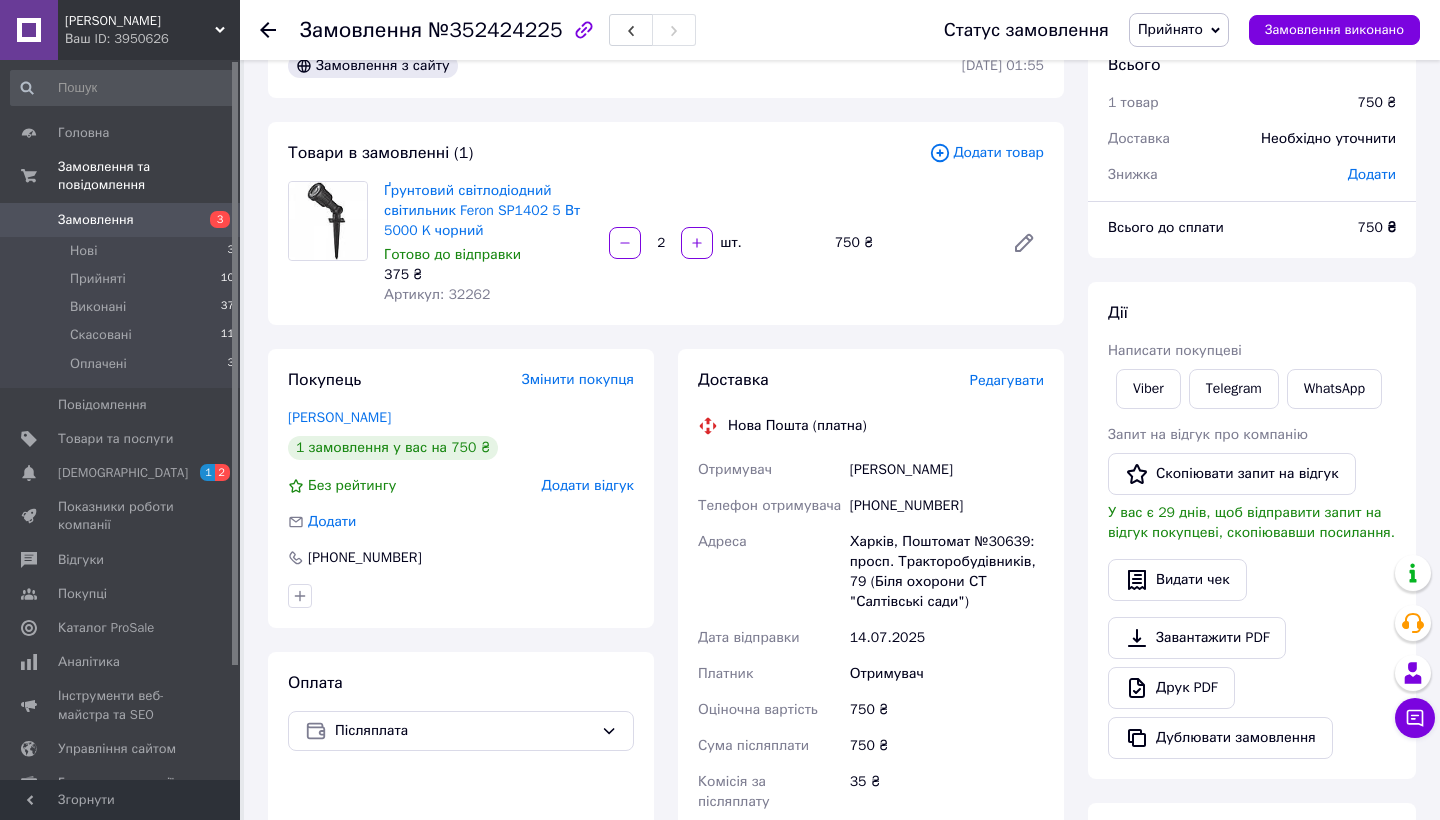 click 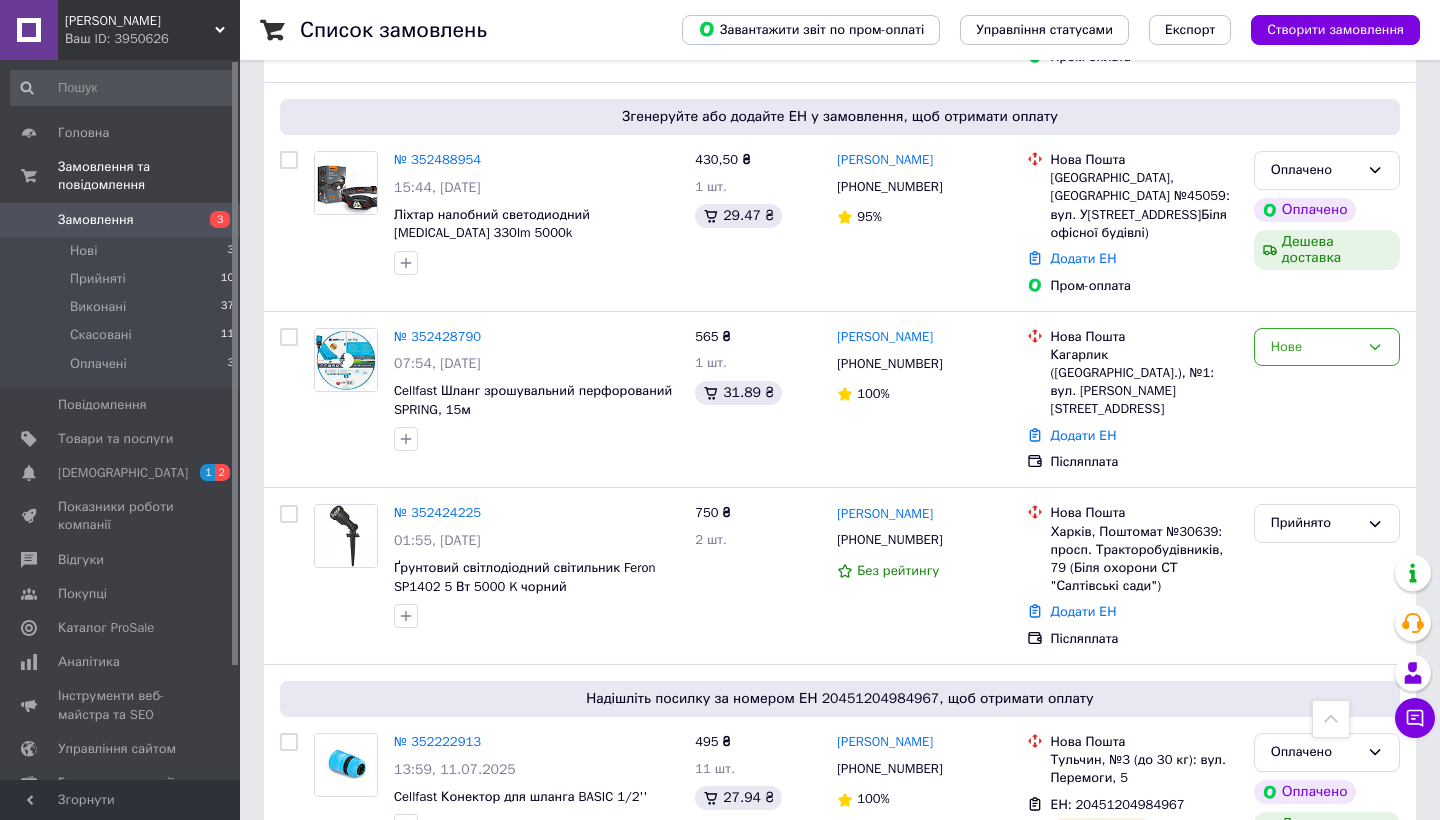scroll, scrollTop: 628, scrollLeft: 0, axis: vertical 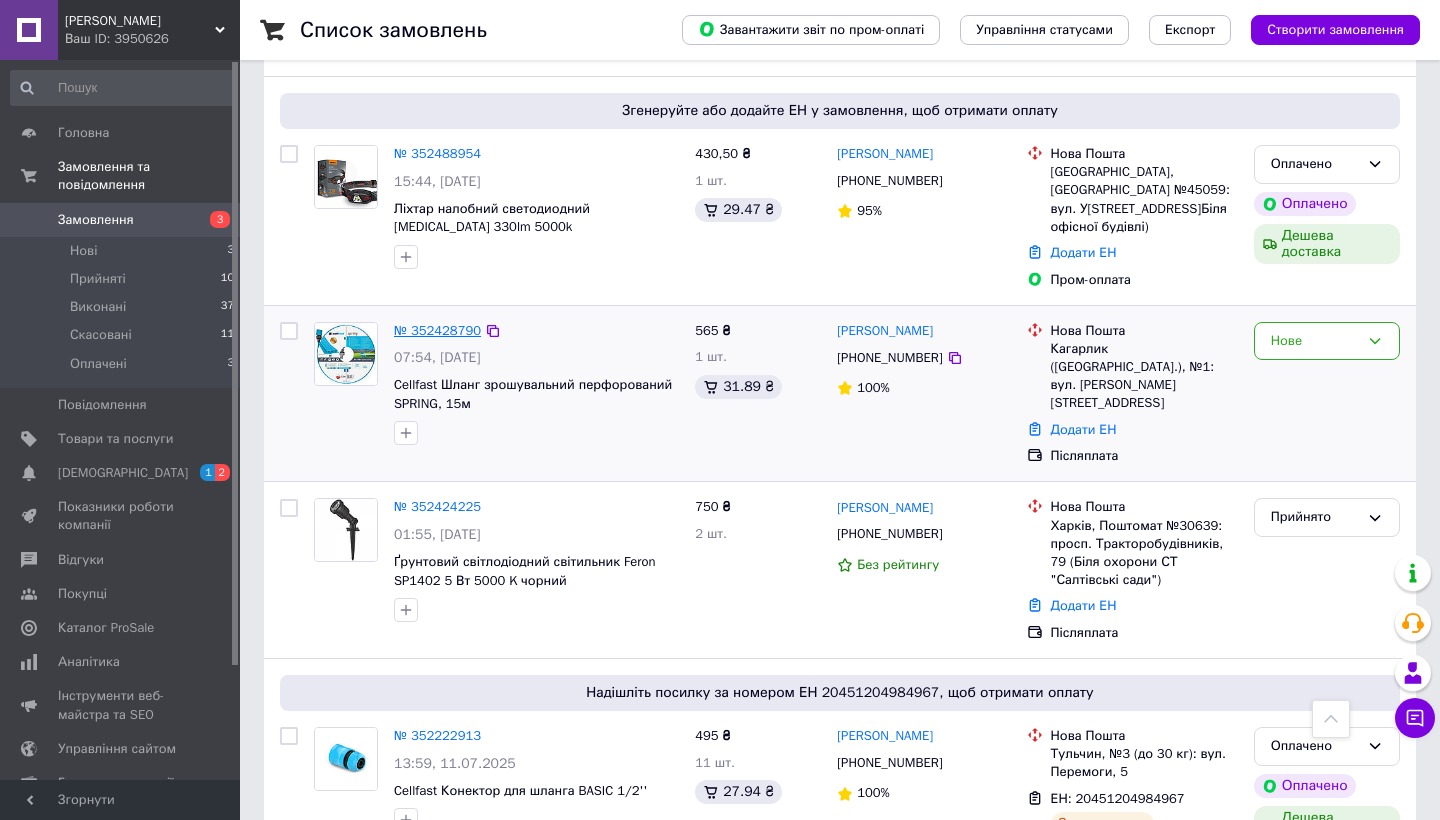 click on "№ 352428790" at bounding box center (437, 330) 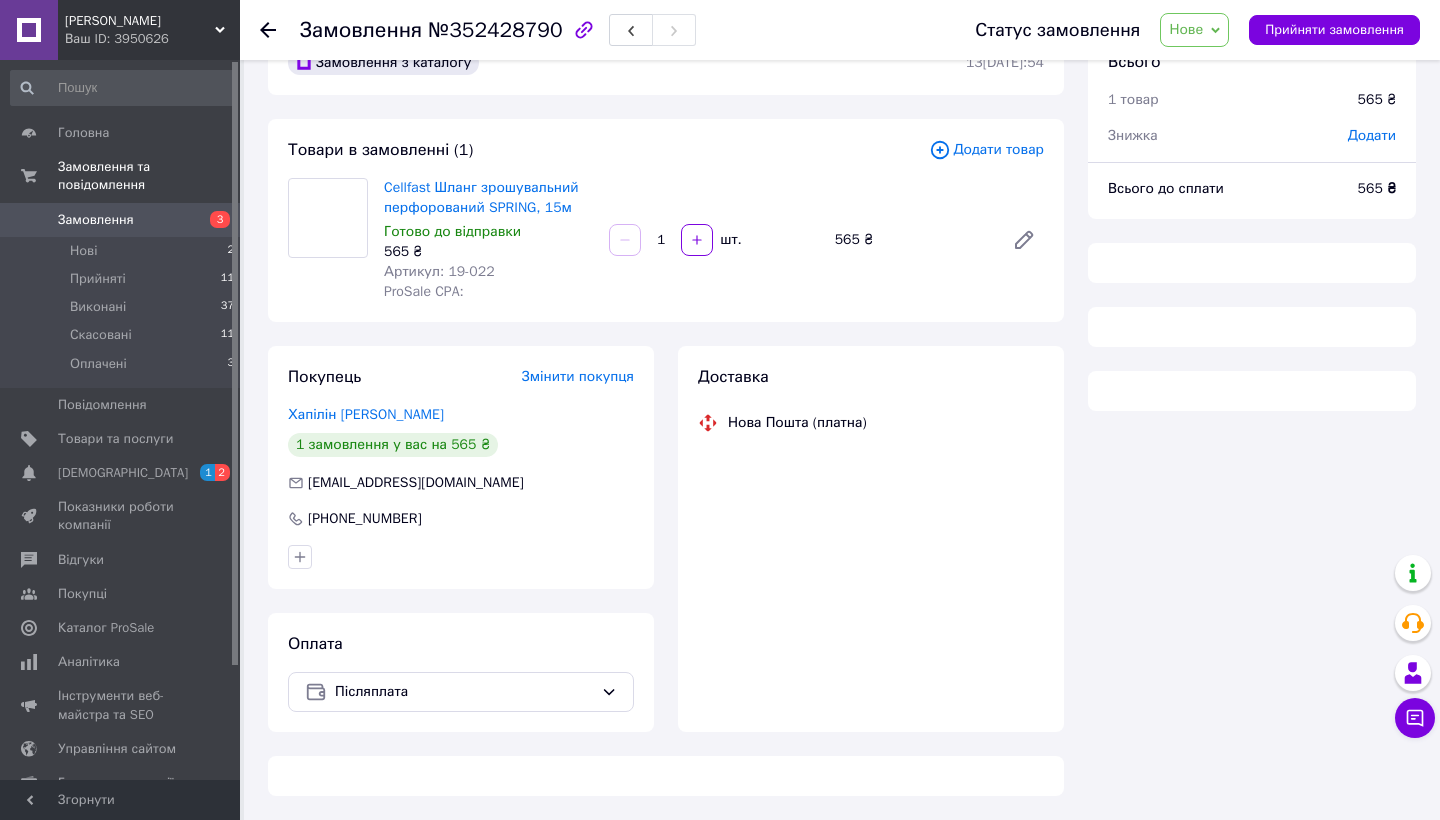 scroll, scrollTop: 50, scrollLeft: 0, axis: vertical 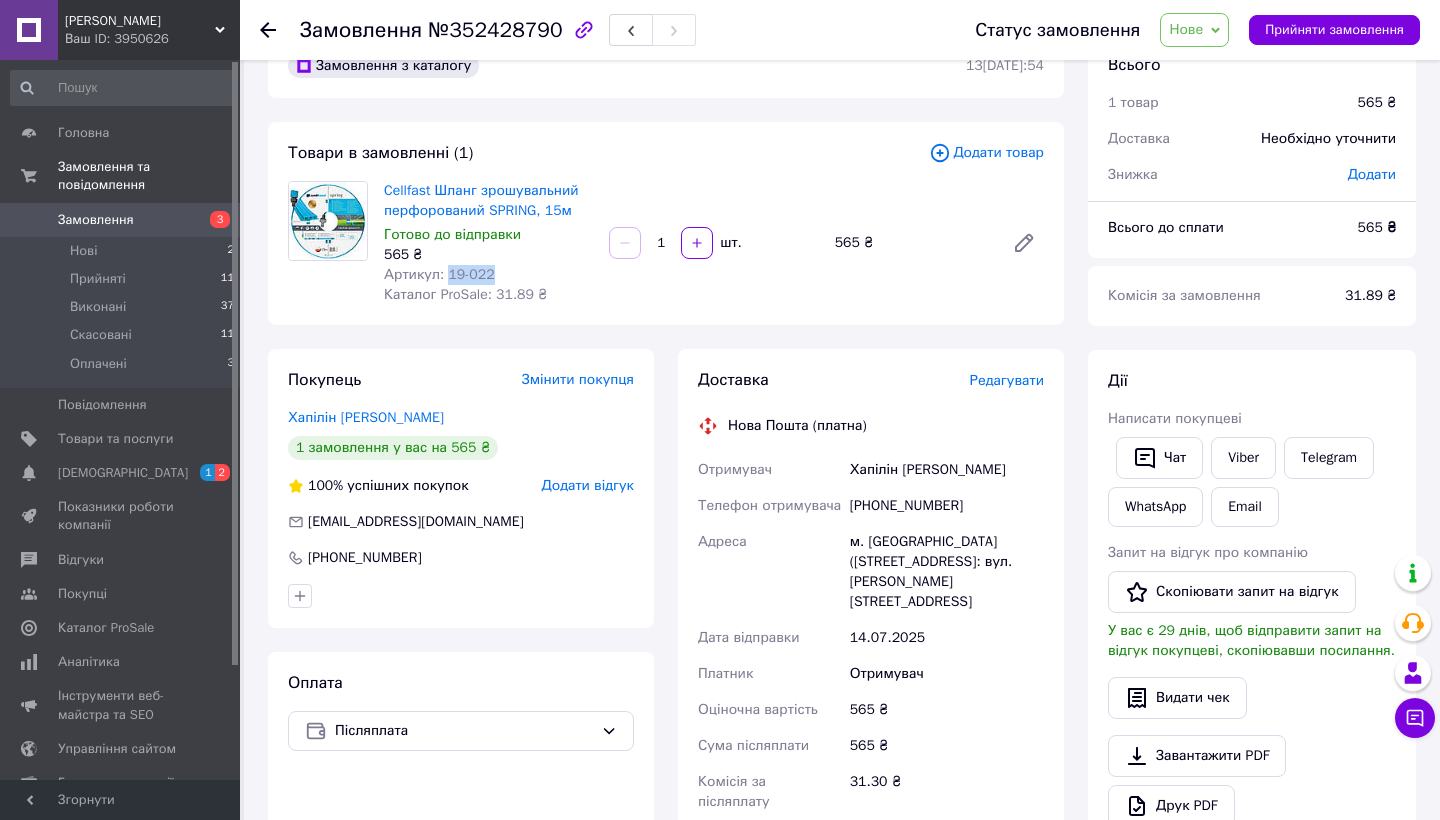 drag, startPoint x: 446, startPoint y: 272, endPoint x: 501, endPoint y: 272, distance: 55 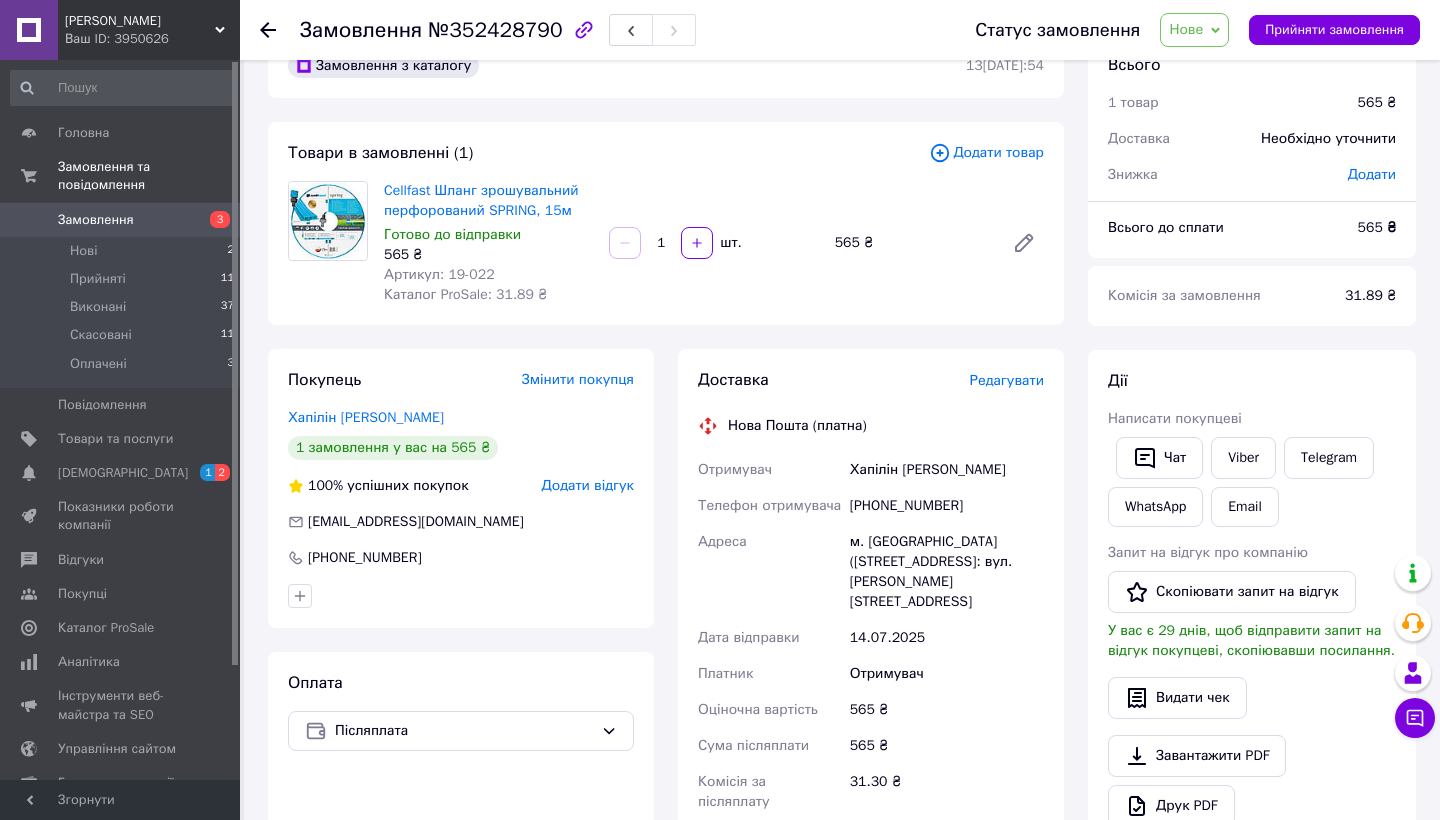 click 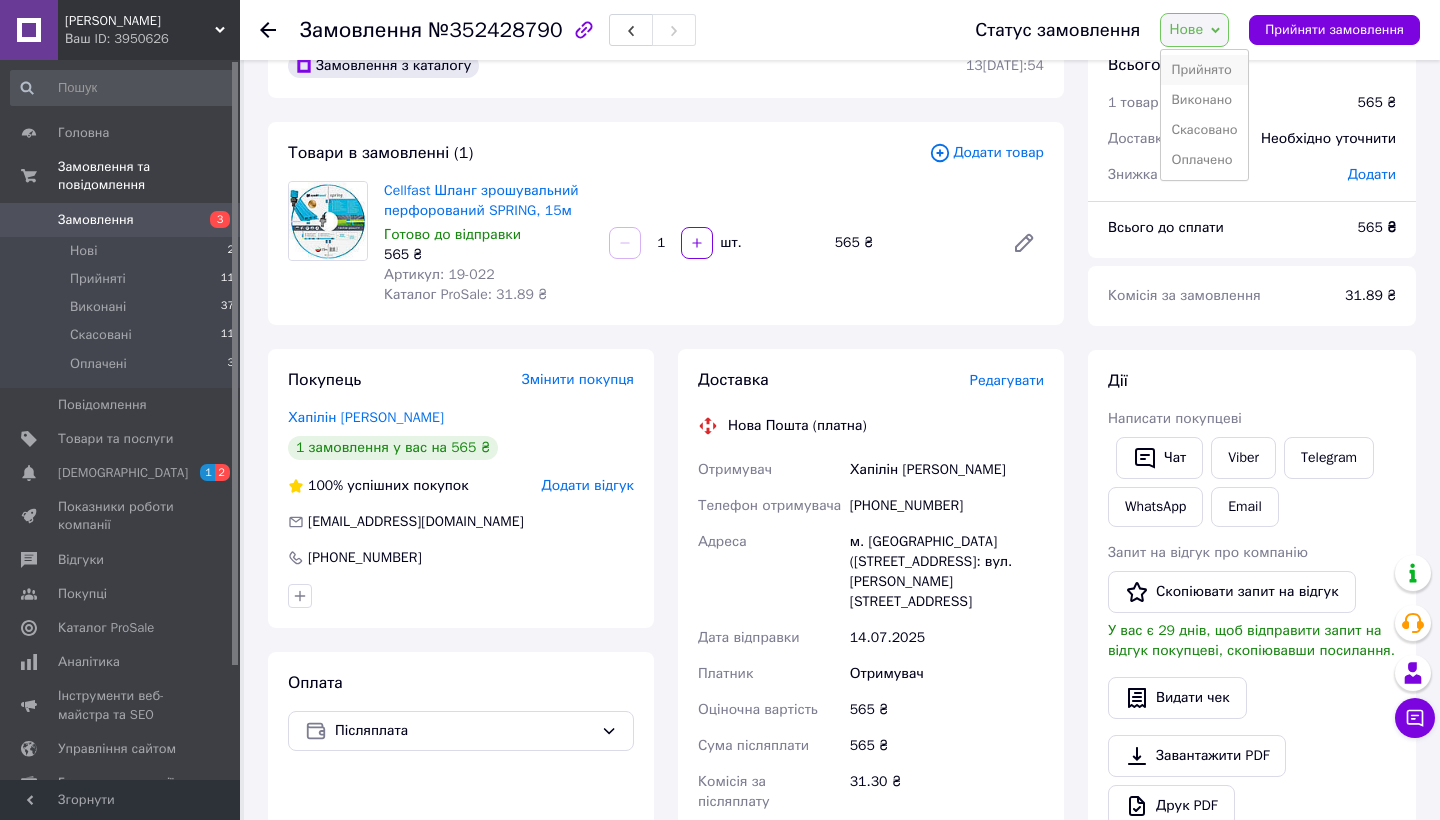 click on "Прийнято" at bounding box center [1204, 70] 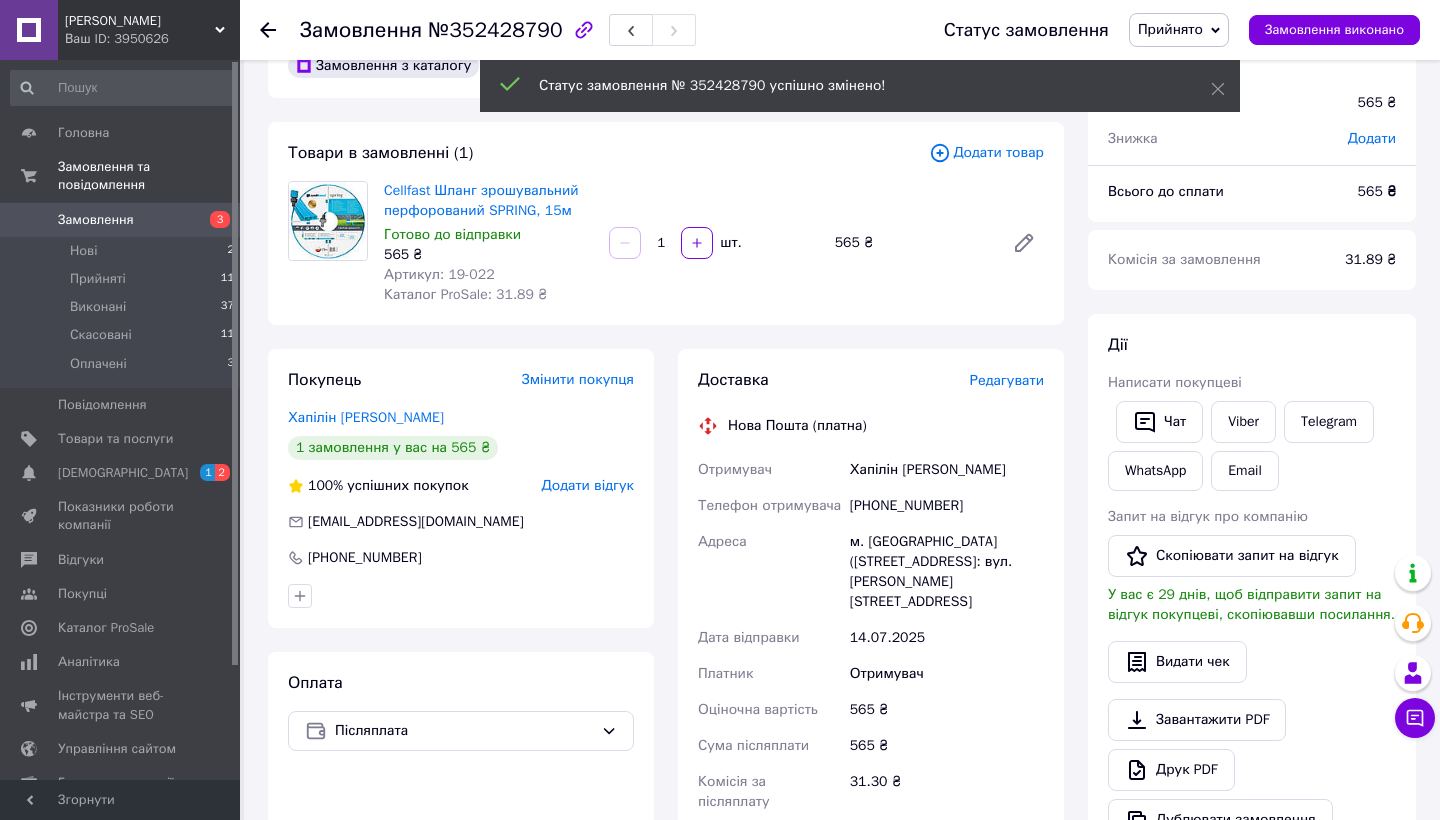 click 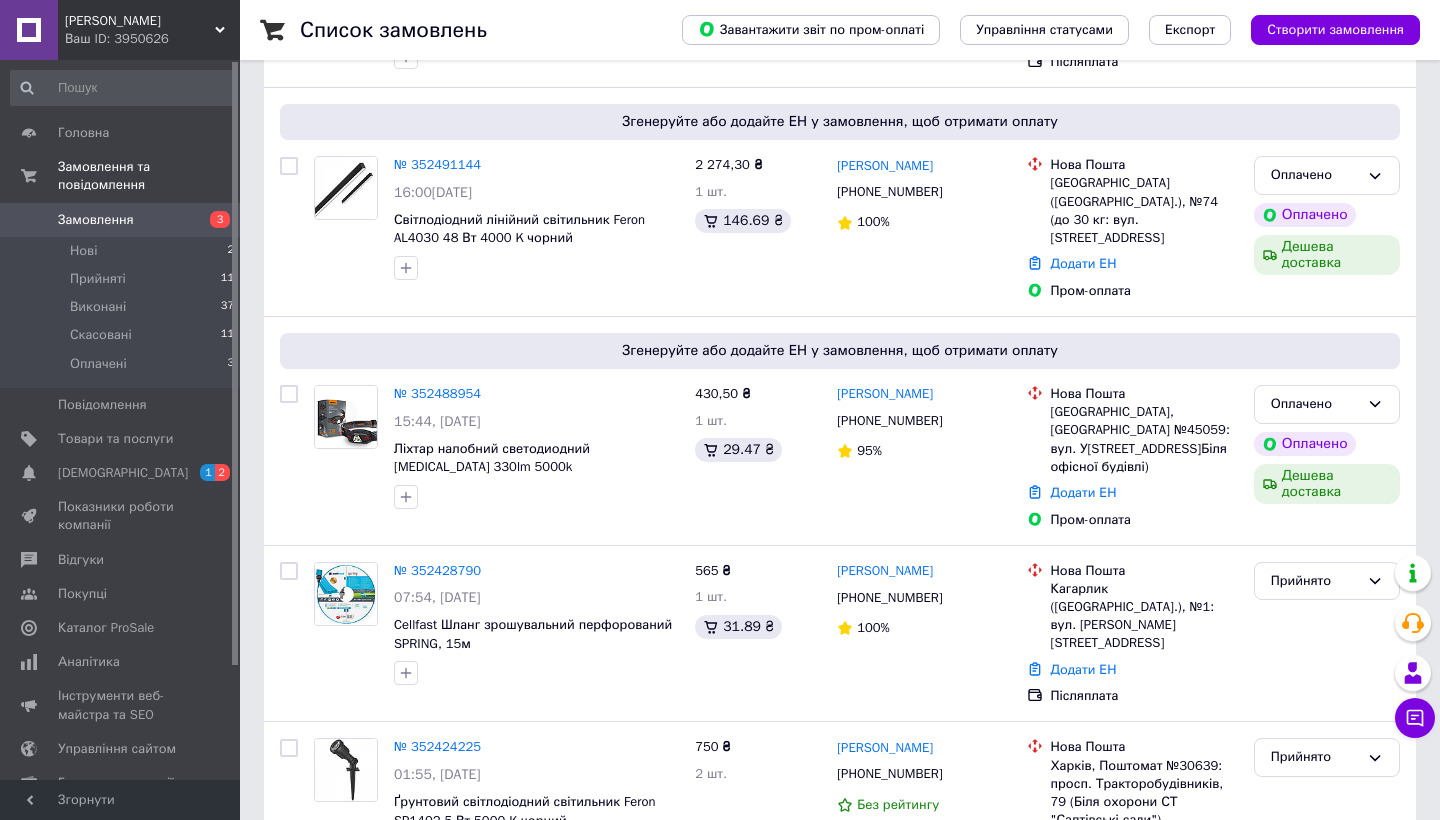 scroll, scrollTop: 389, scrollLeft: 0, axis: vertical 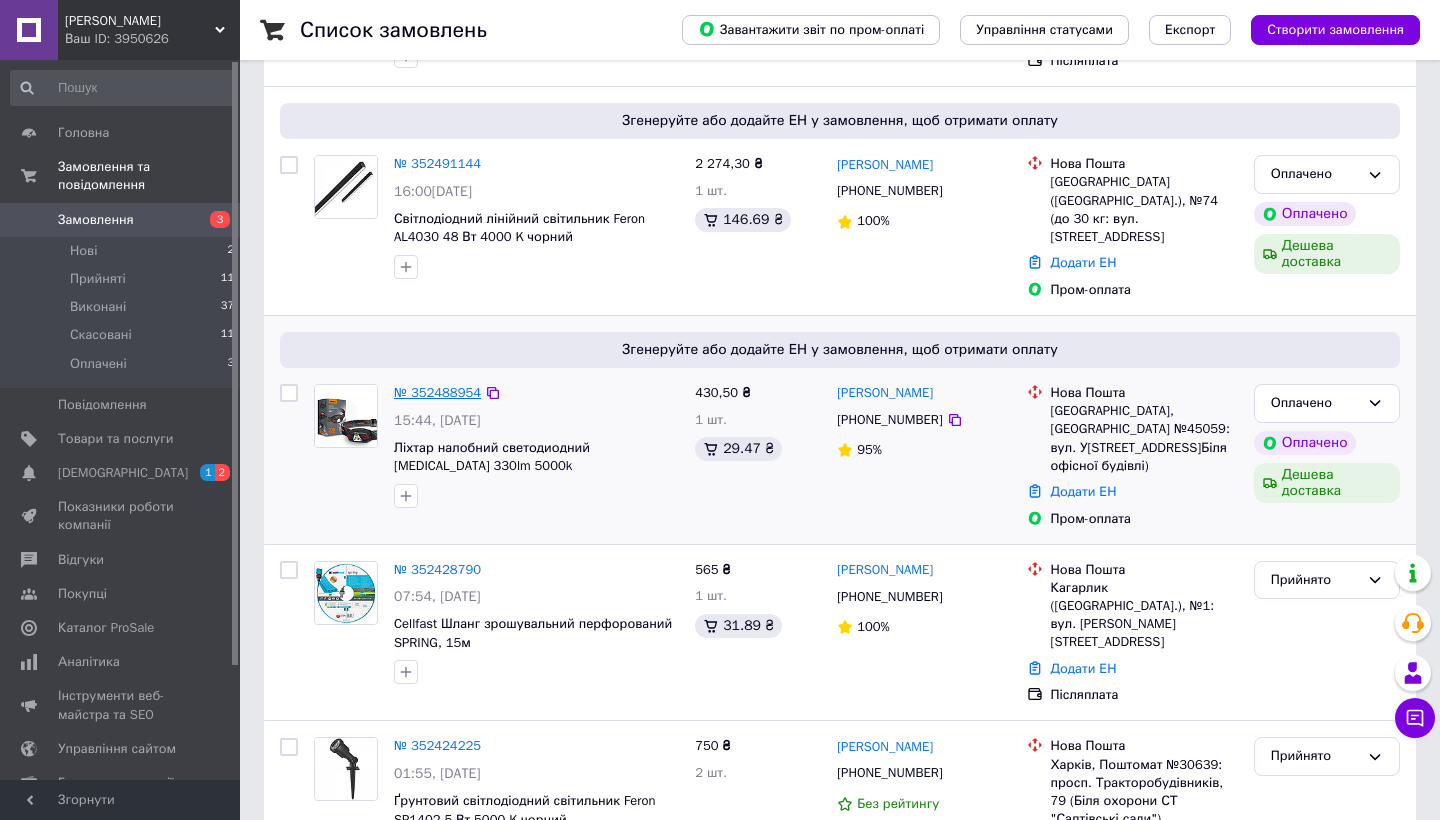 click on "№ 352488954" at bounding box center (437, 392) 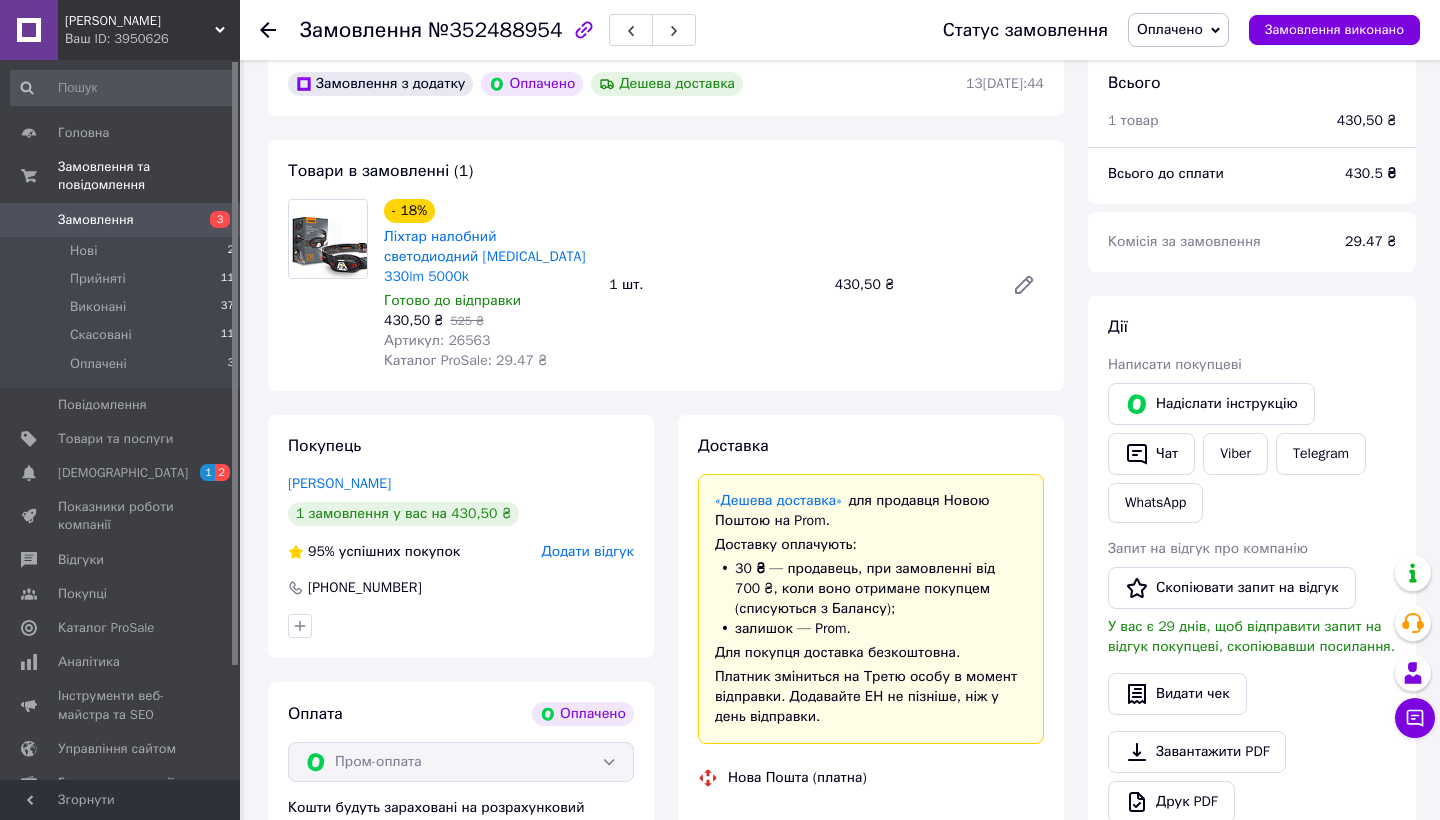 click on "Оплачено" at bounding box center [1178, 30] 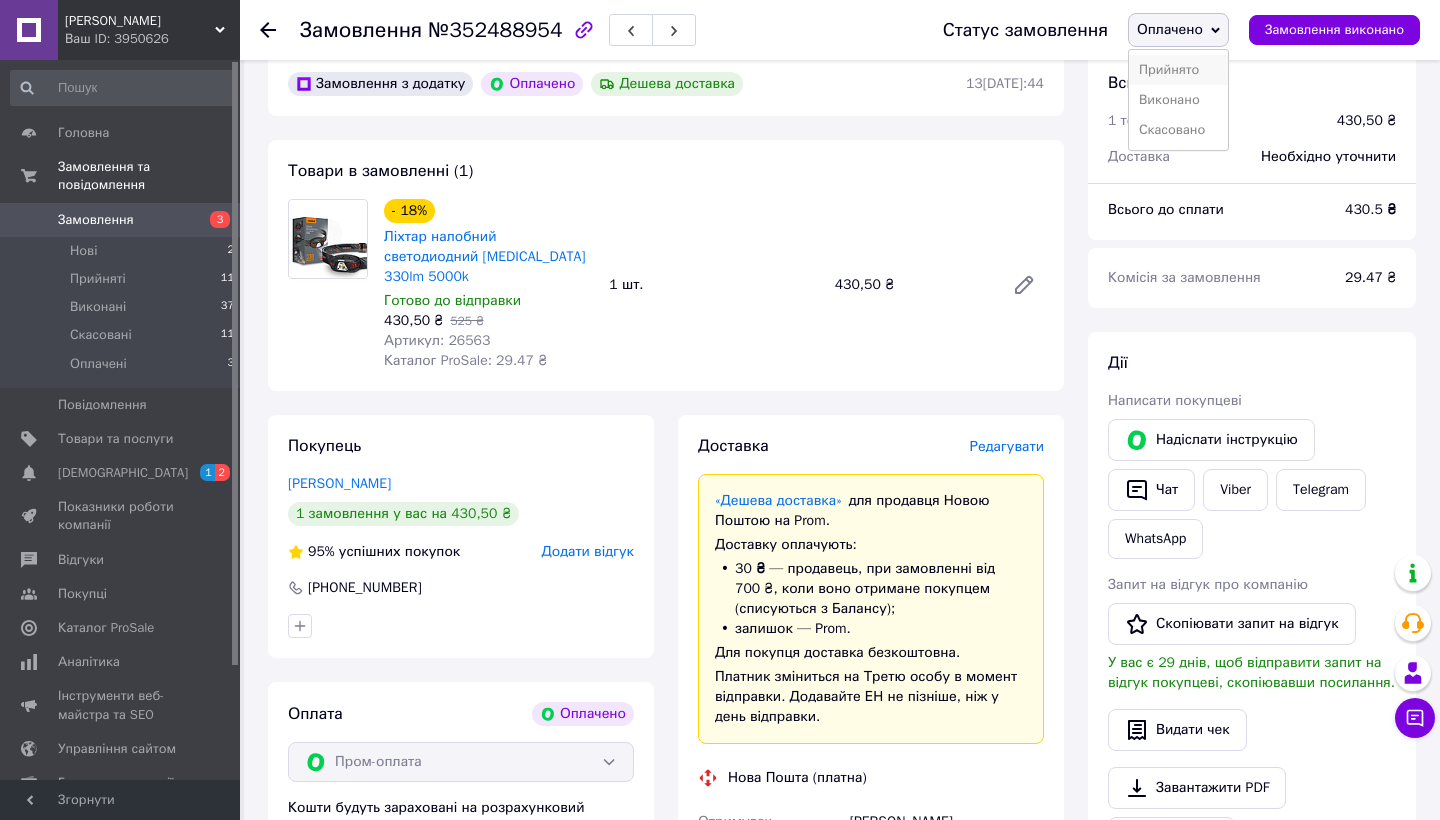 click on "Прийнято" at bounding box center [1178, 70] 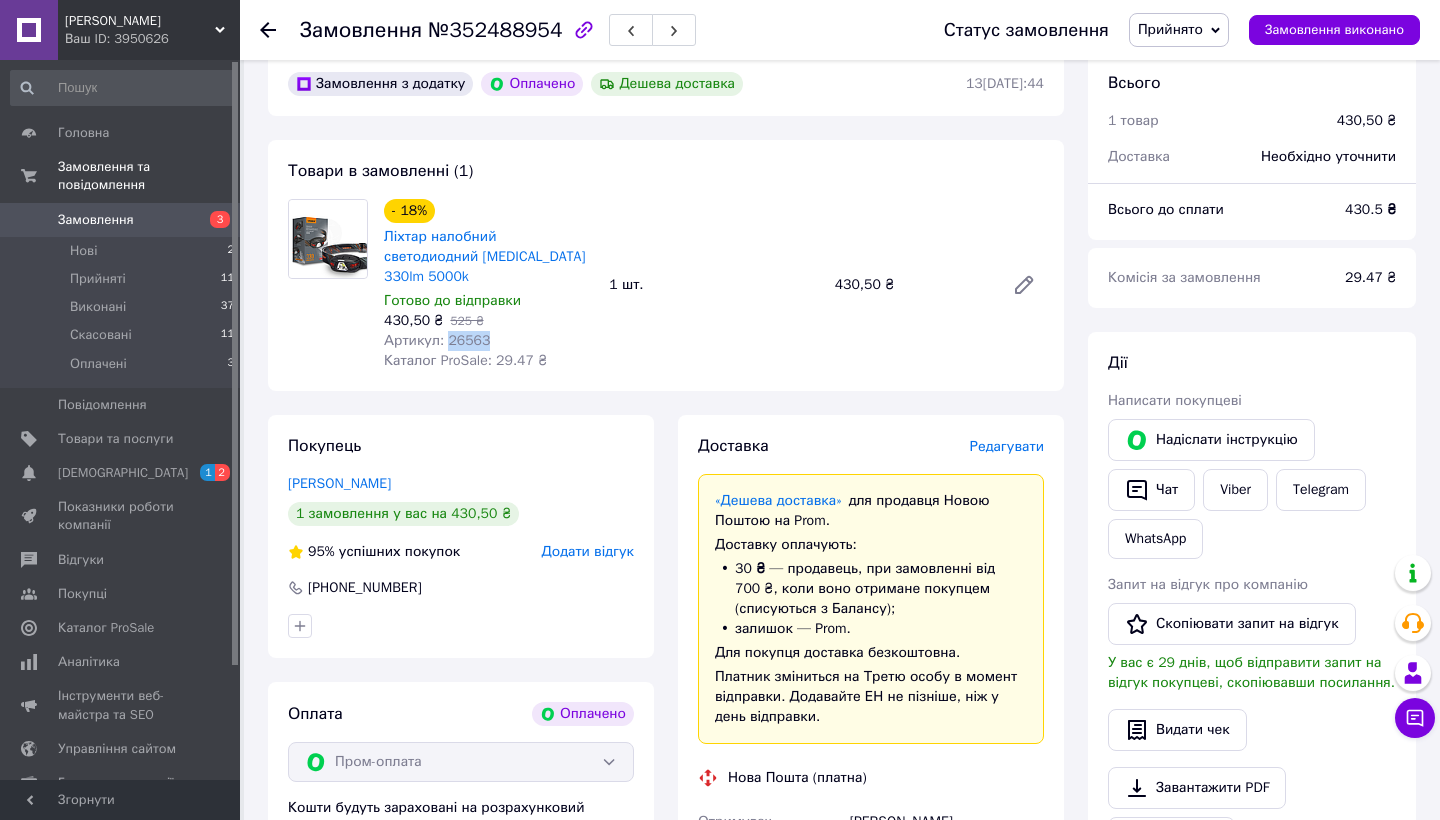 drag, startPoint x: 493, startPoint y: 340, endPoint x: 447, endPoint y: 338, distance: 46.043457 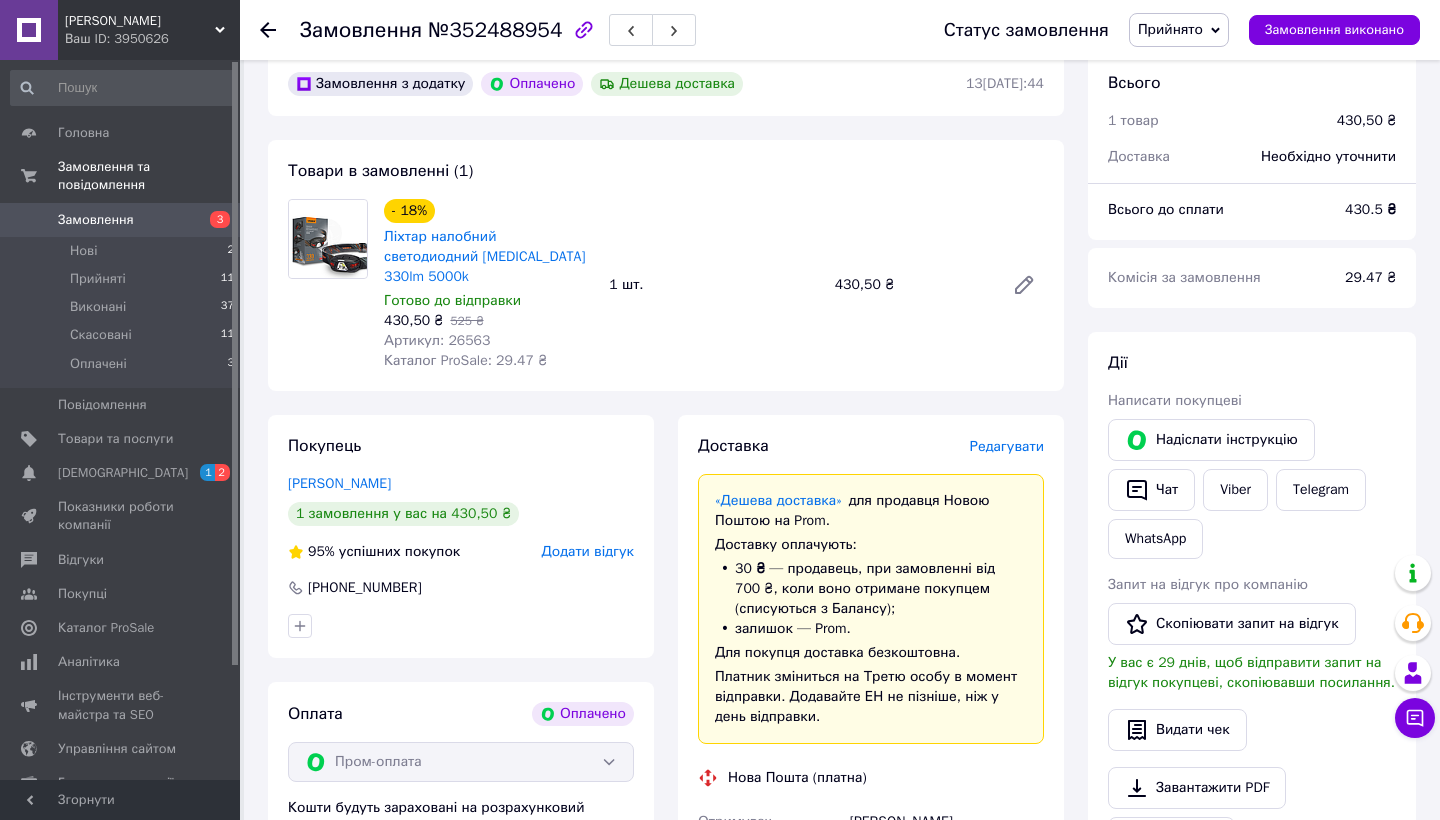 click 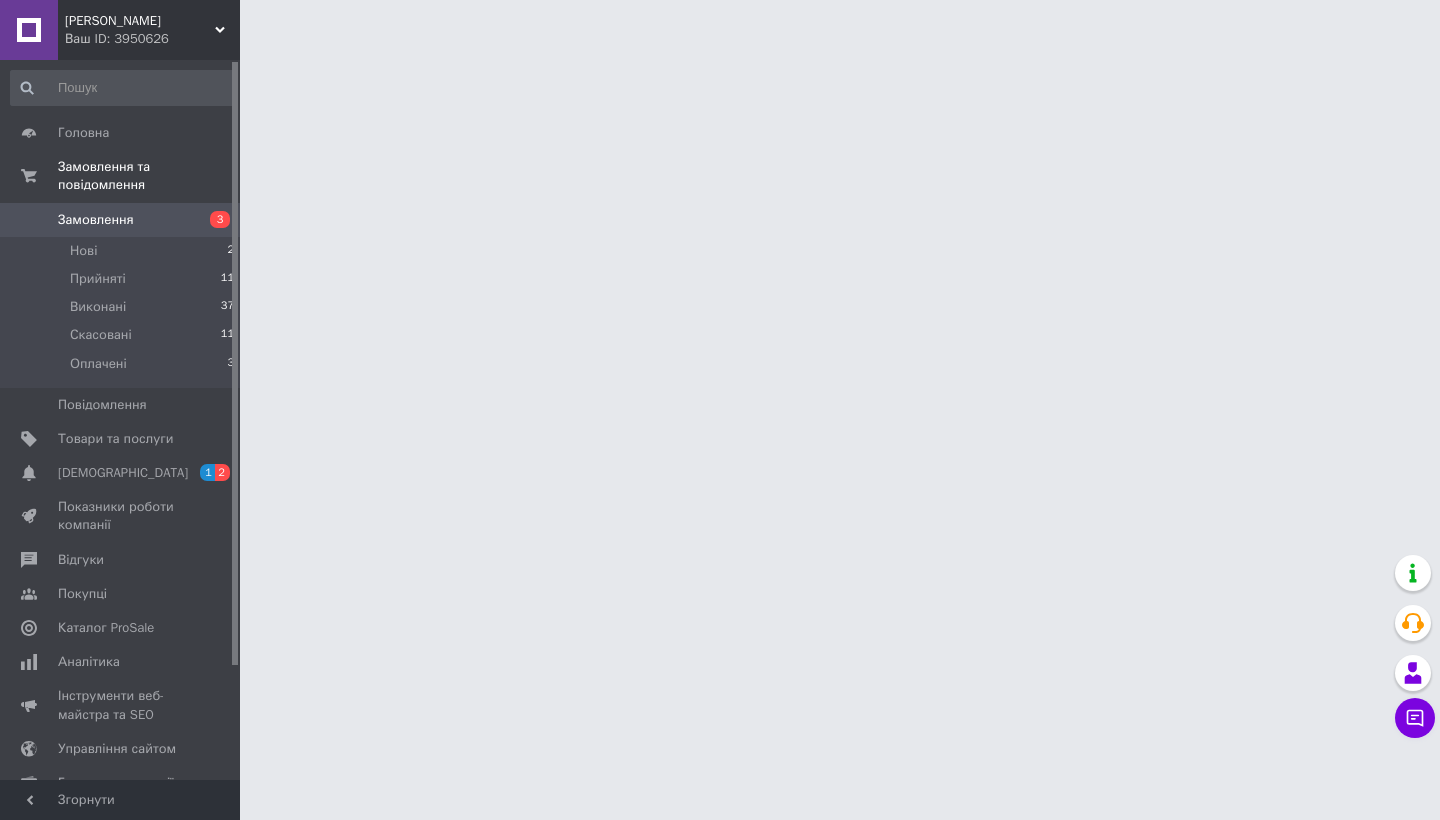 scroll, scrollTop: 0, scrollLeft: 0, axis: both 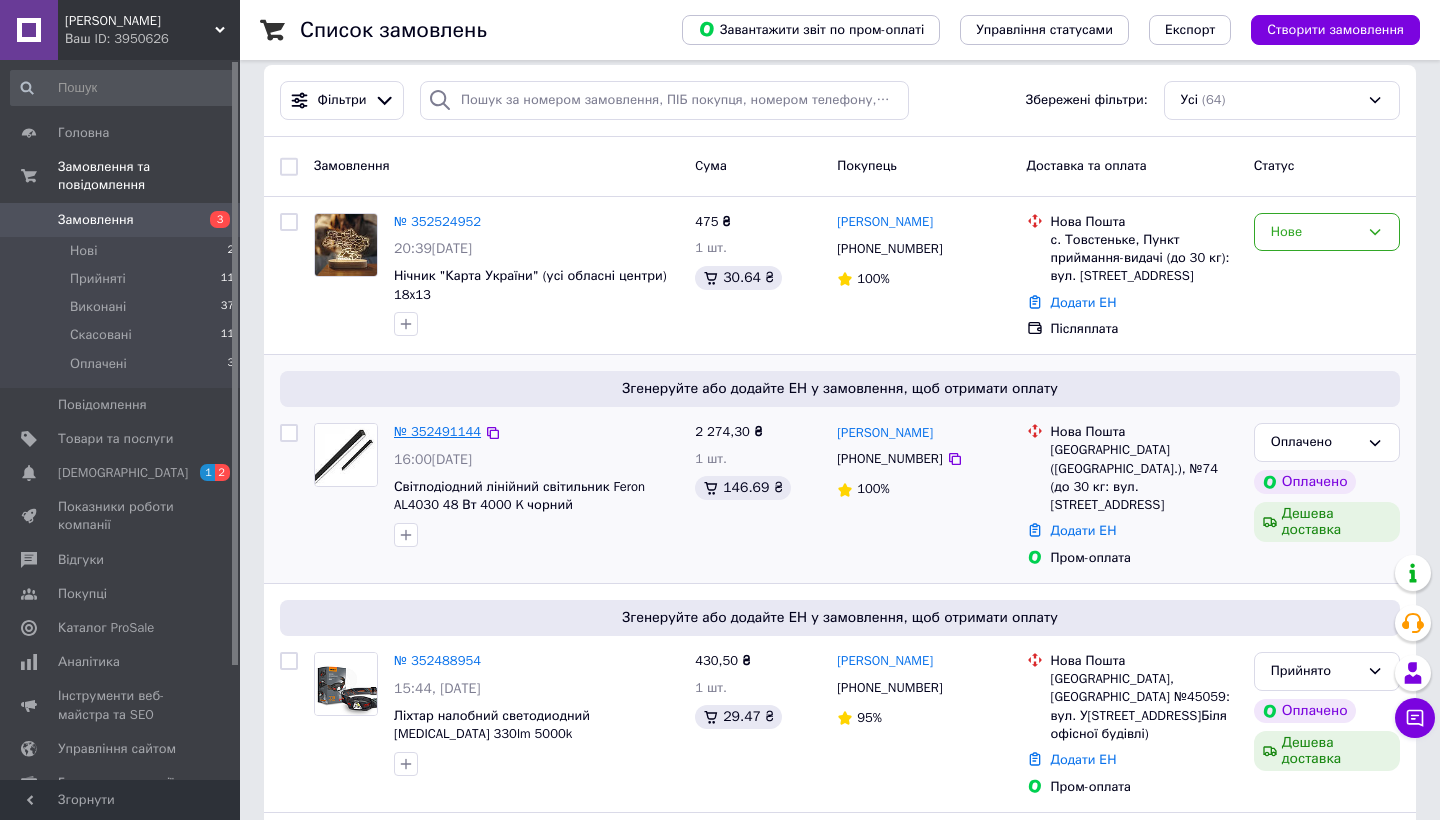 click on "№ 352491144" at bounding box center (437, 431) 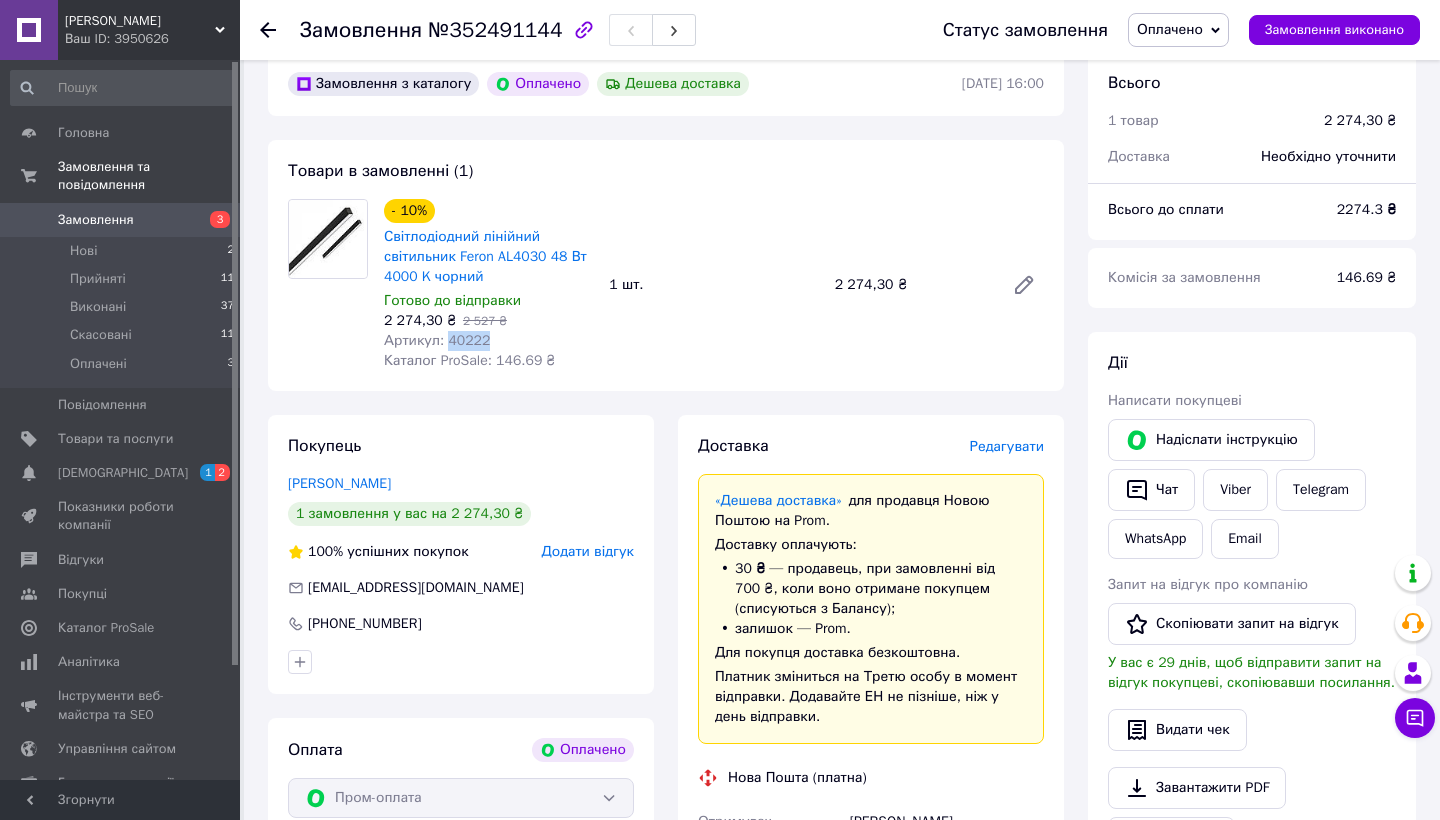 drag, startPoint x: 495, startPoint y: 343, endPoint x: 446, endPoint y: 342, distance: 49.010204 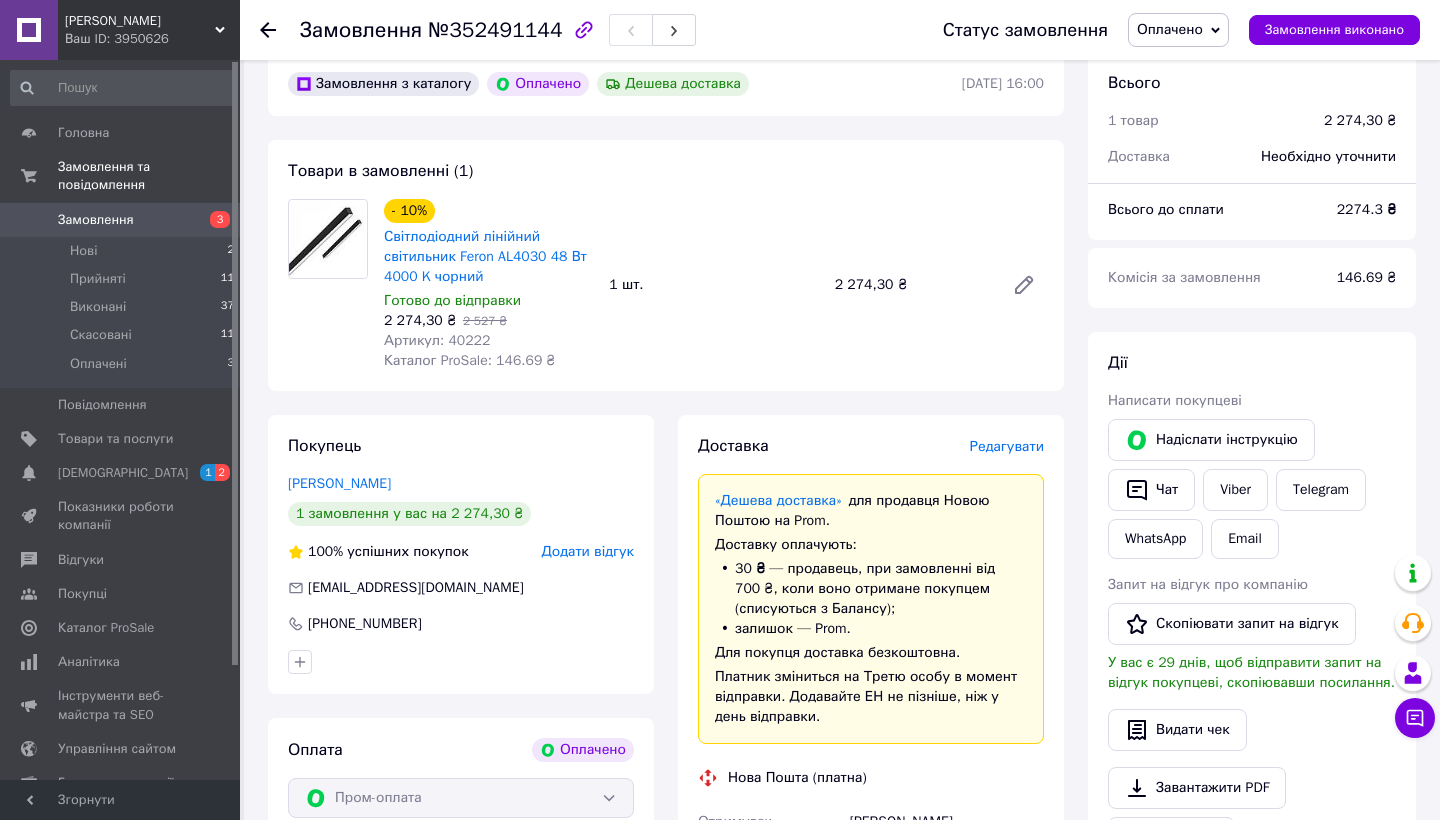 click on "Оплачено" at bounding box center [1178, 30] 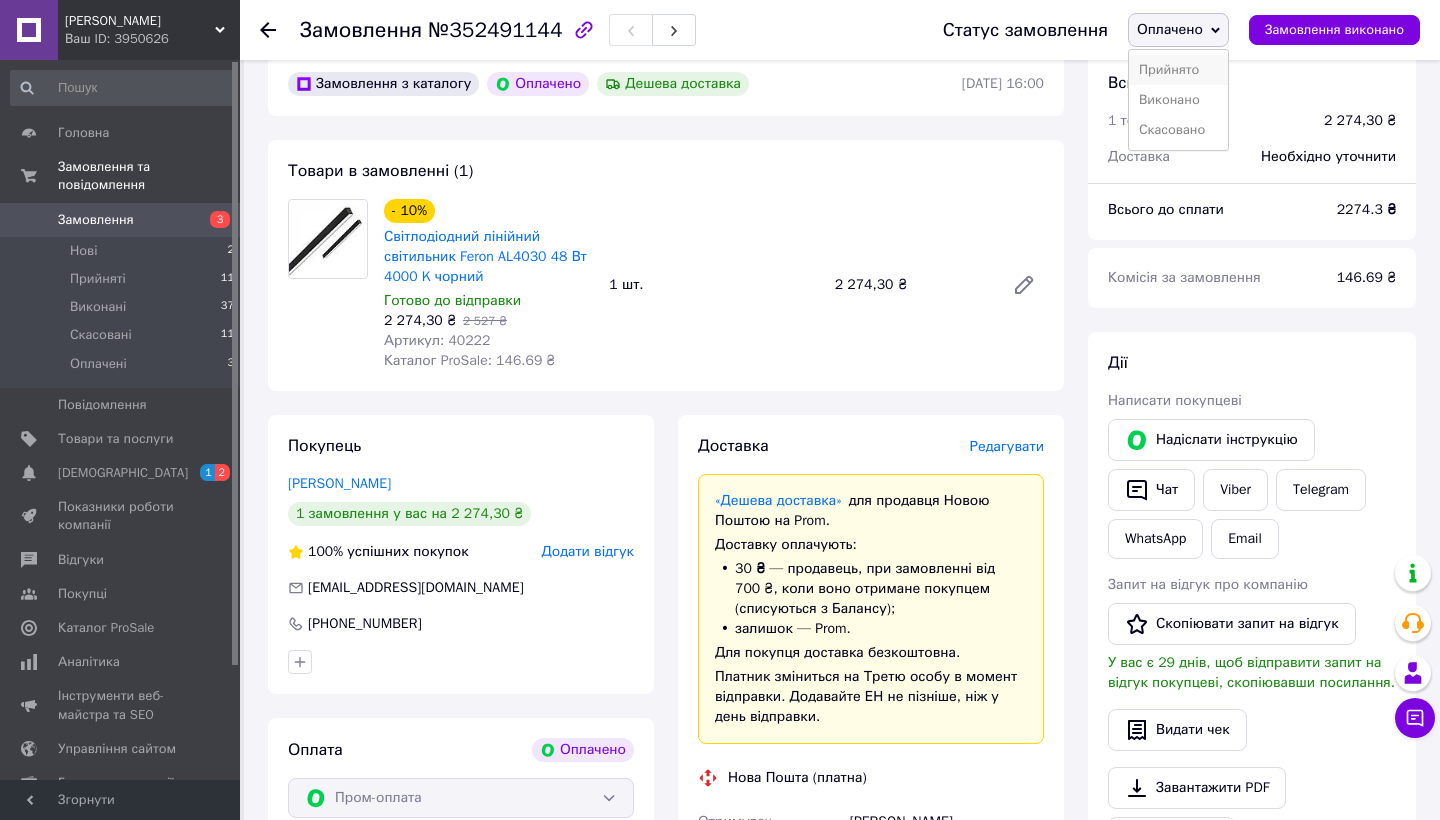click on "Прийнято" at bounding box center (1178, 70) 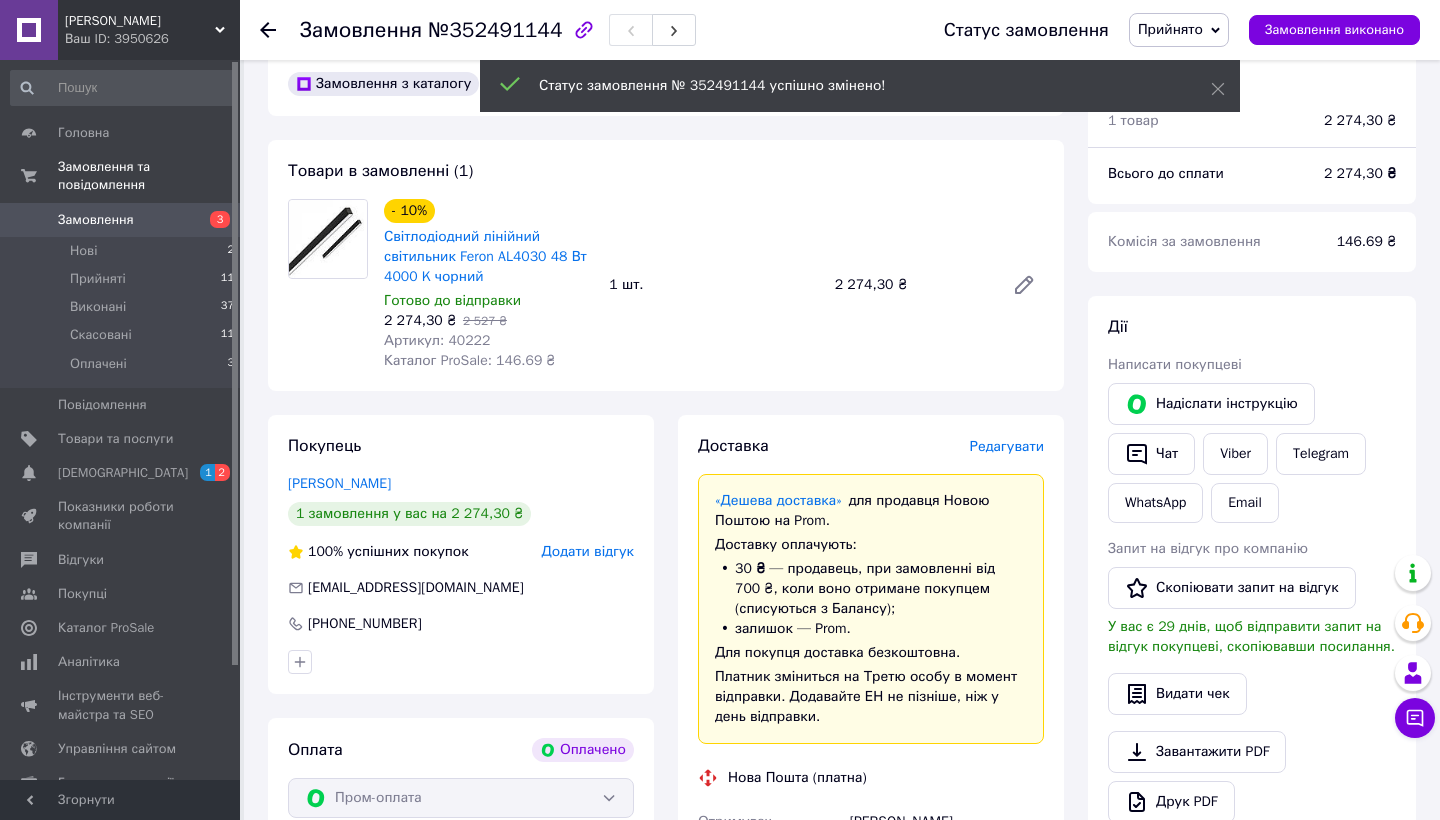 click 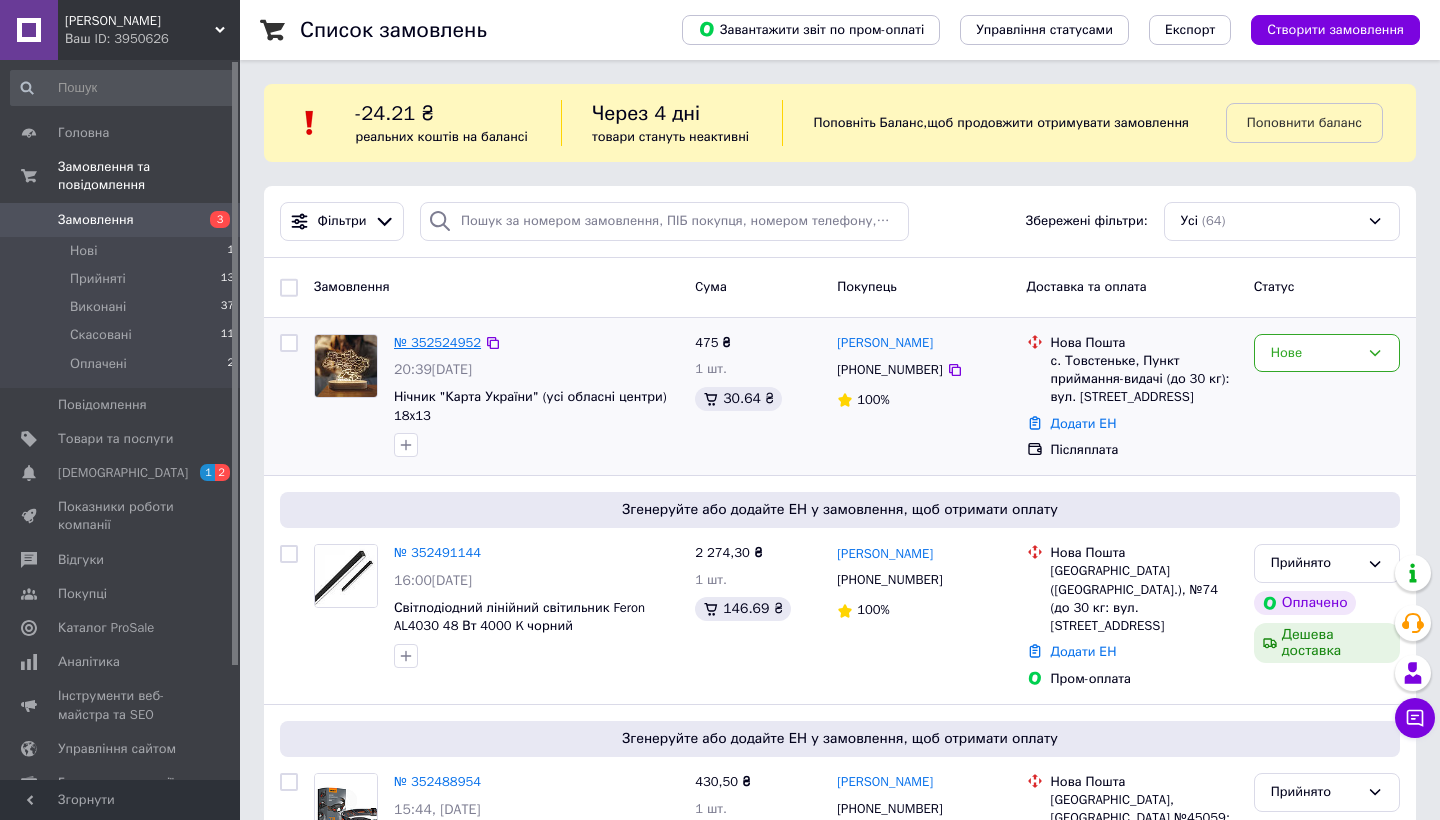 click on "№ 352524952" at bounding box center [437, 342] 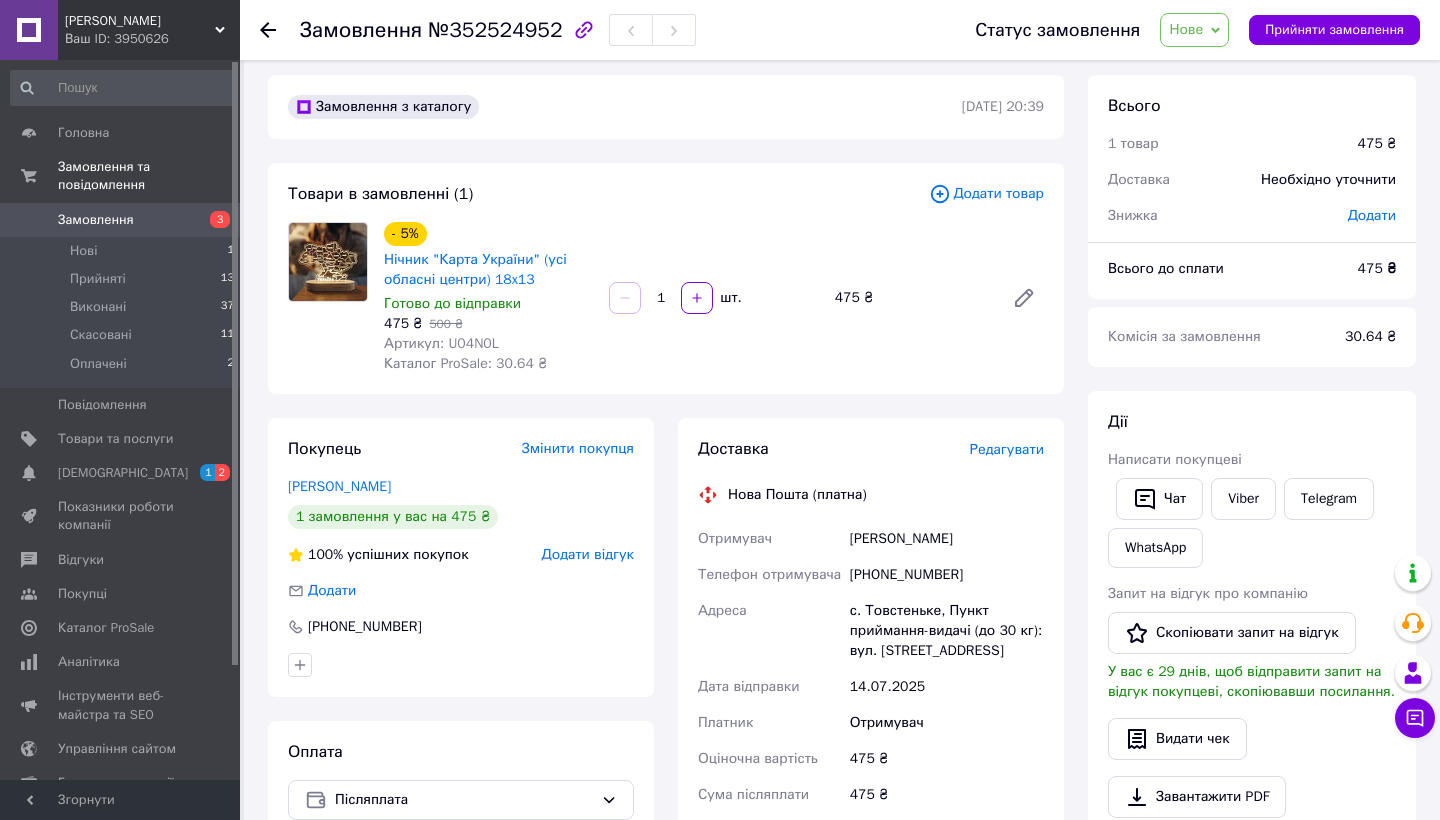 scroll, scrollTop: 13, scrollLeft: 0, axis: vertical 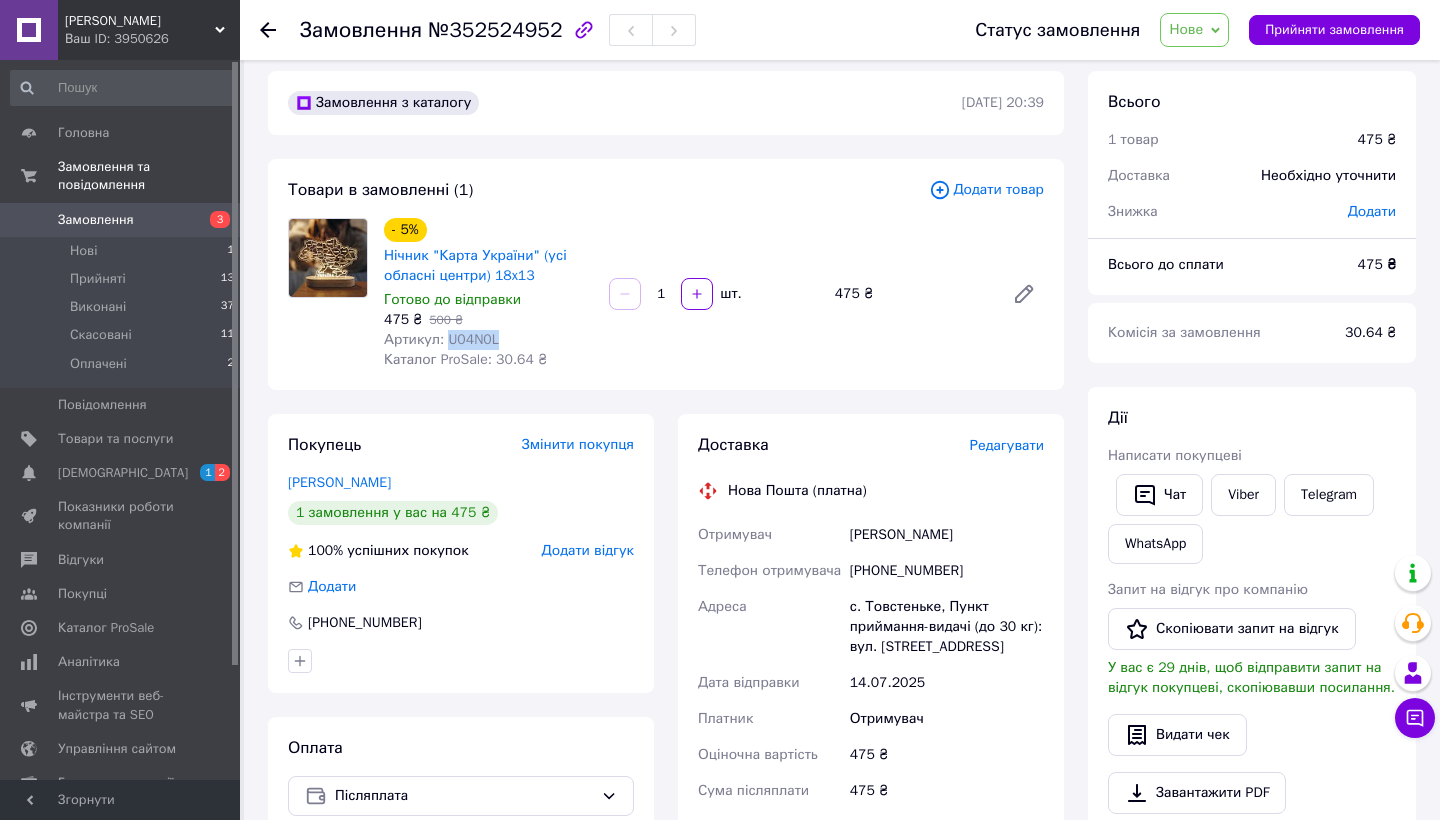 drag, startPoint x: 506, startPoint y: 336, endPoint x: 449, endPoint y: 338, distance: 57.035076 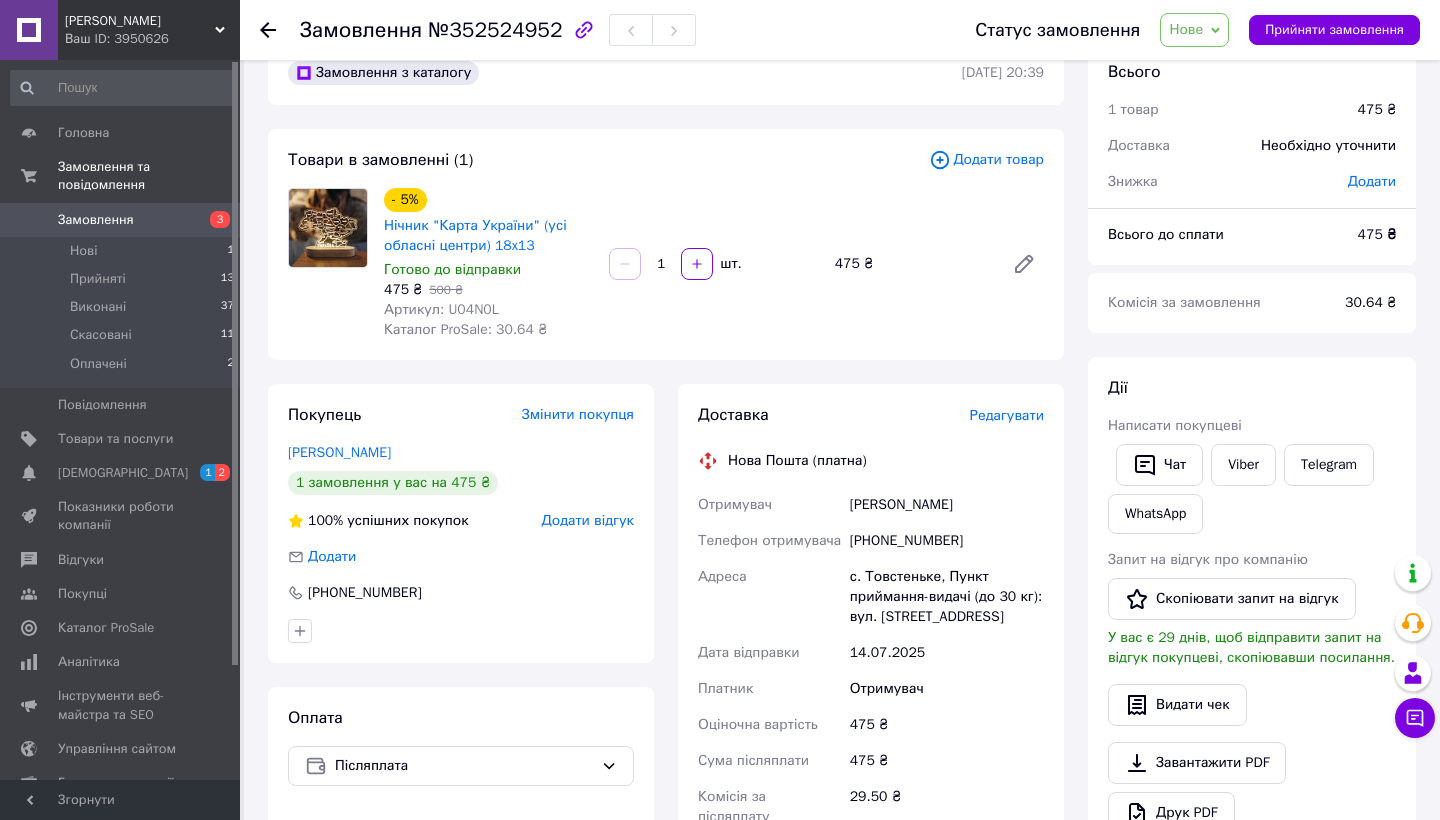 scroll, scrollTop: 39, scrollLeft: 0, axis: vertical 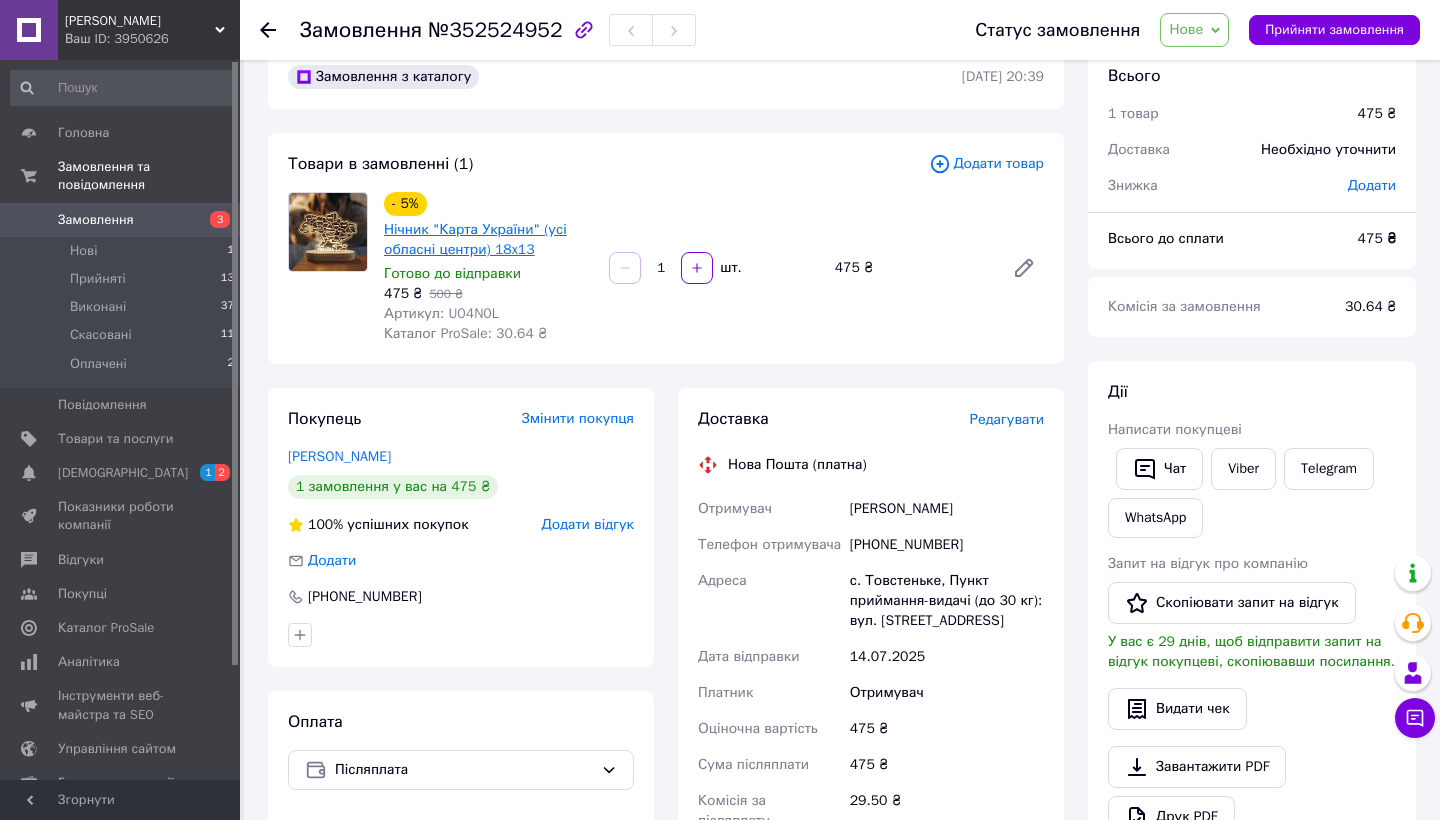 click on "Нічник "Карта України" (усі обласні центри) 18x13" at bounding box center (475, 239) 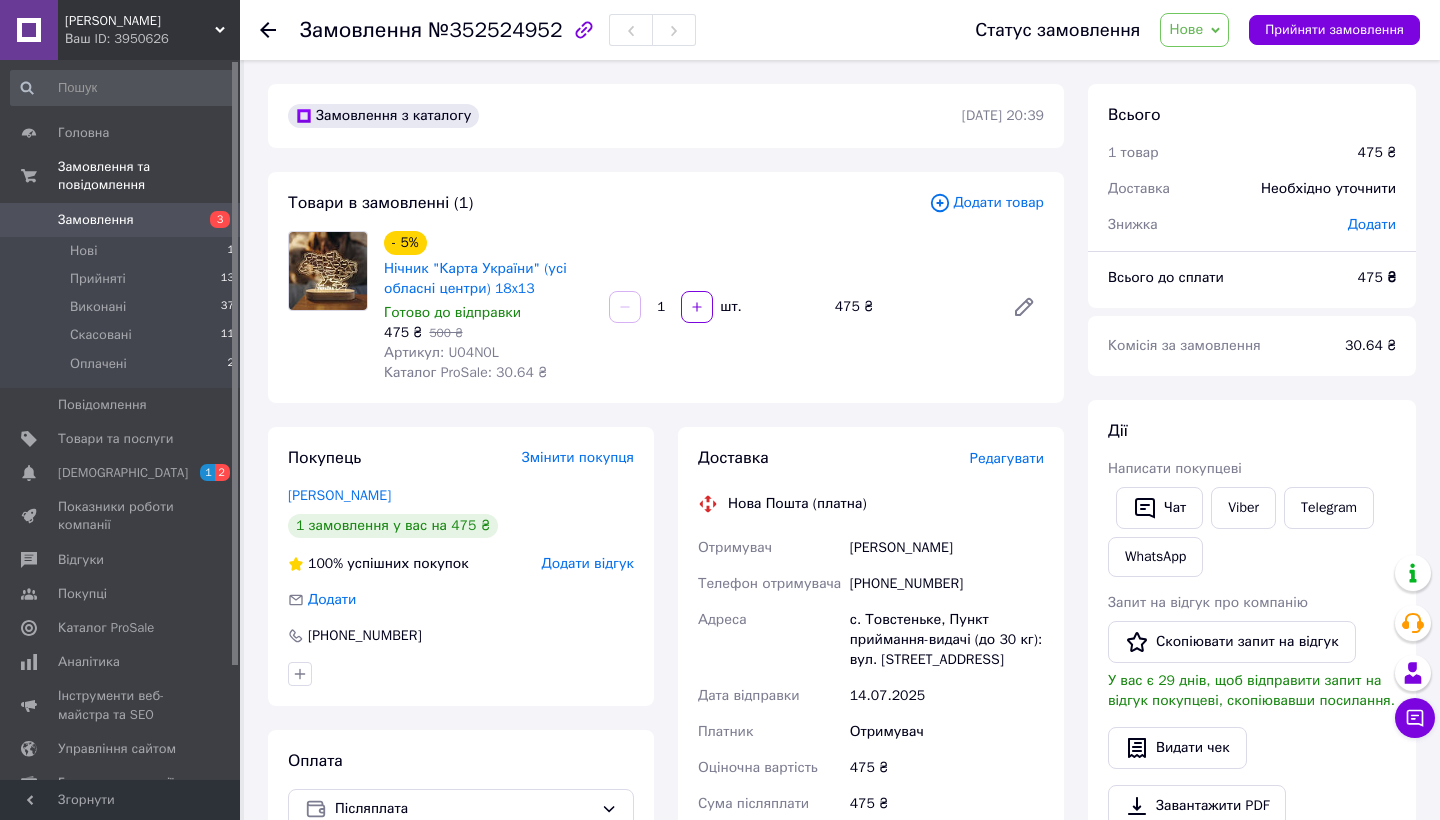 scroll, scrollTop: 0, scrollLeft: 0, axis: both 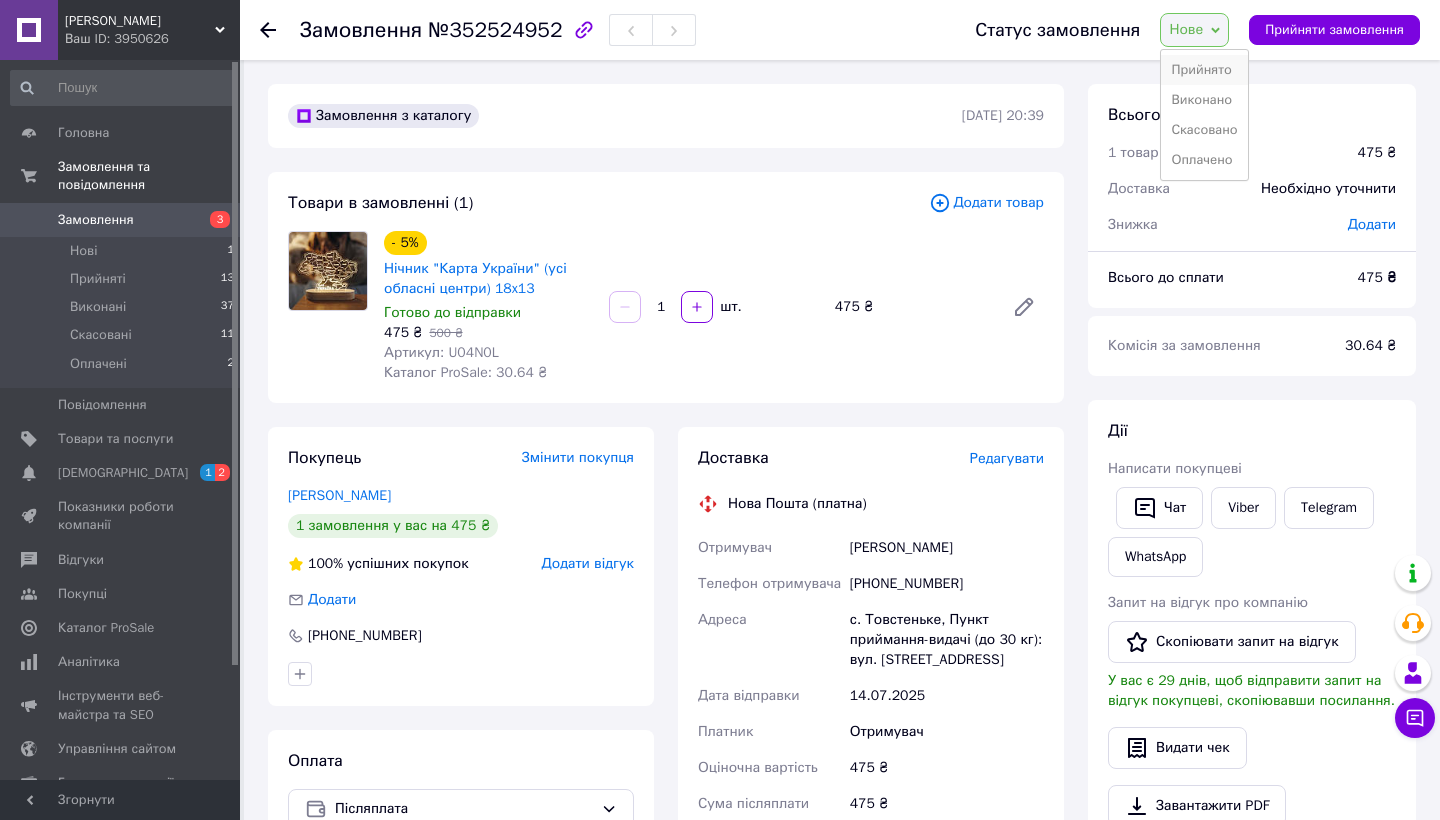 click on "Прийнято" at bounding box center (1204, 70) 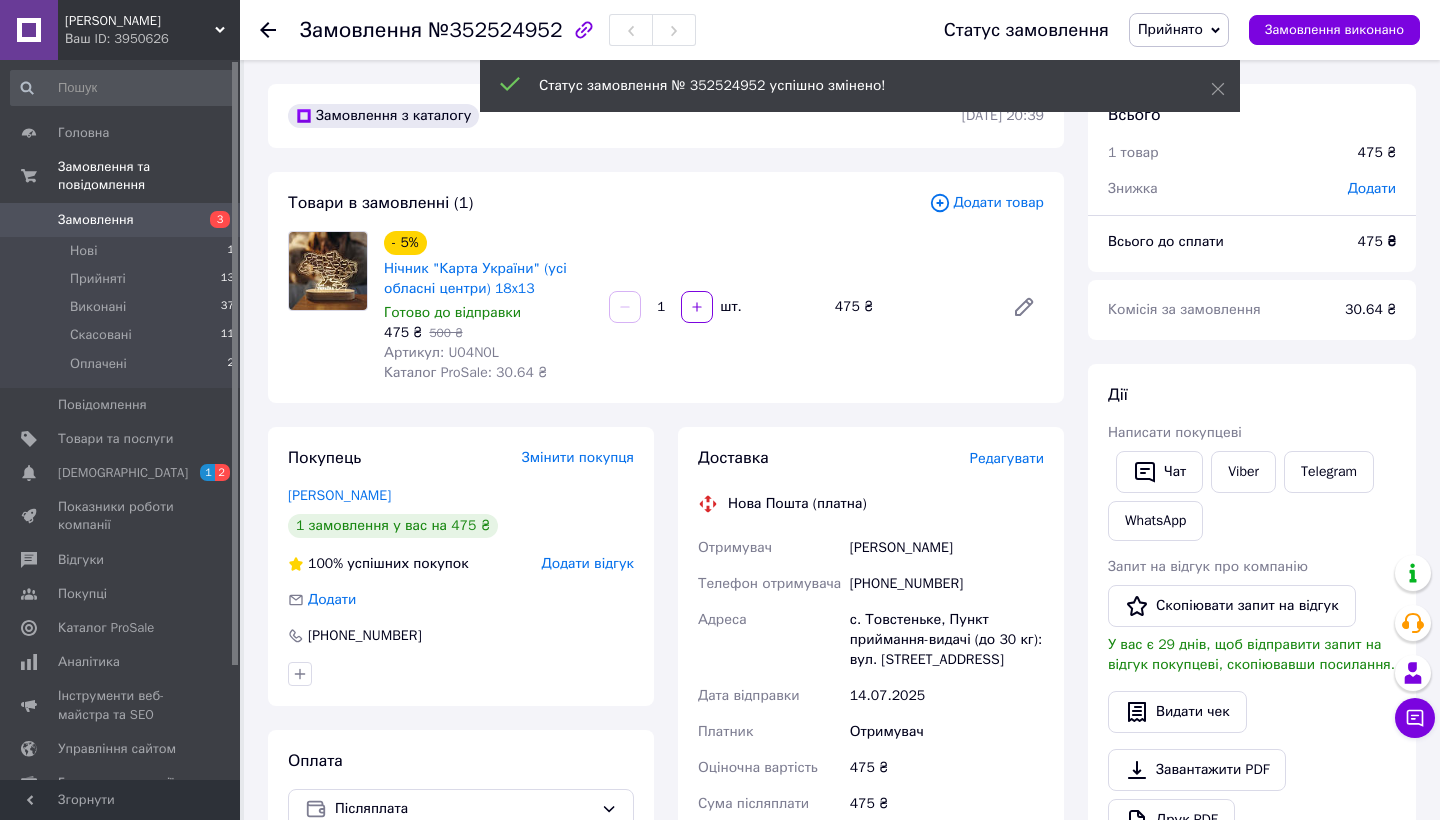 click on "Написати покупцеві" at bounding box center (1175, 432) 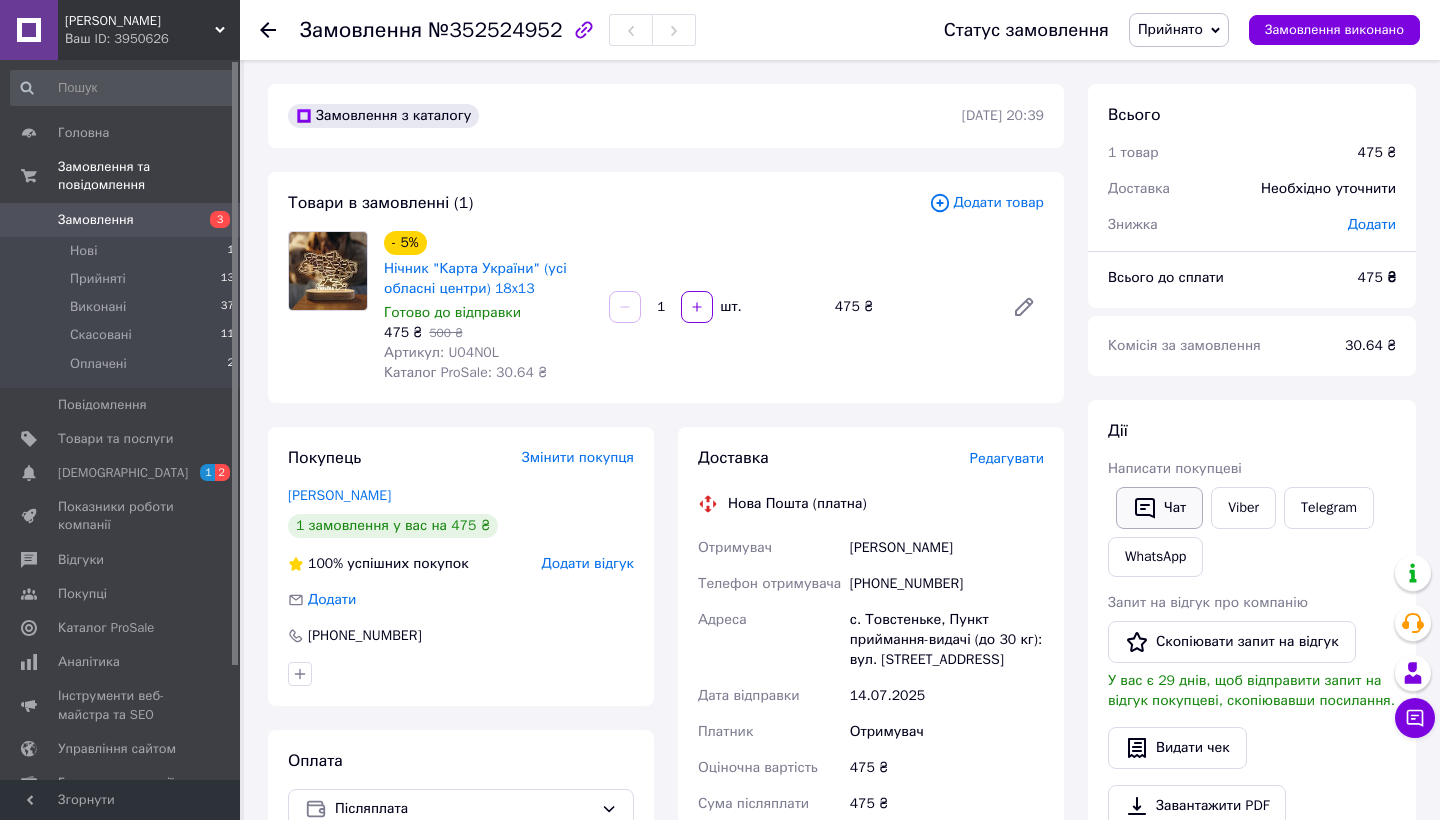 click on "Чат" at bounding box center (1159, 508) 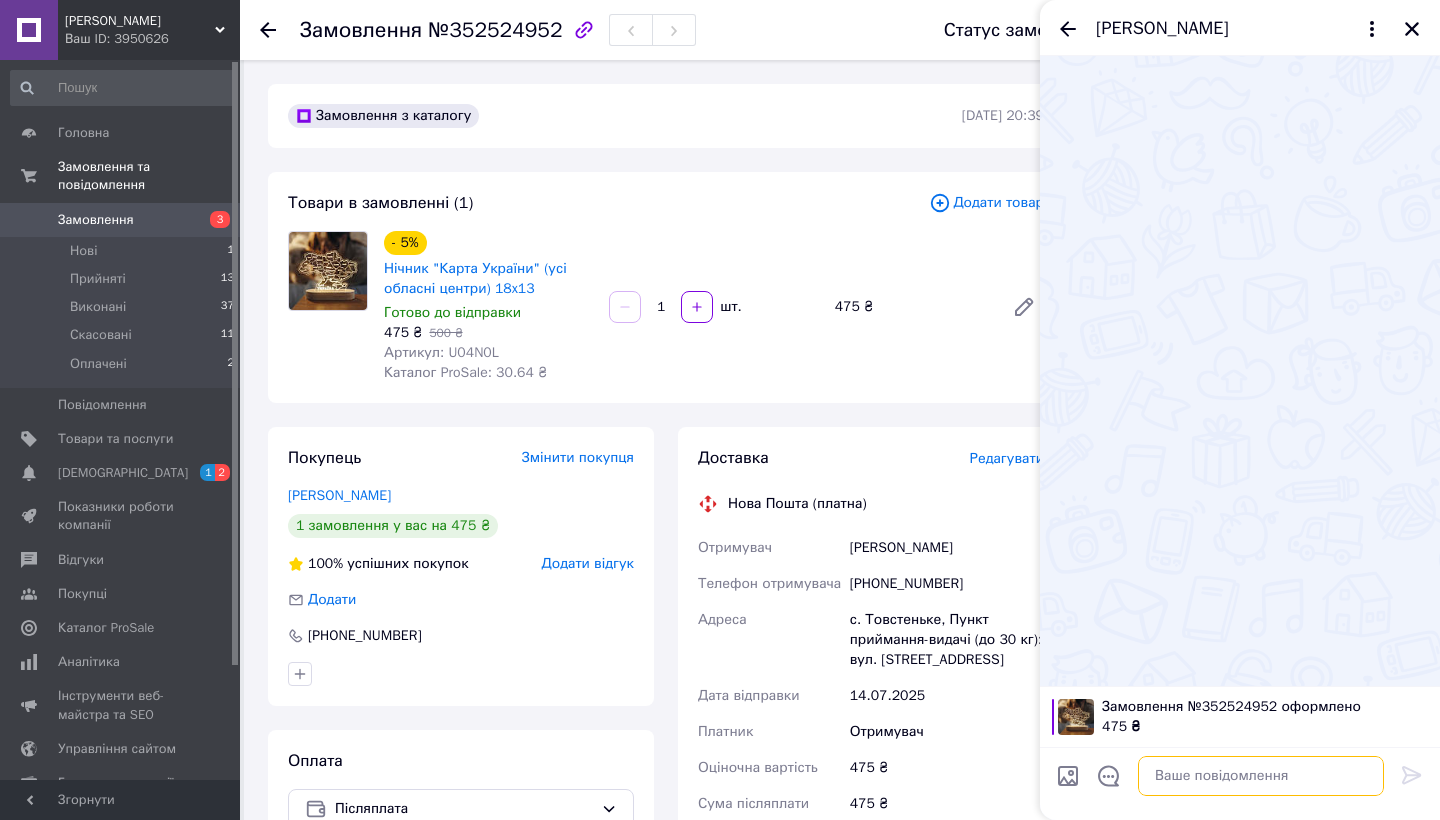 click at bounding box center (1261, 776) 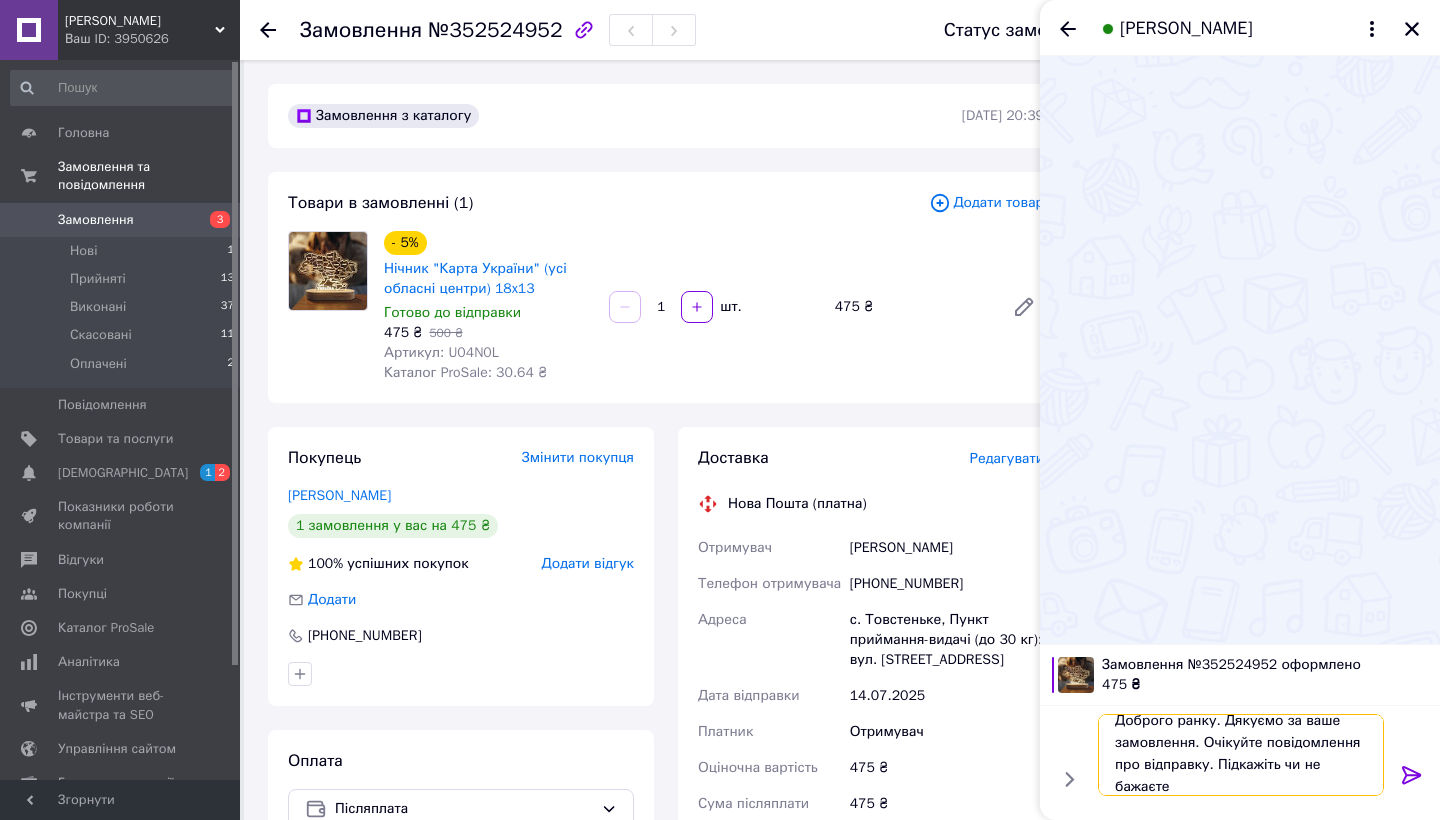 scroll, scrollTop: 2, scrollLeft: 0, axis: vertical 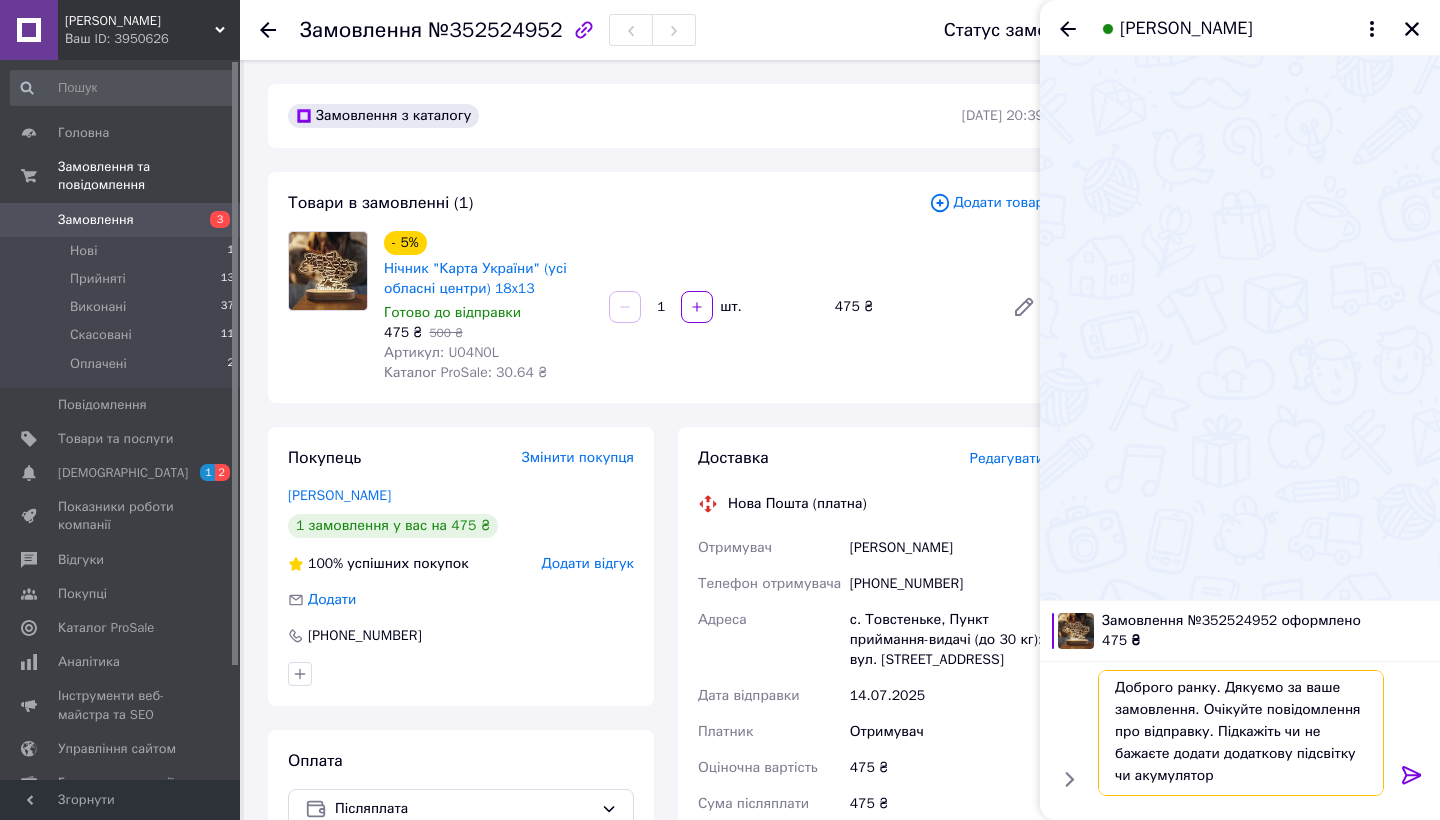 type on "Доброго ранку. Дякуємо за ваше замовлення. Очікуйте повідомлення про відправку. Підкажіть чи не бажаєте додати додаткову підсвітку чи акумулятор?" 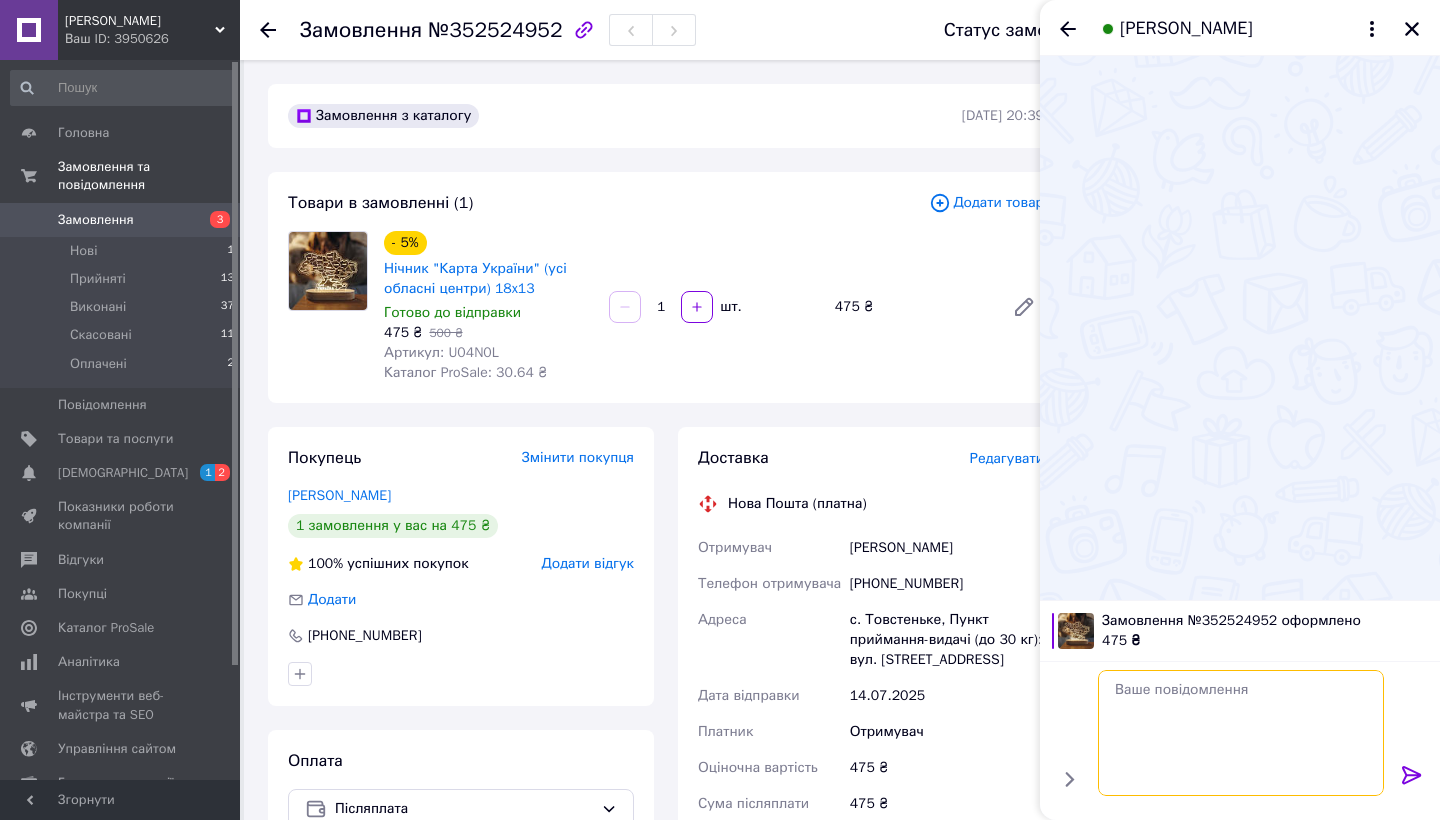 scroll, scrollTop: 0, scrollLeft: 0, axis: both 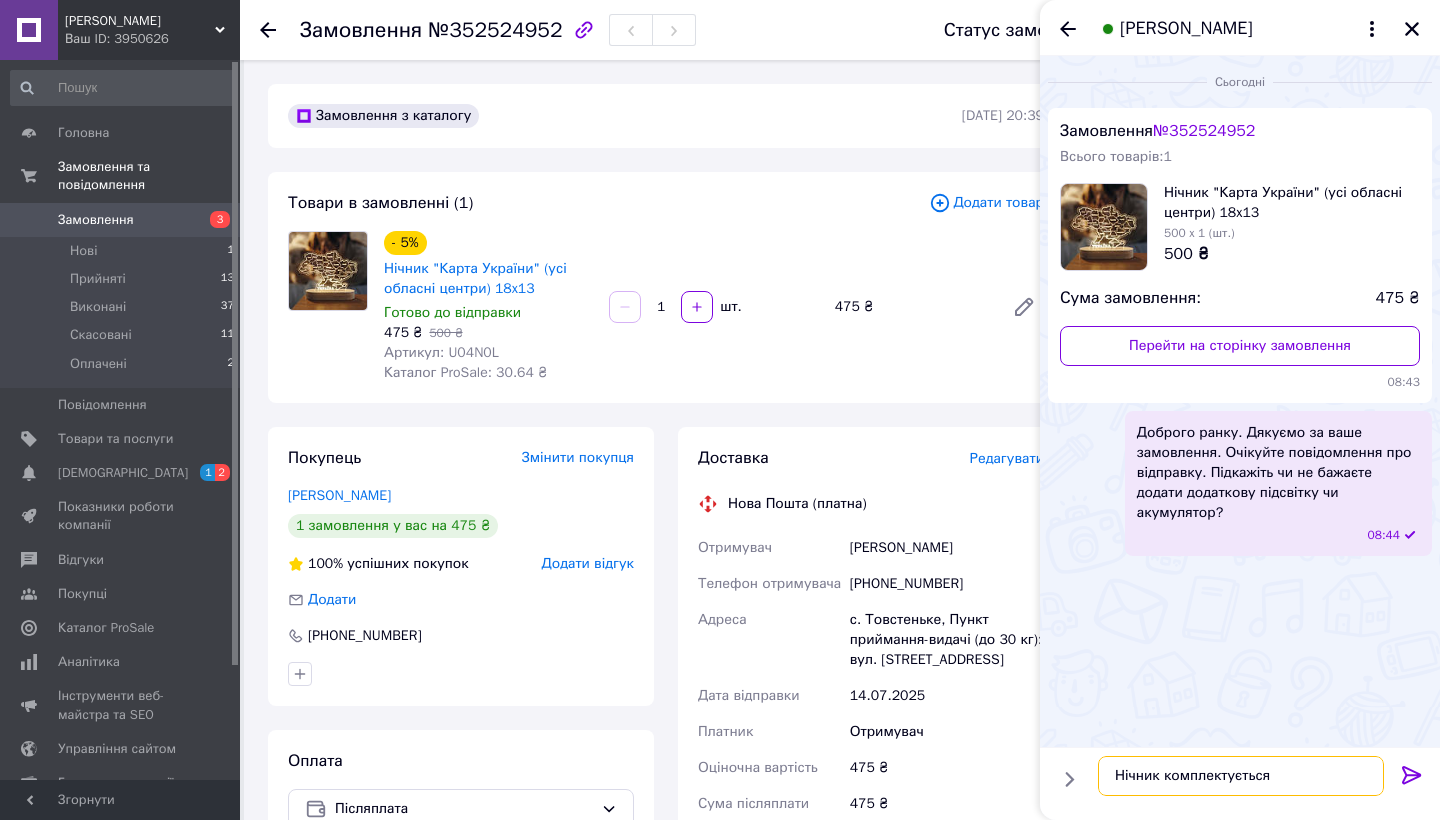 paste on "стандартною підставкою з USB-кабелем для живлення. За бажанням, ви можете розширити функціонал своєї підставки:" 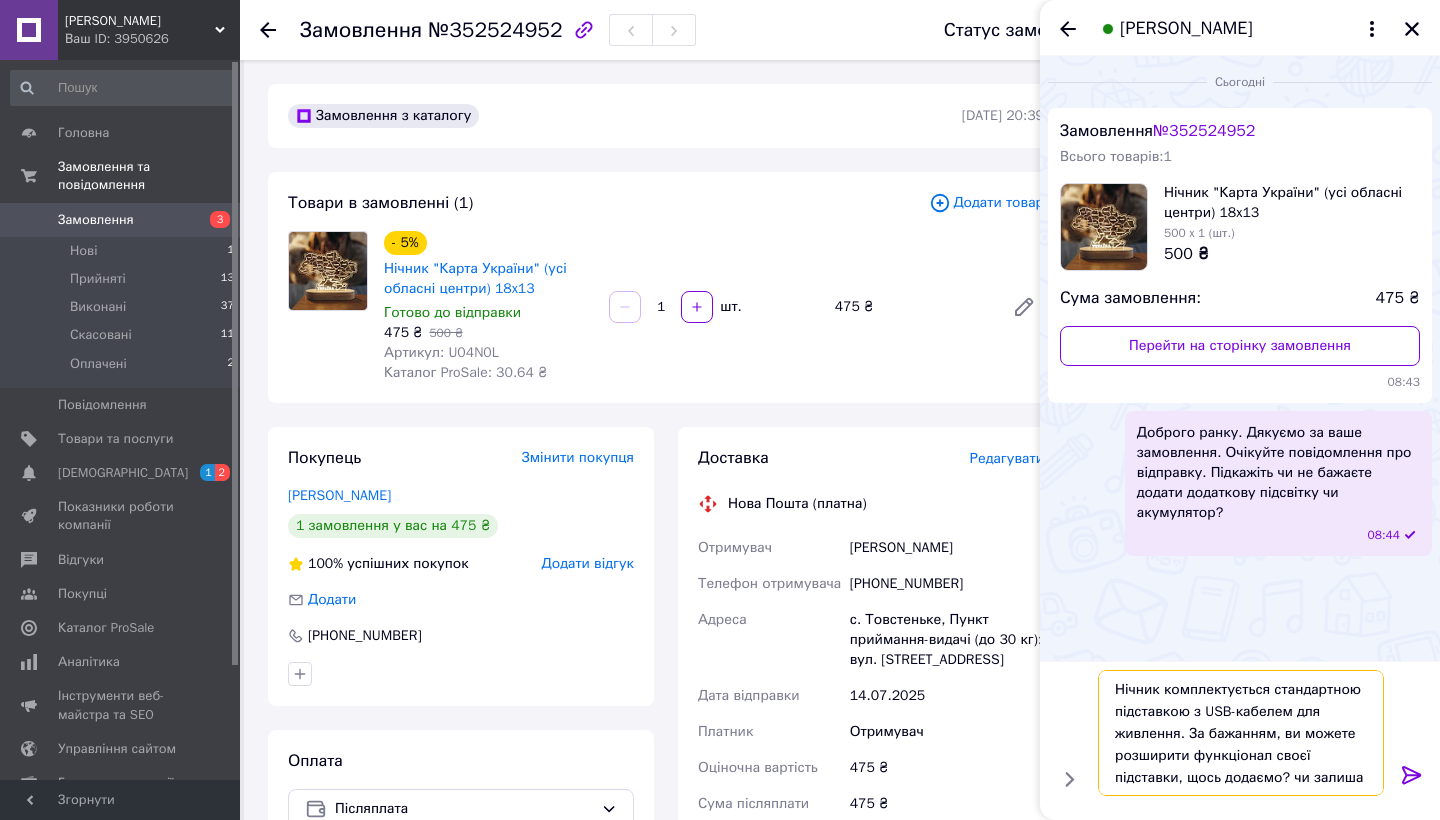scroll, scrollTop: 2, scrollLeft: 0, axis: vertical 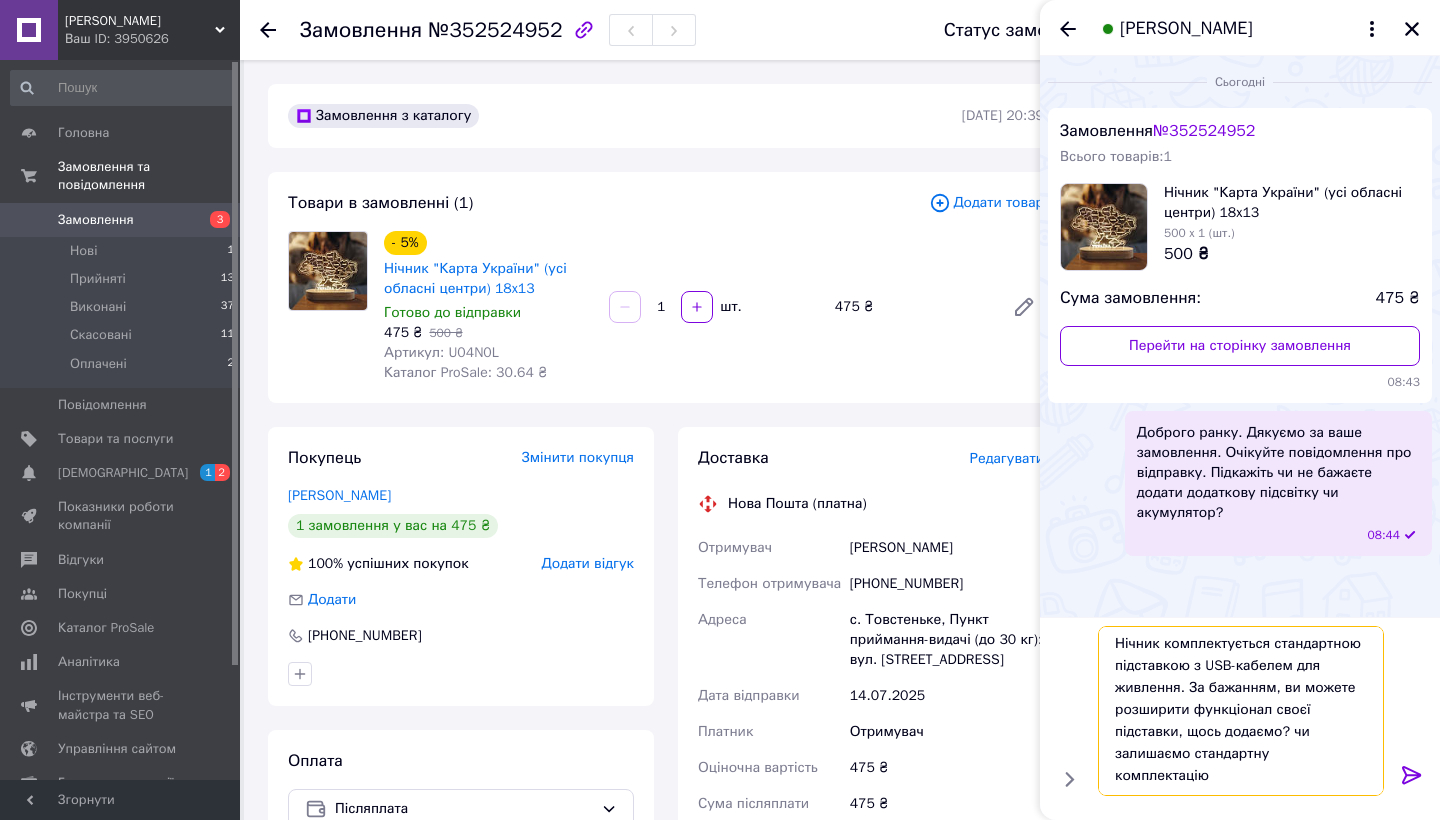 type on "Нічник комплектується стандартною підставкою з USB-кабелем для живлення. За бажанням, ви можете розширити функціонал своєї підставки, щось додаємо? чи залишаємо стандартну комплектацію?" 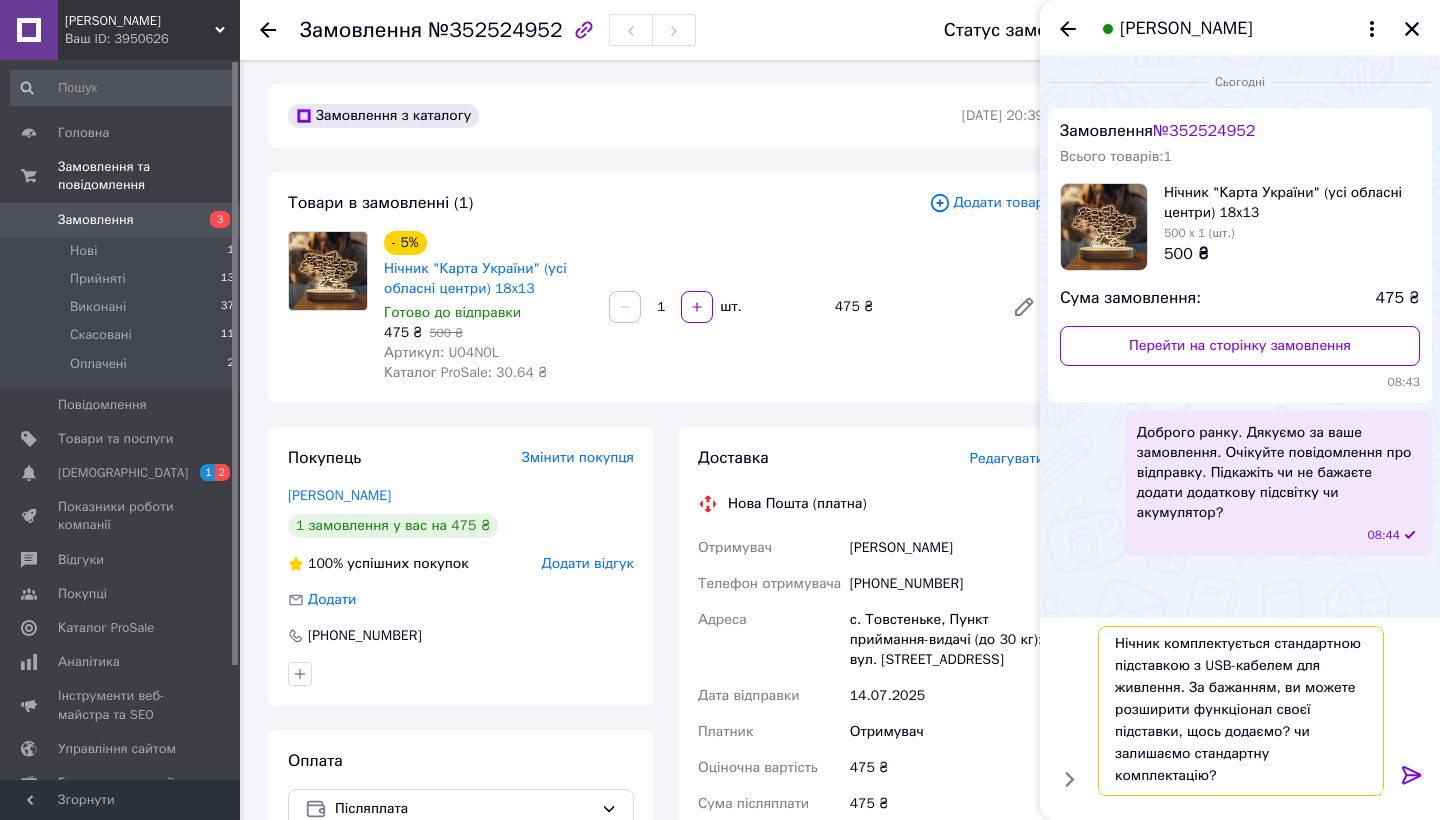 type 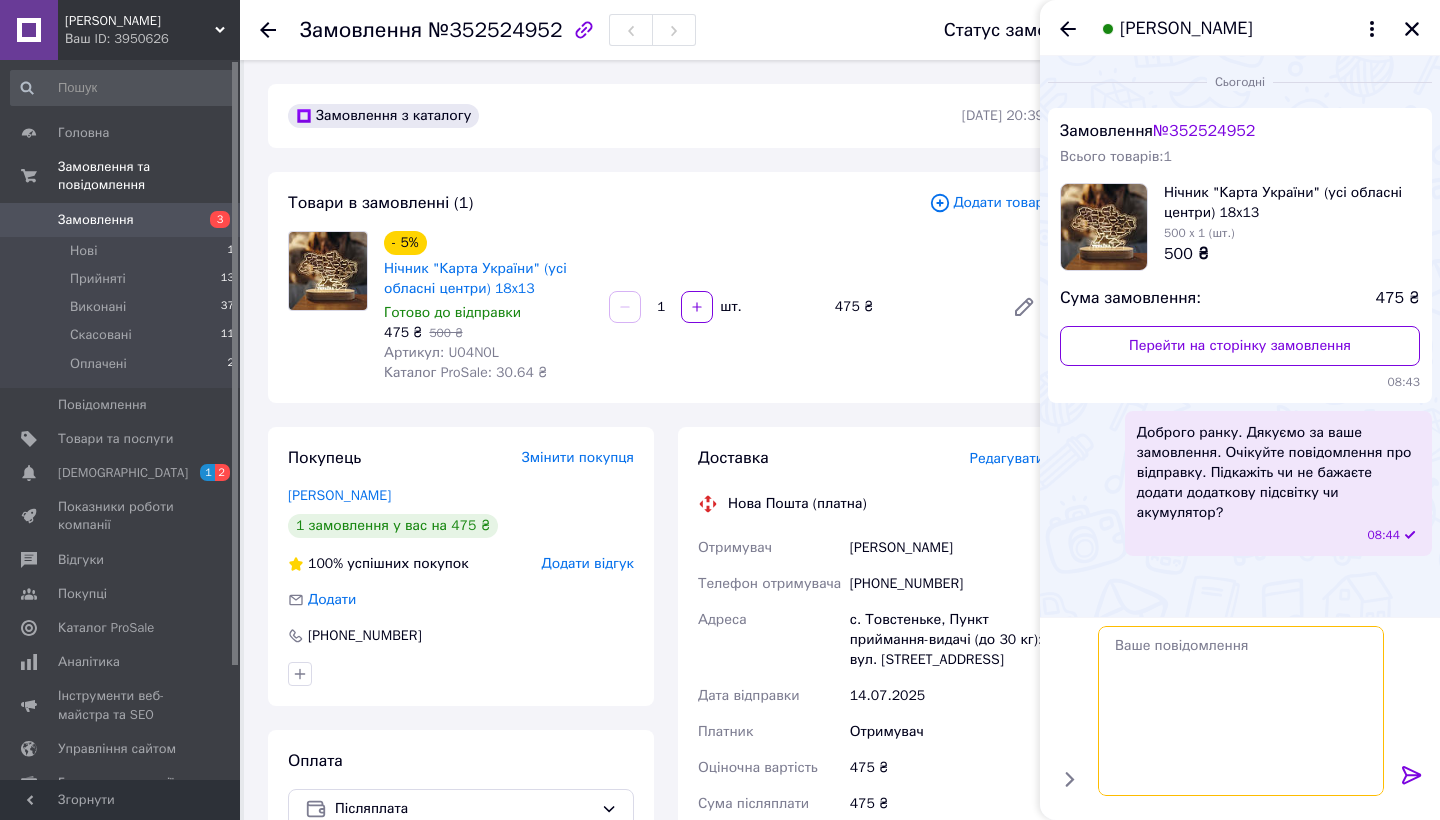 scroll, scrollTop: 0, scrollLeft: 0, axis: both 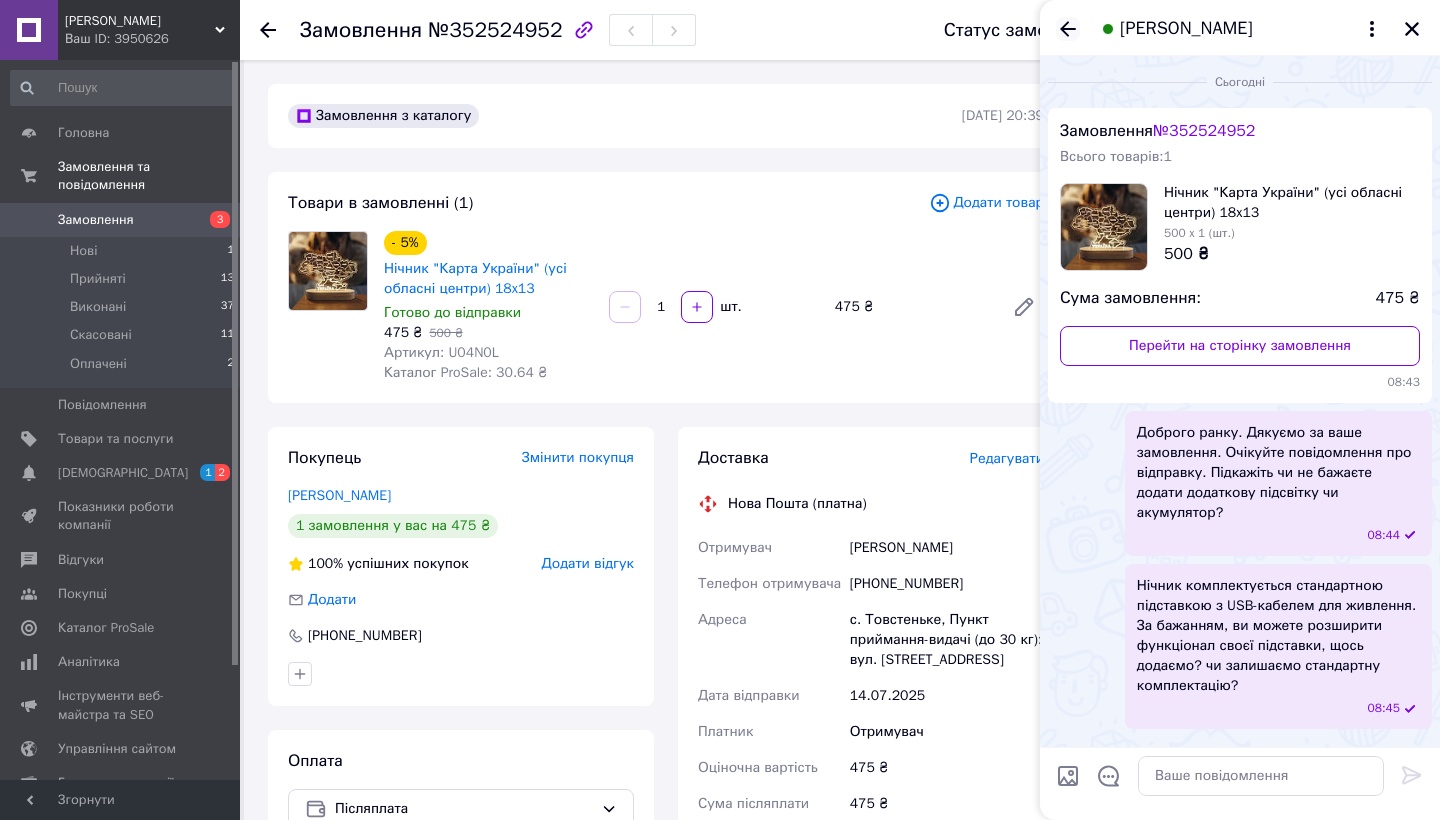 click 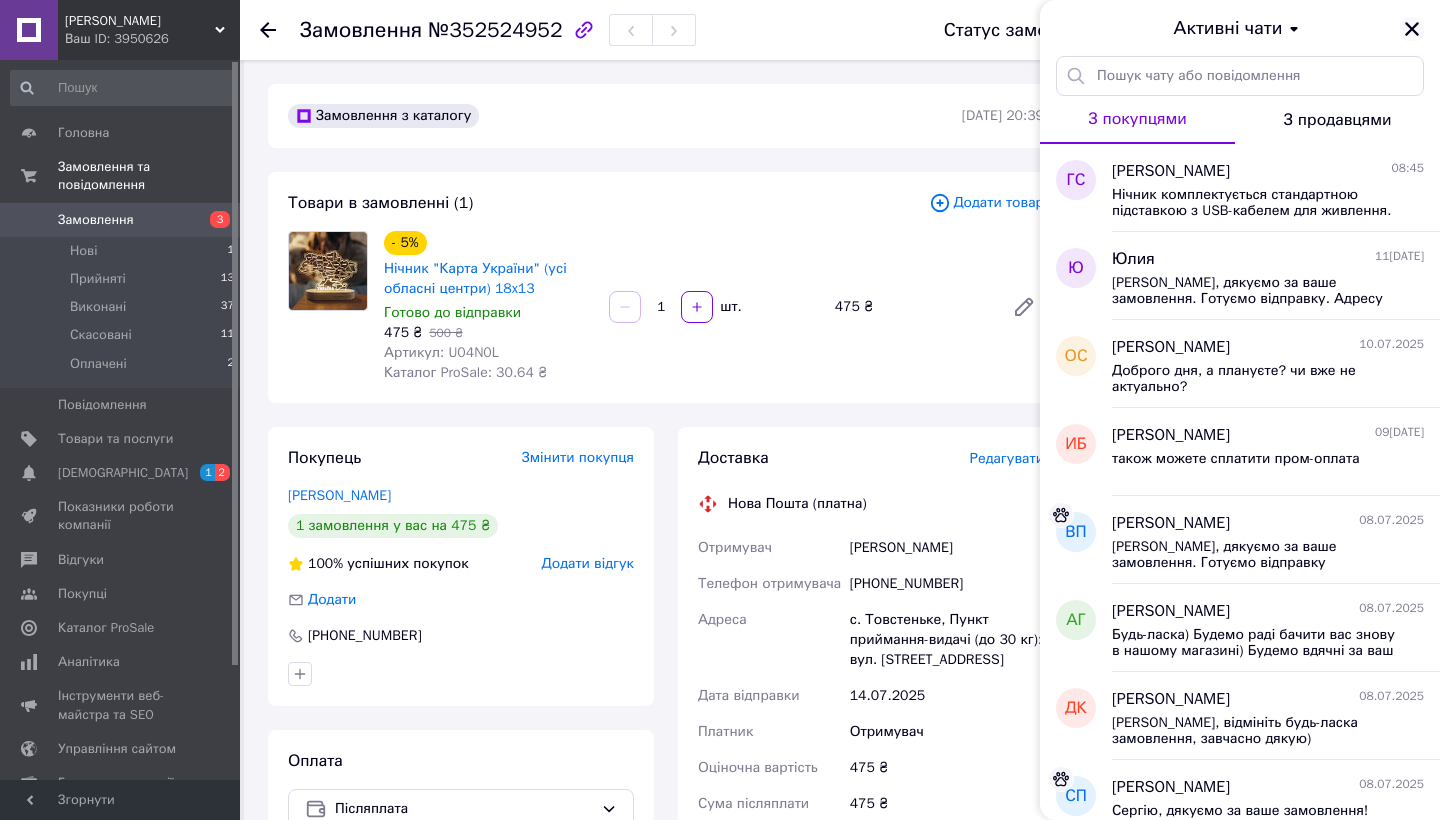 click 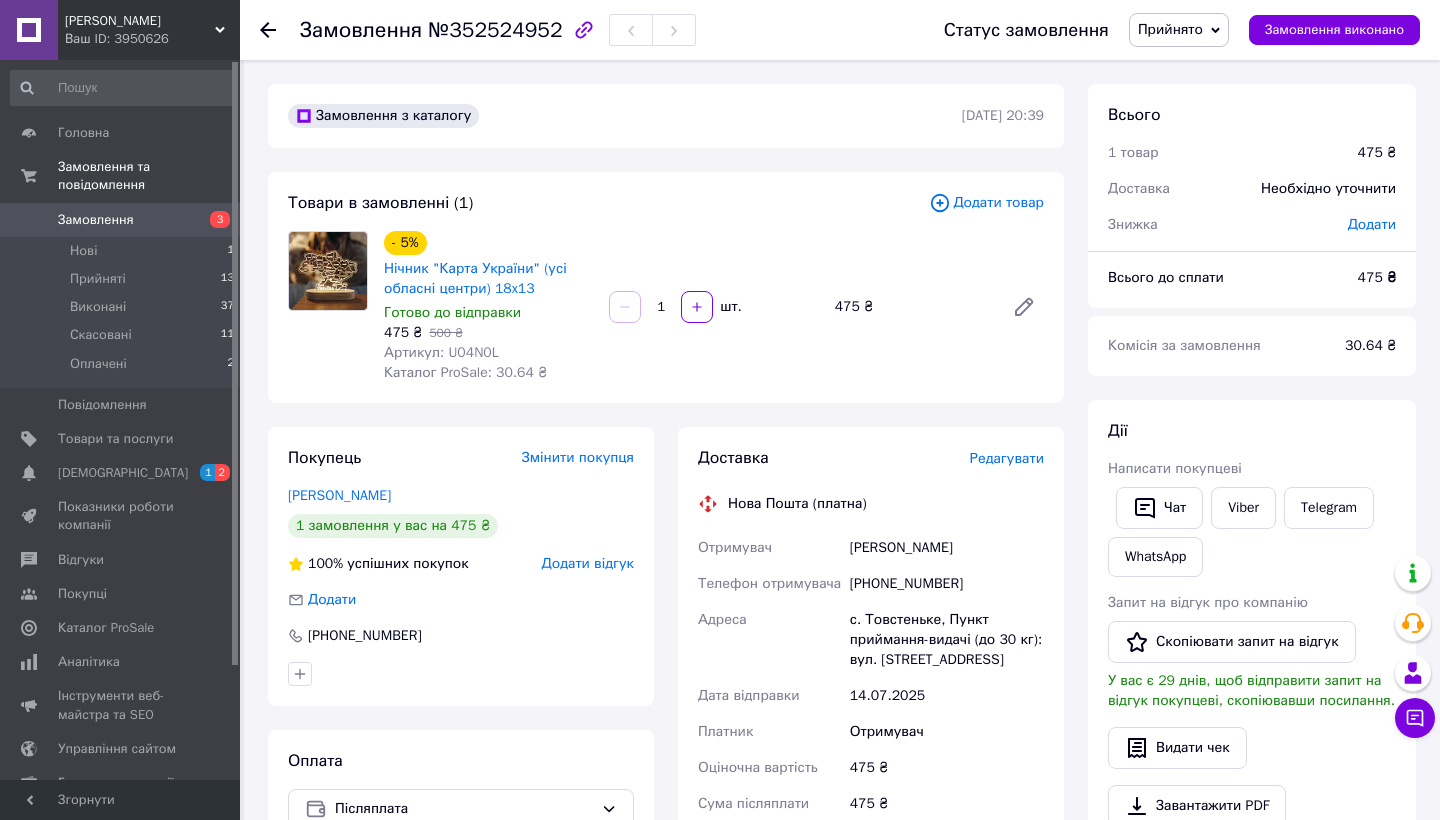 click 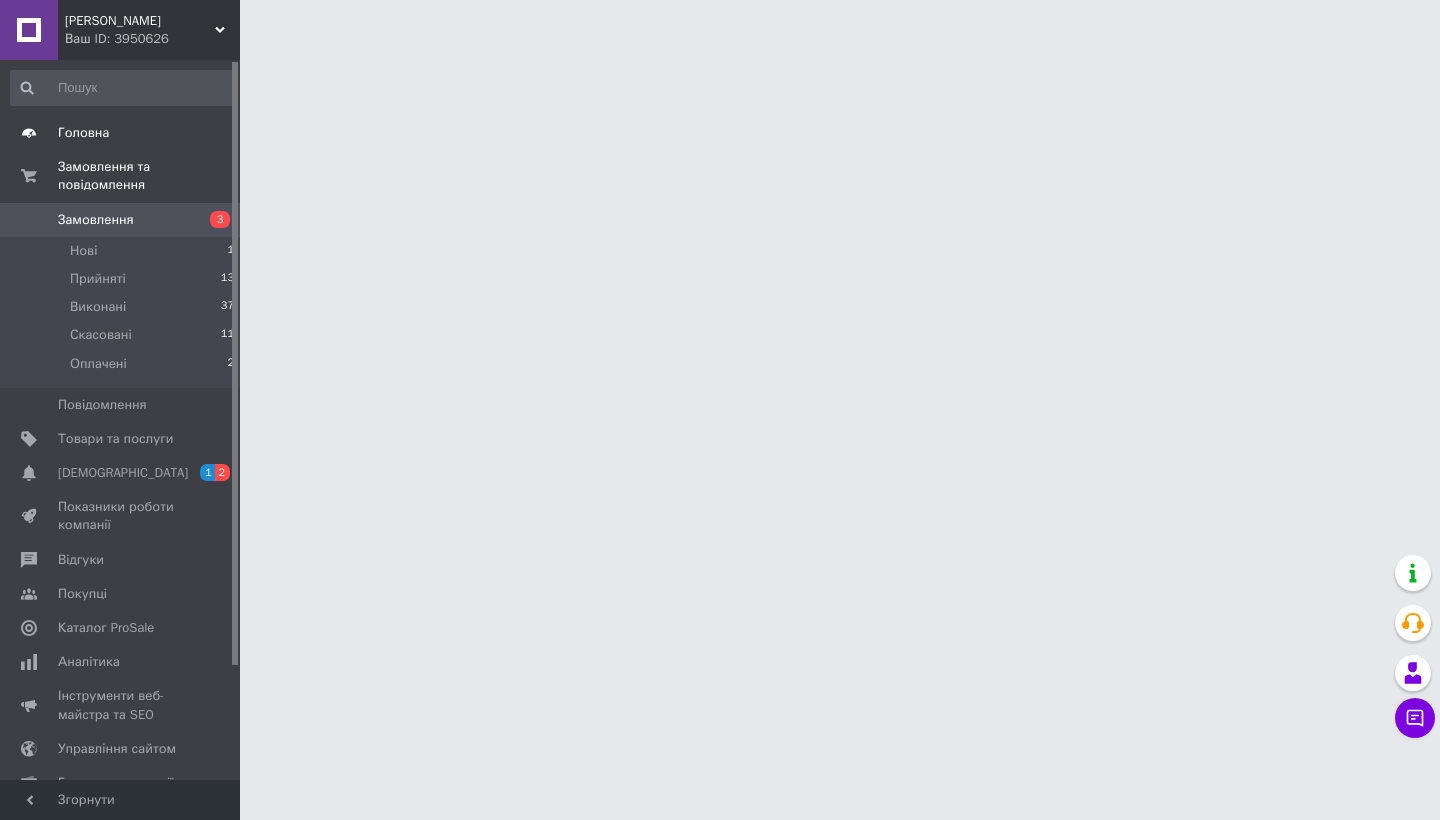 click on "Головна" at bounding box center (83, 133) 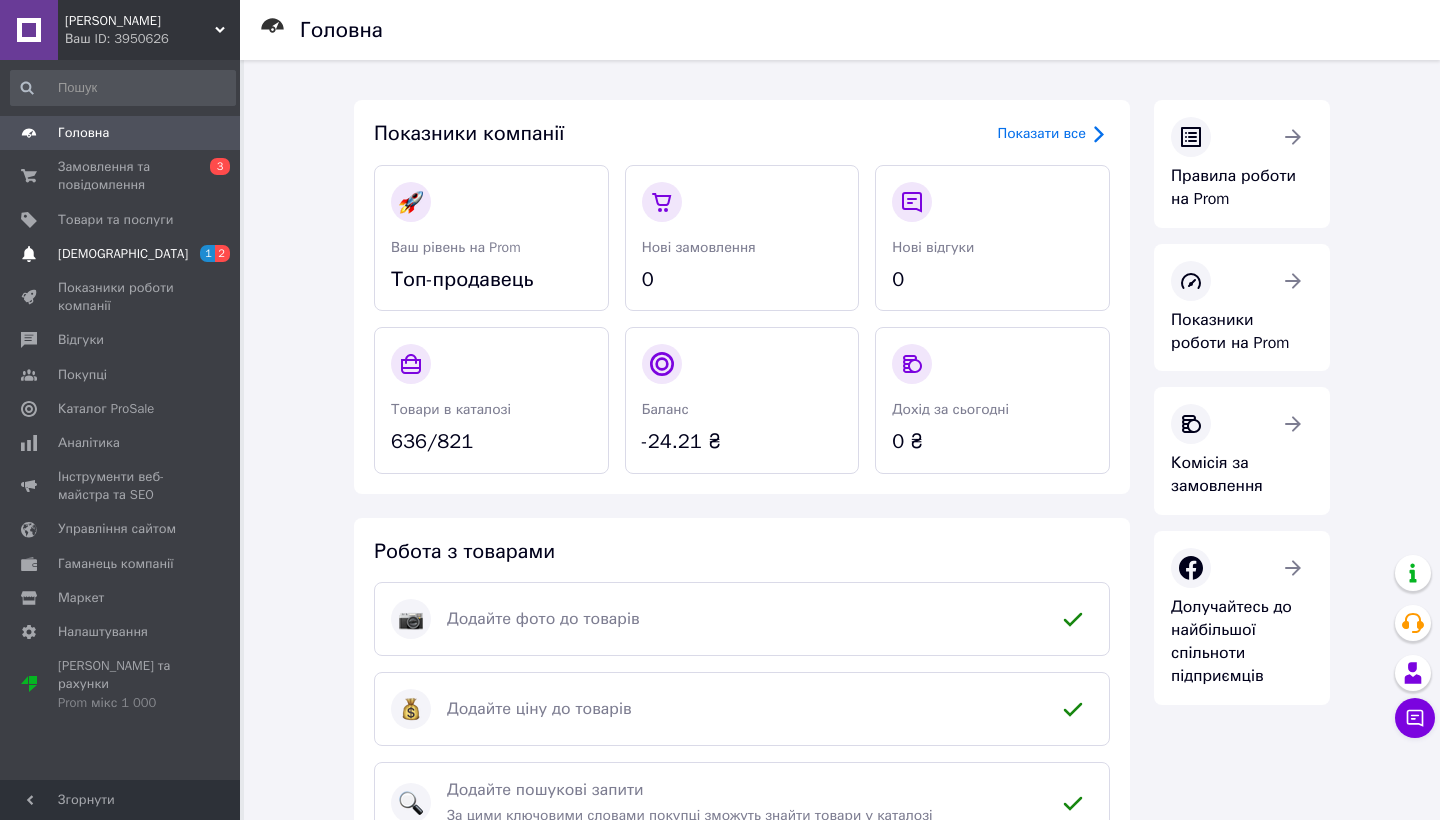 click on "С[DEMOGRAPHIC_DATA] 2" at bounding box center [123, 254] 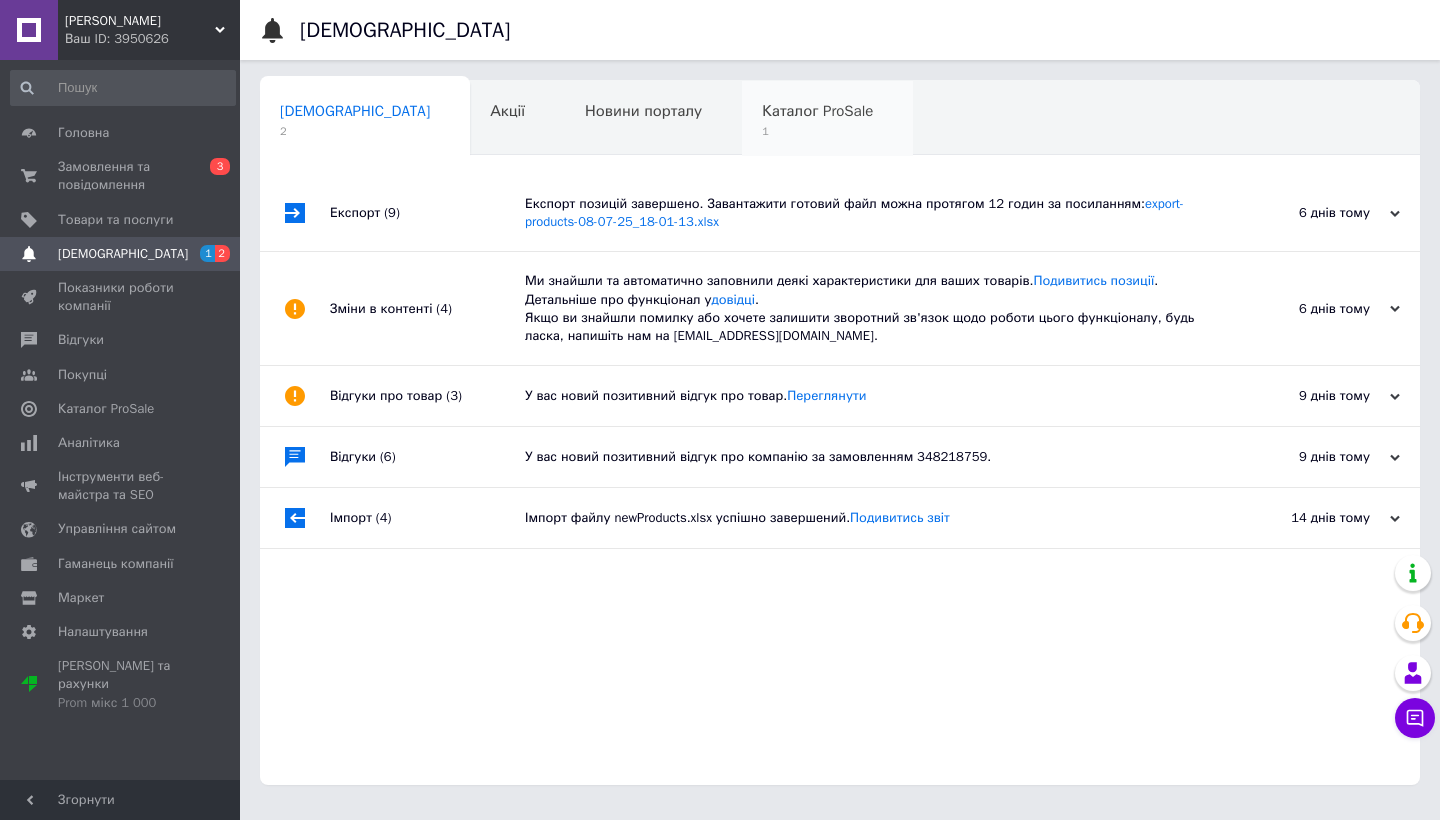 click on "1" at bounding box center [817, 131] 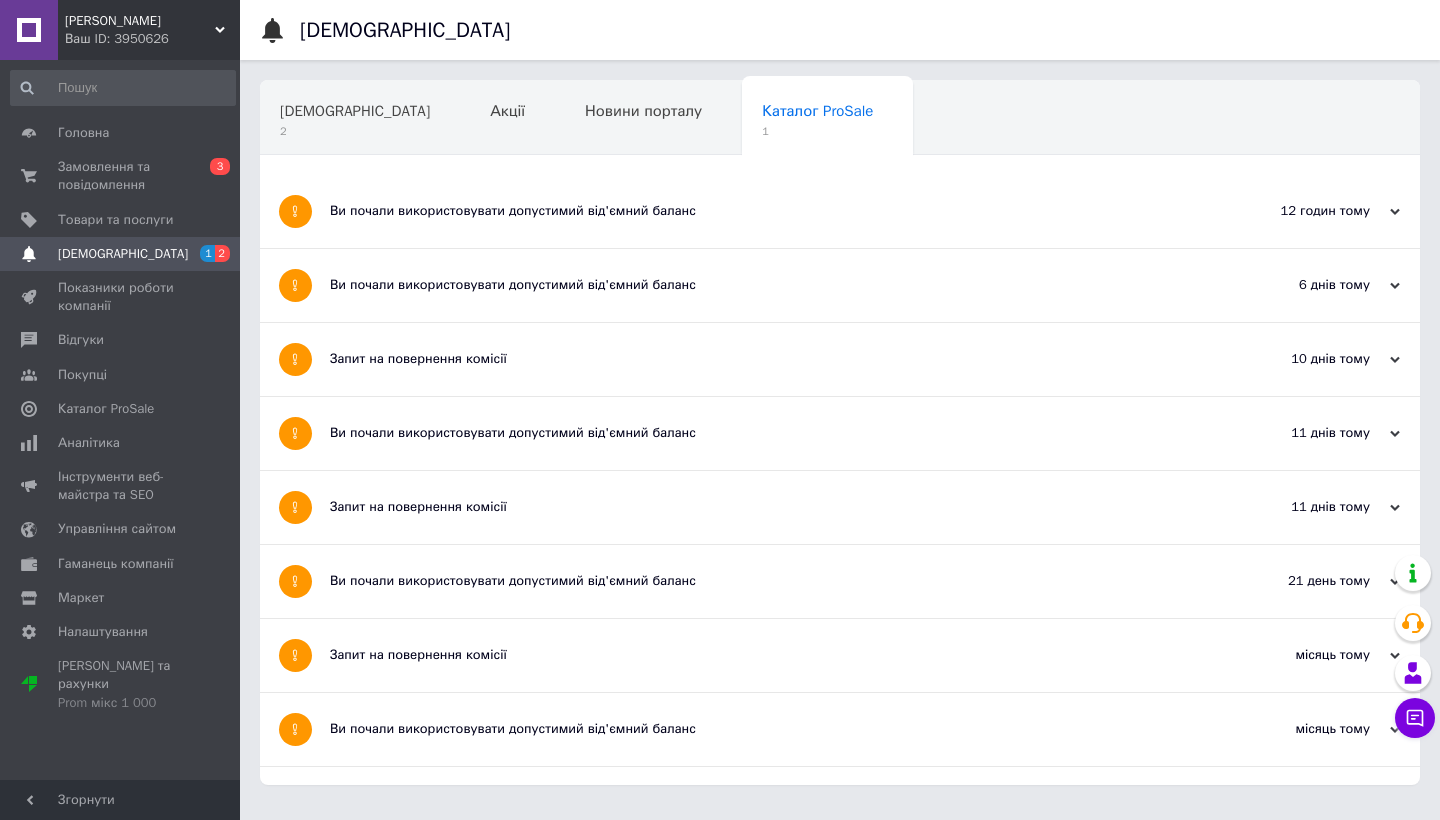 click on "Ви почали використовувати допустимий від'ємний баланс" at bounding box center [765, 211] 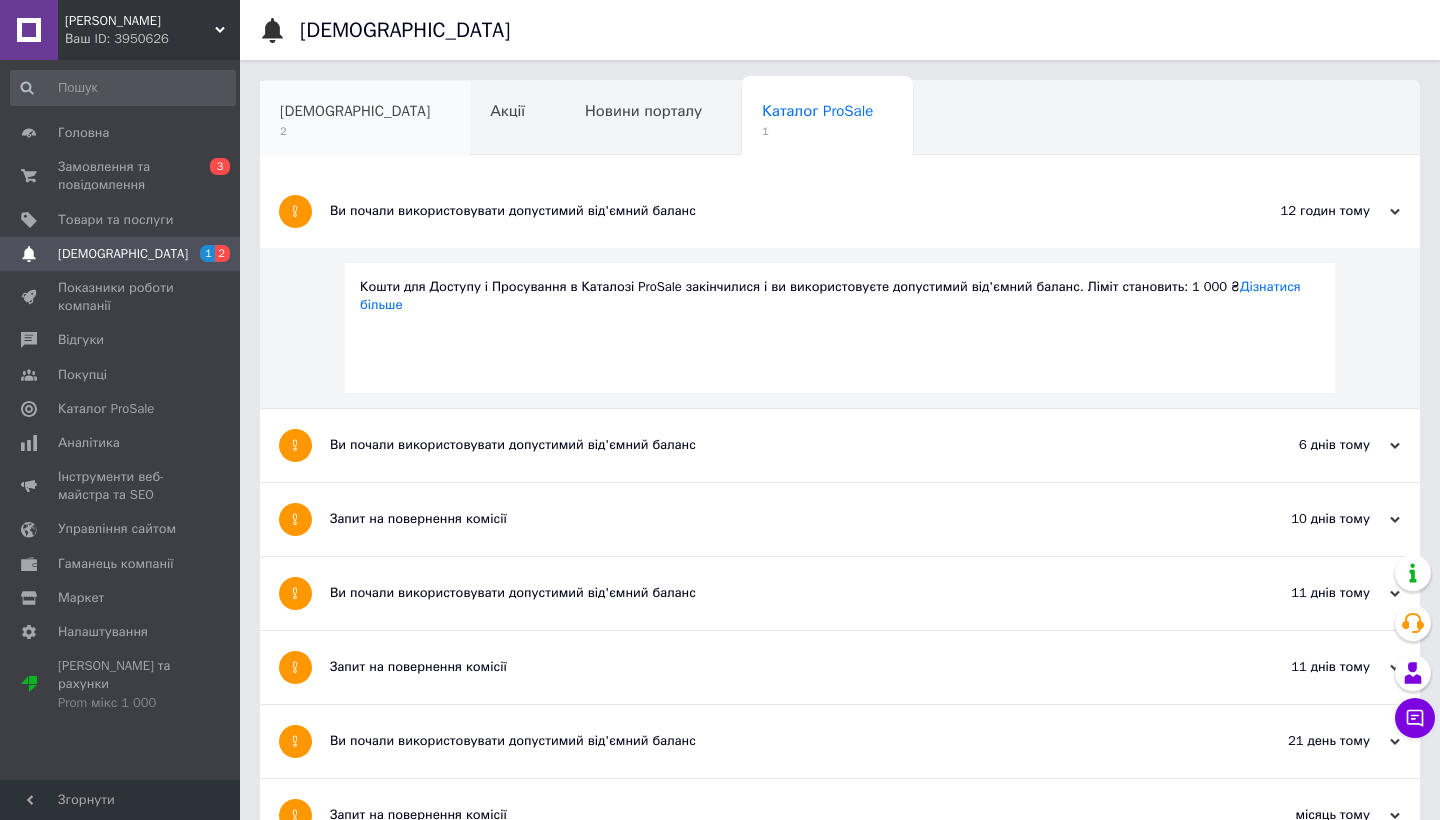 click on "2" at bounding box center [355, 131] 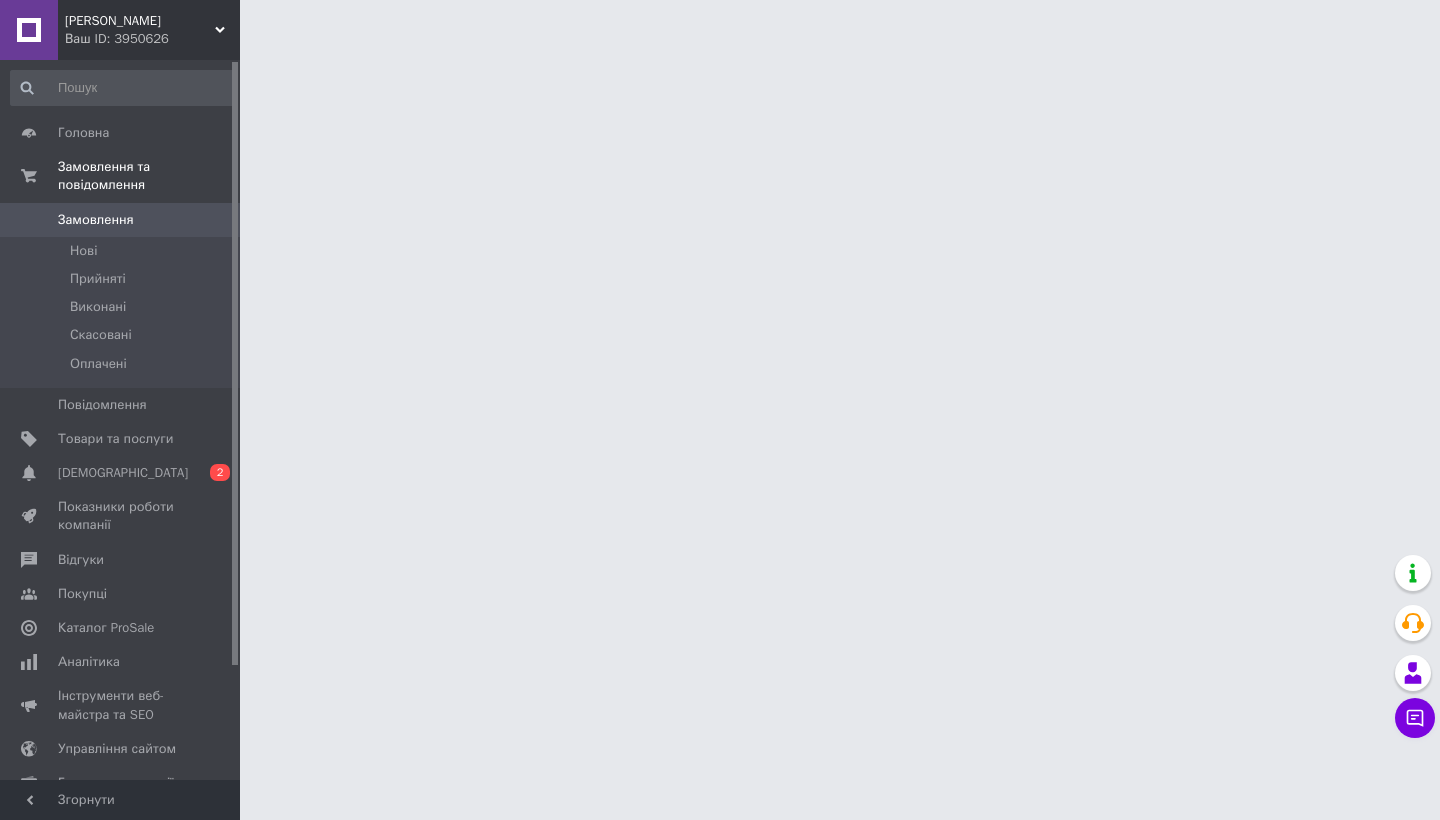 scroll, scrollTop: 0, scrollLeft: 0, axis: both 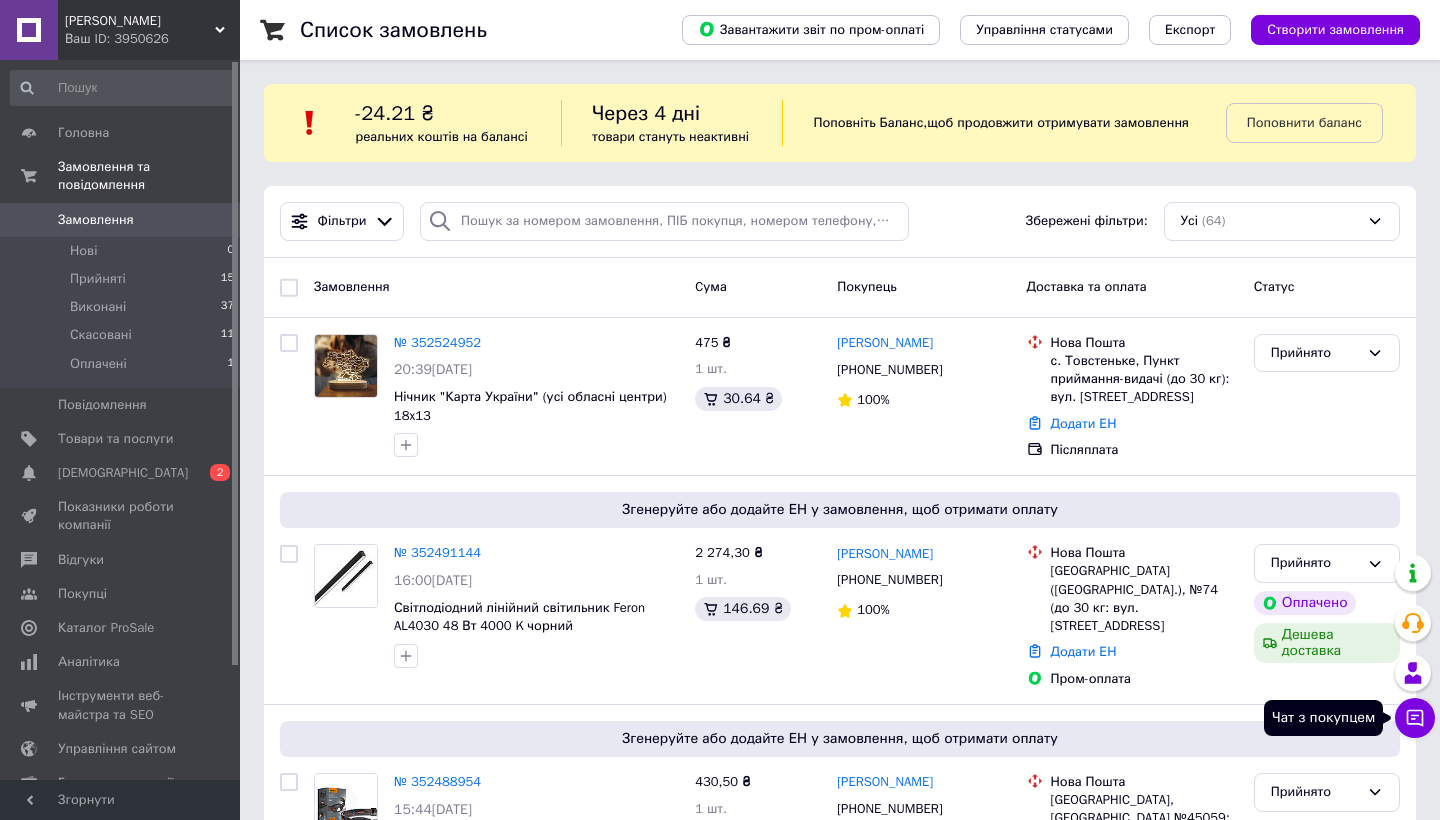 click 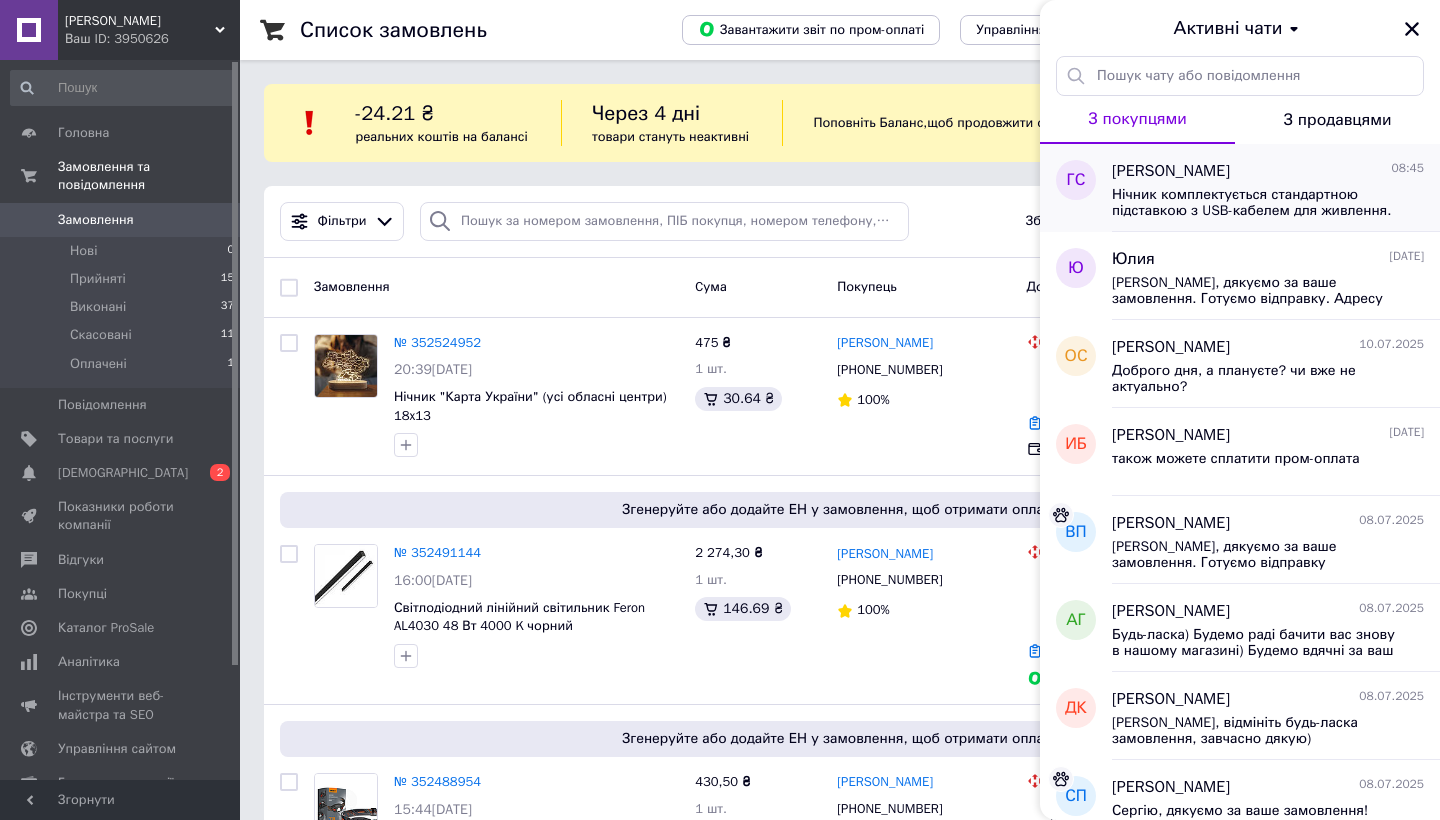 click on "Нічник комплектується стандартною підставкою з USB-кабелем для живлення. За бажанням, ви можете розширити функціонал своєї підставки, щось додаємо? чи залишаємо стандартну комплектацію?" at bounding box center (1254, 203) 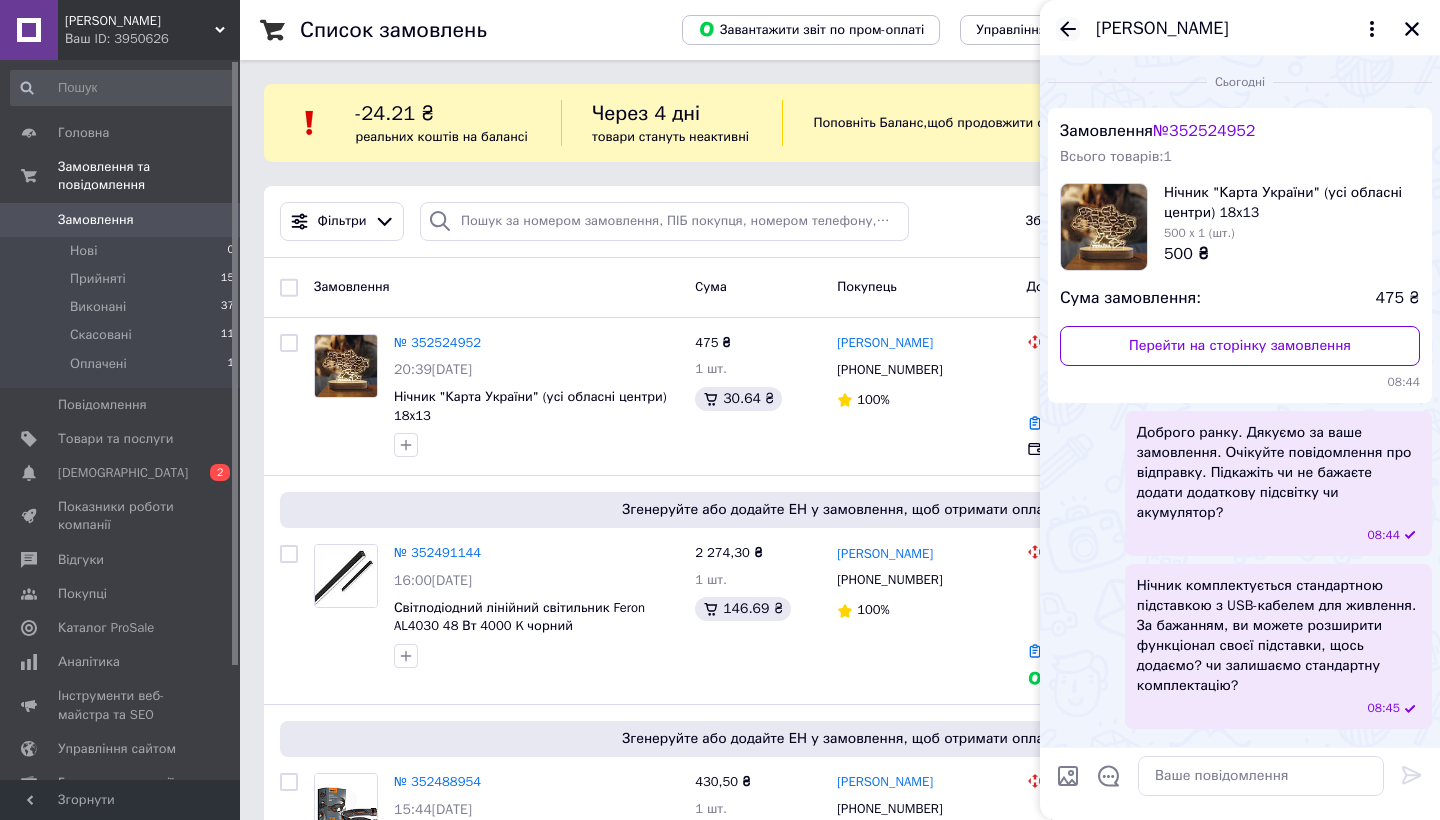 click 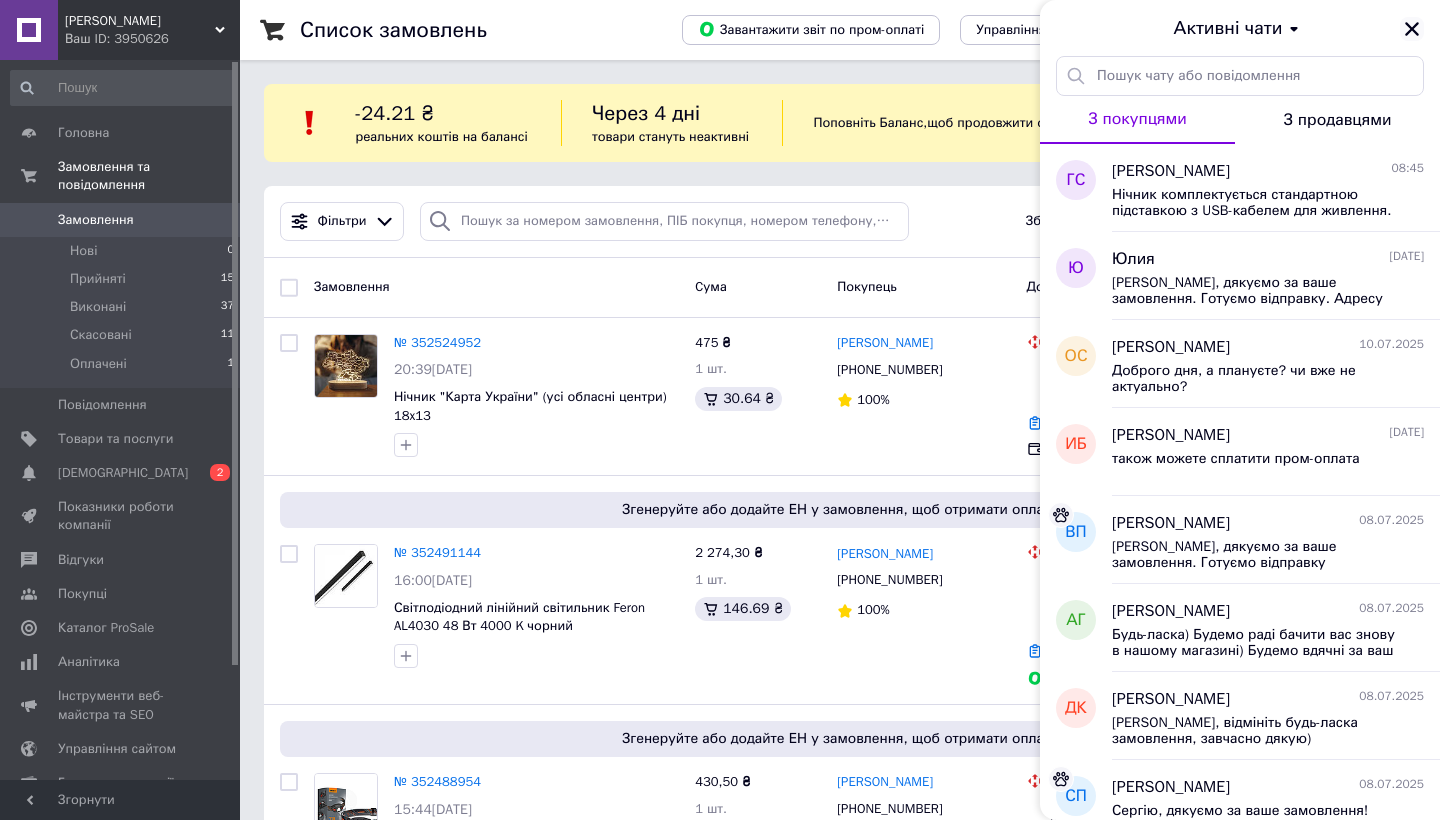 click 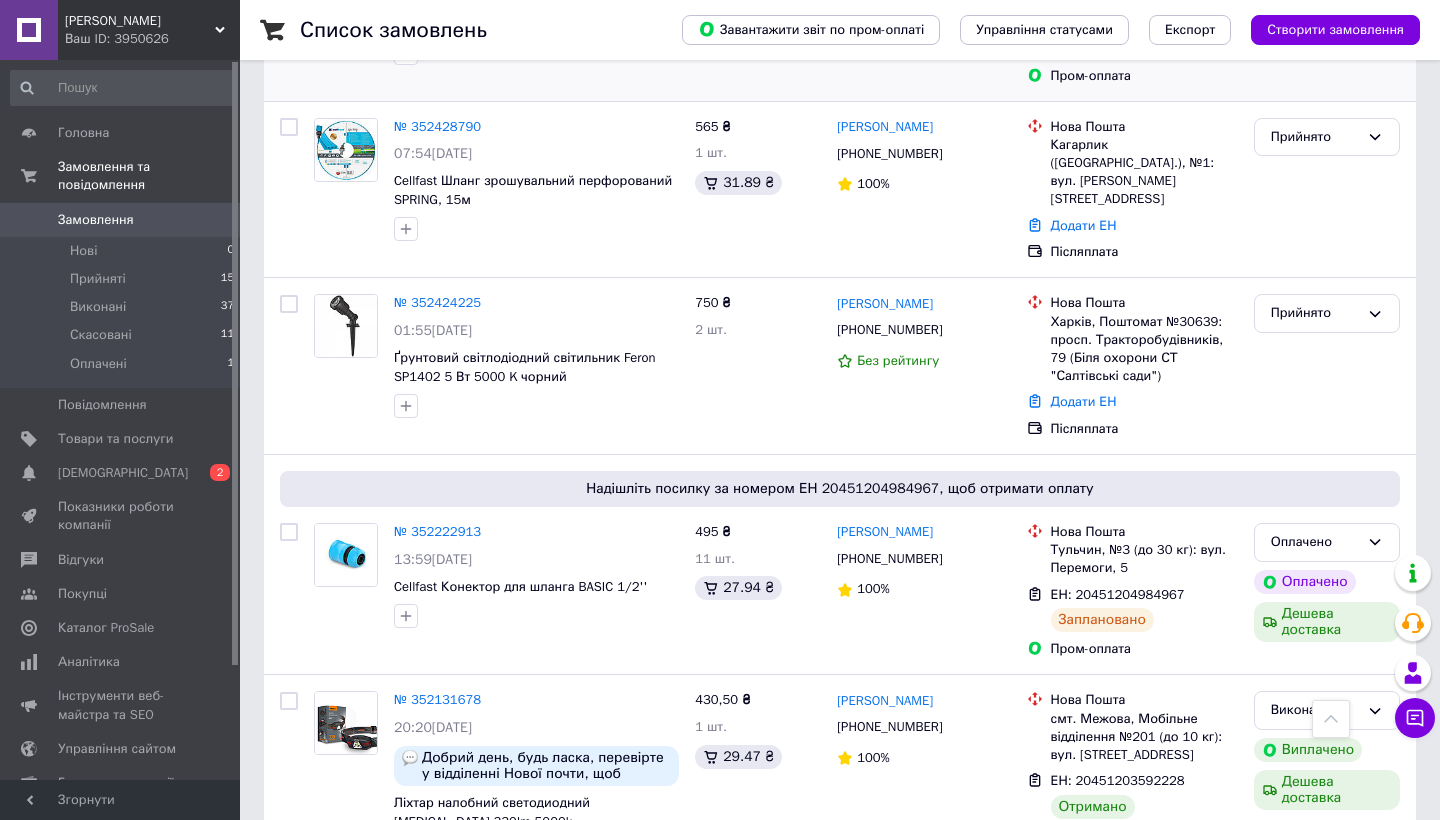 scroll, scrollTop: 835, scrollLeft: 0, axis: vertical 